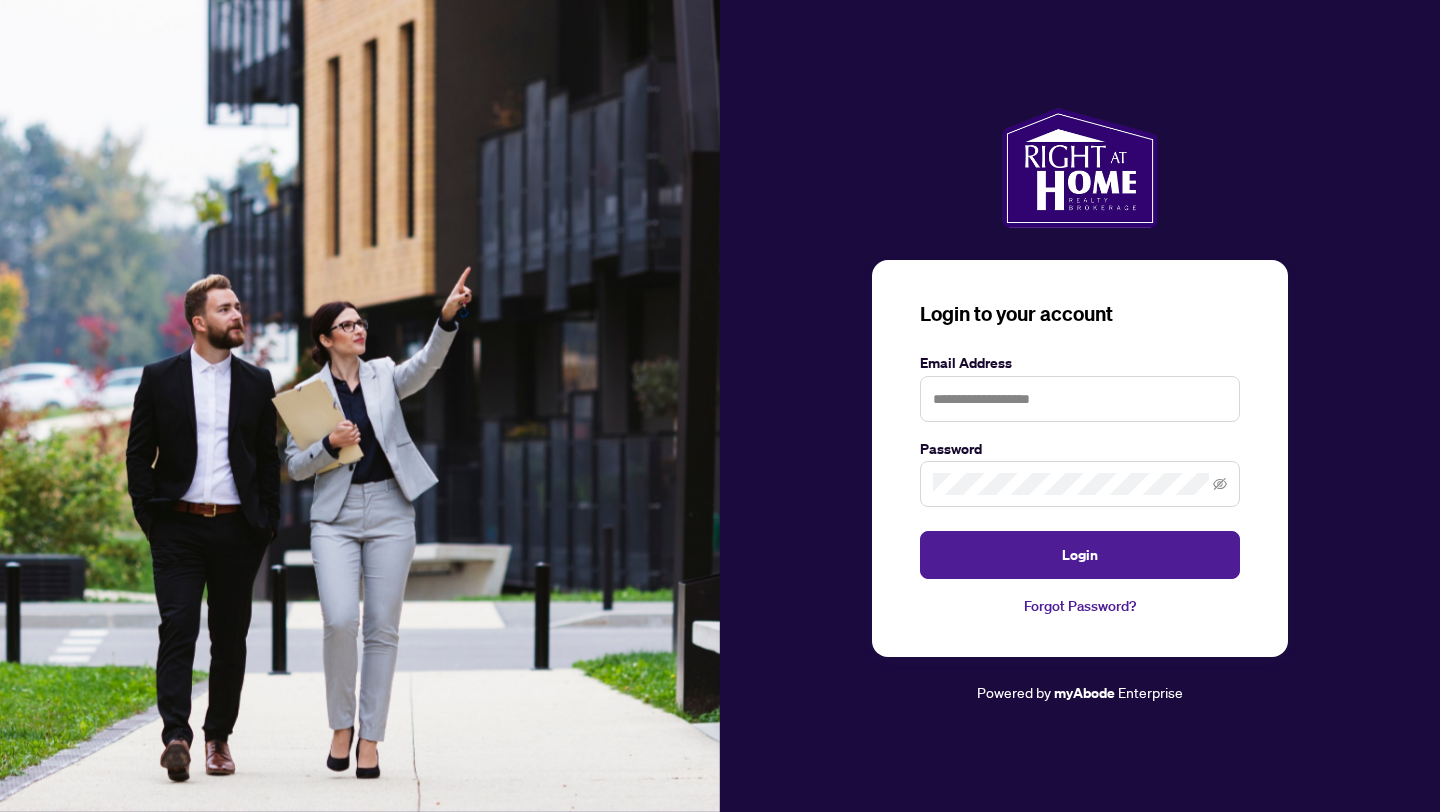 scroll, scrollTop: 0, scrollLeft: 0, axis: both 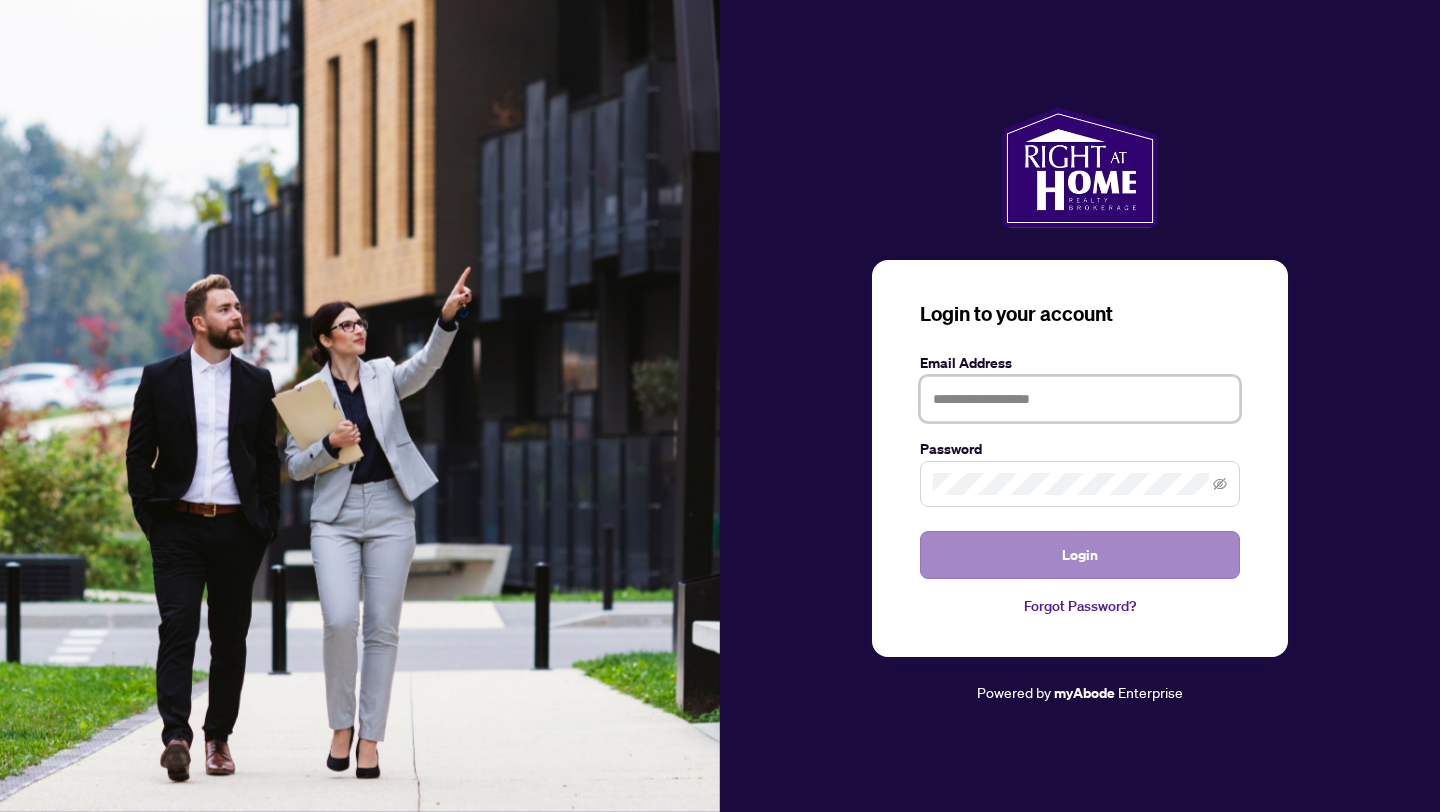 type on "**********" 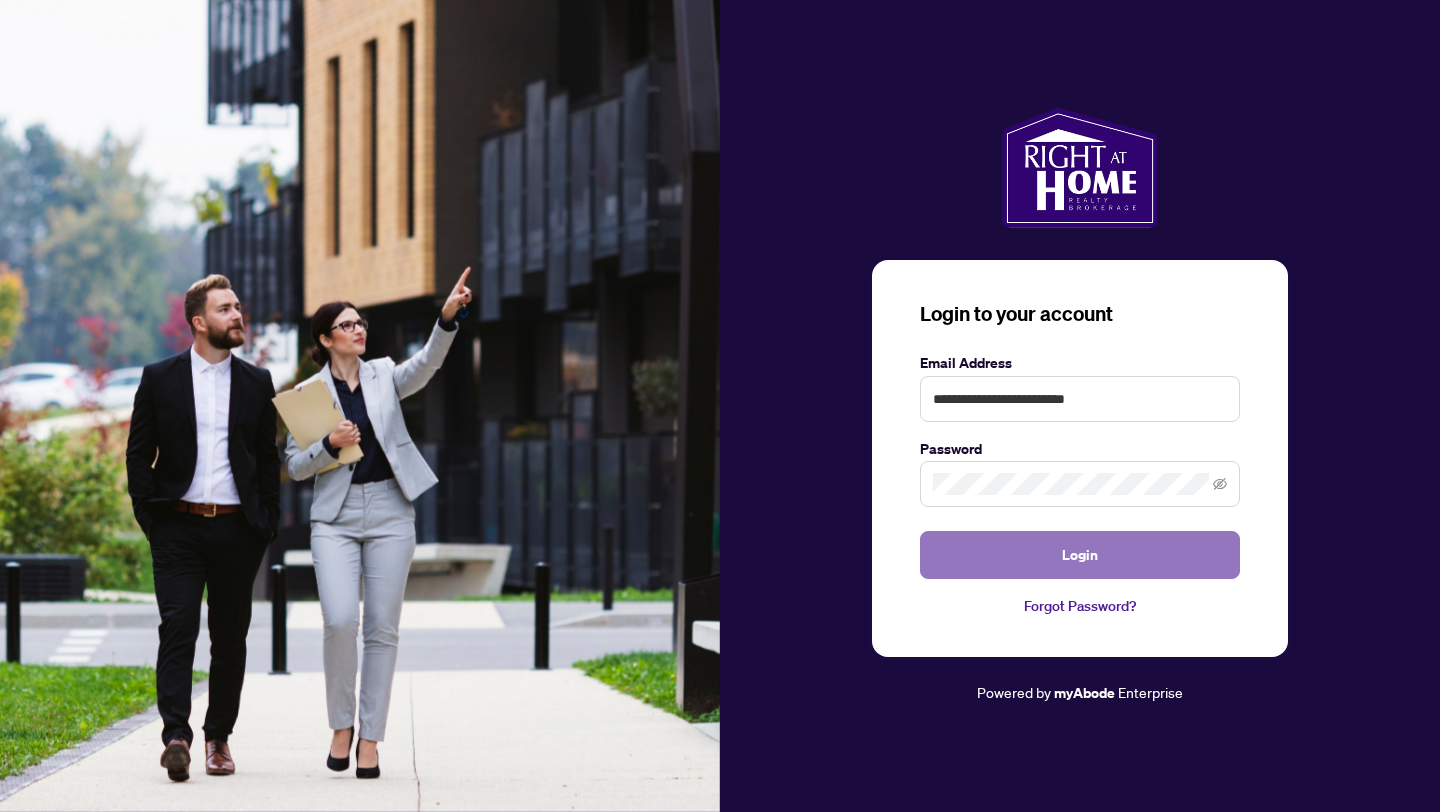 click on "Login" at bounding box center [1080, 555] 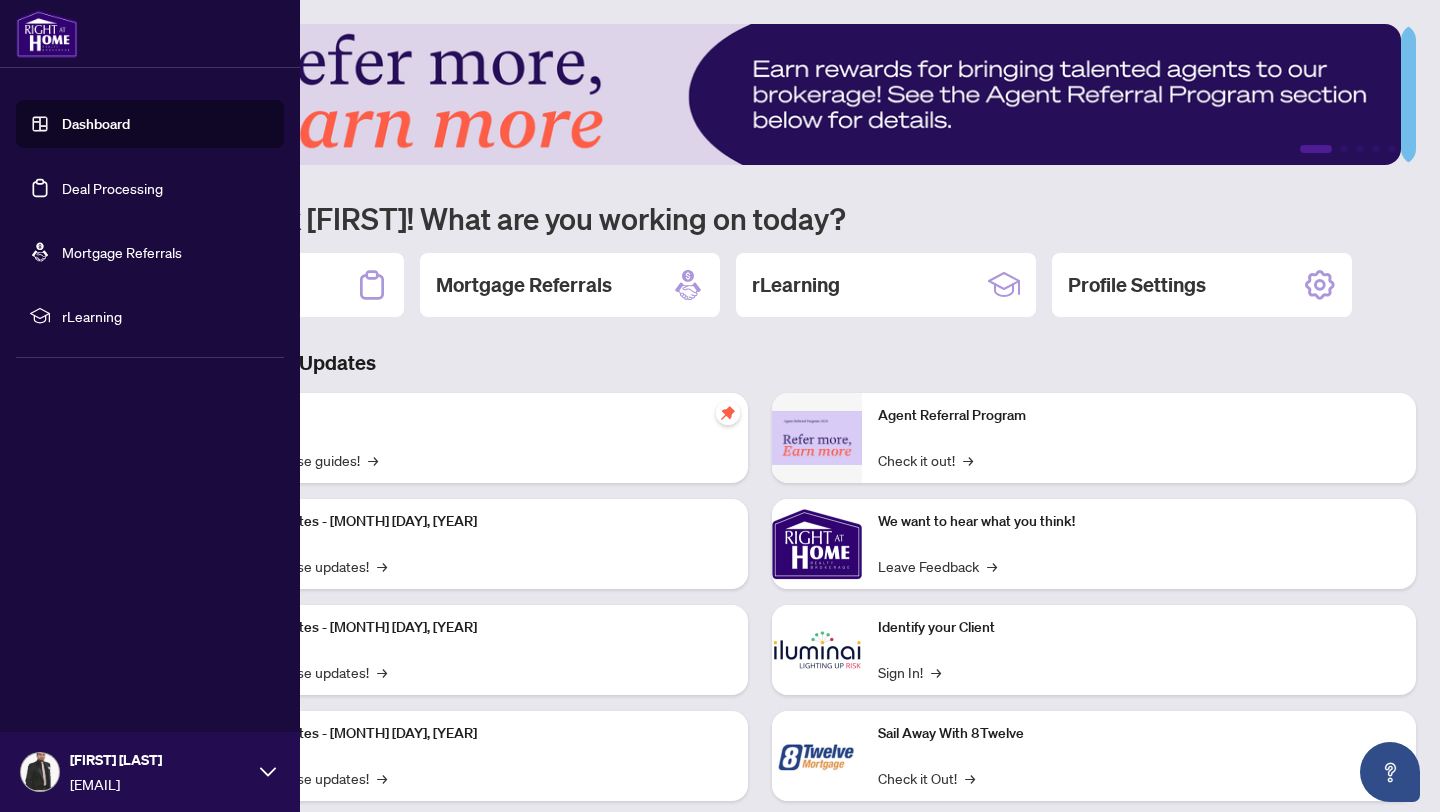 click on "Deal Processing" at bounding box center (112, 188) 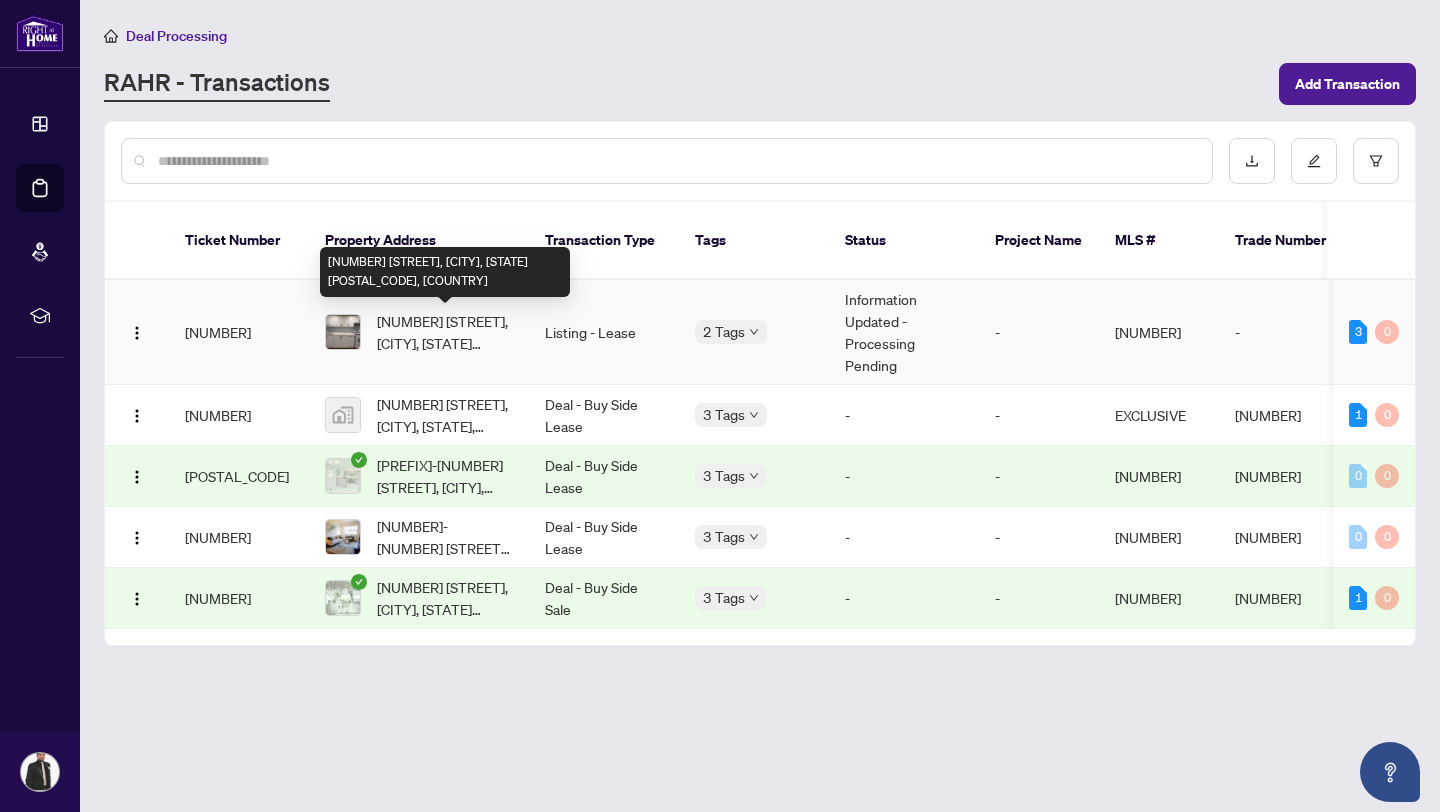 click on "[NUMBER] [STREET], [CITY], [STATE] [POSTAL_CODE], [COUNTRY]" at bounding box center [445, 332] 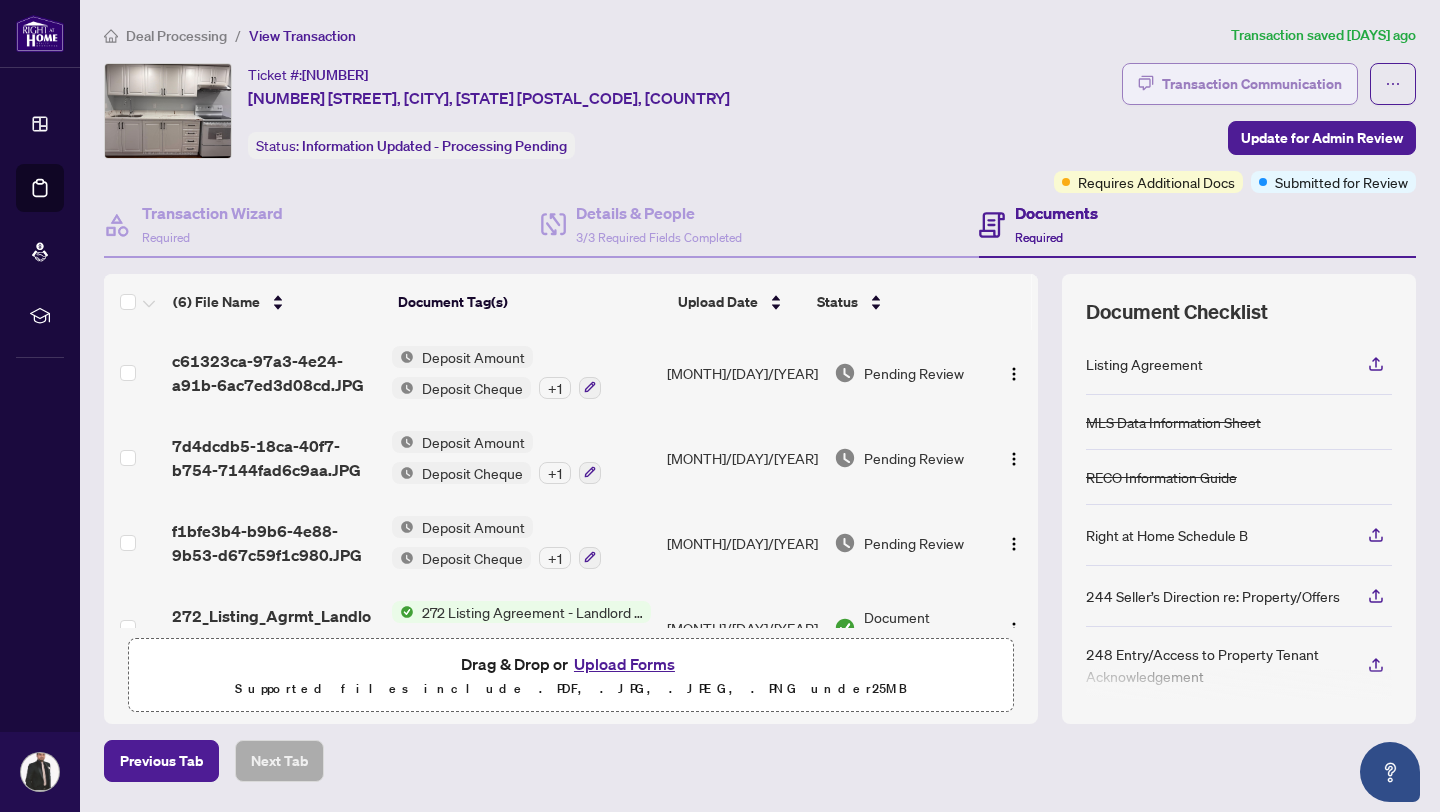 click on "Transaction Communication" at bounding box center [1252, 84] 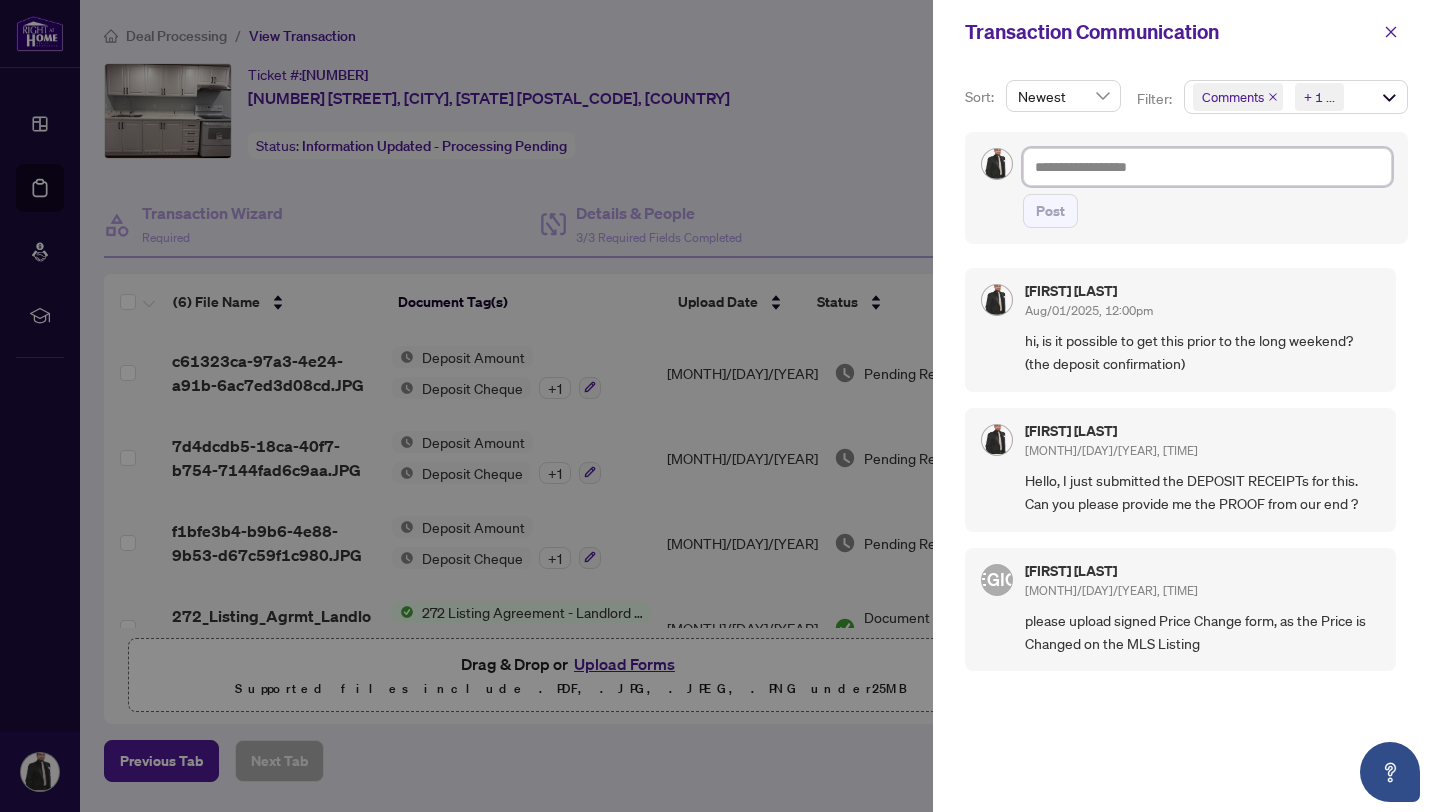 click at bounding box center (1207, 167) 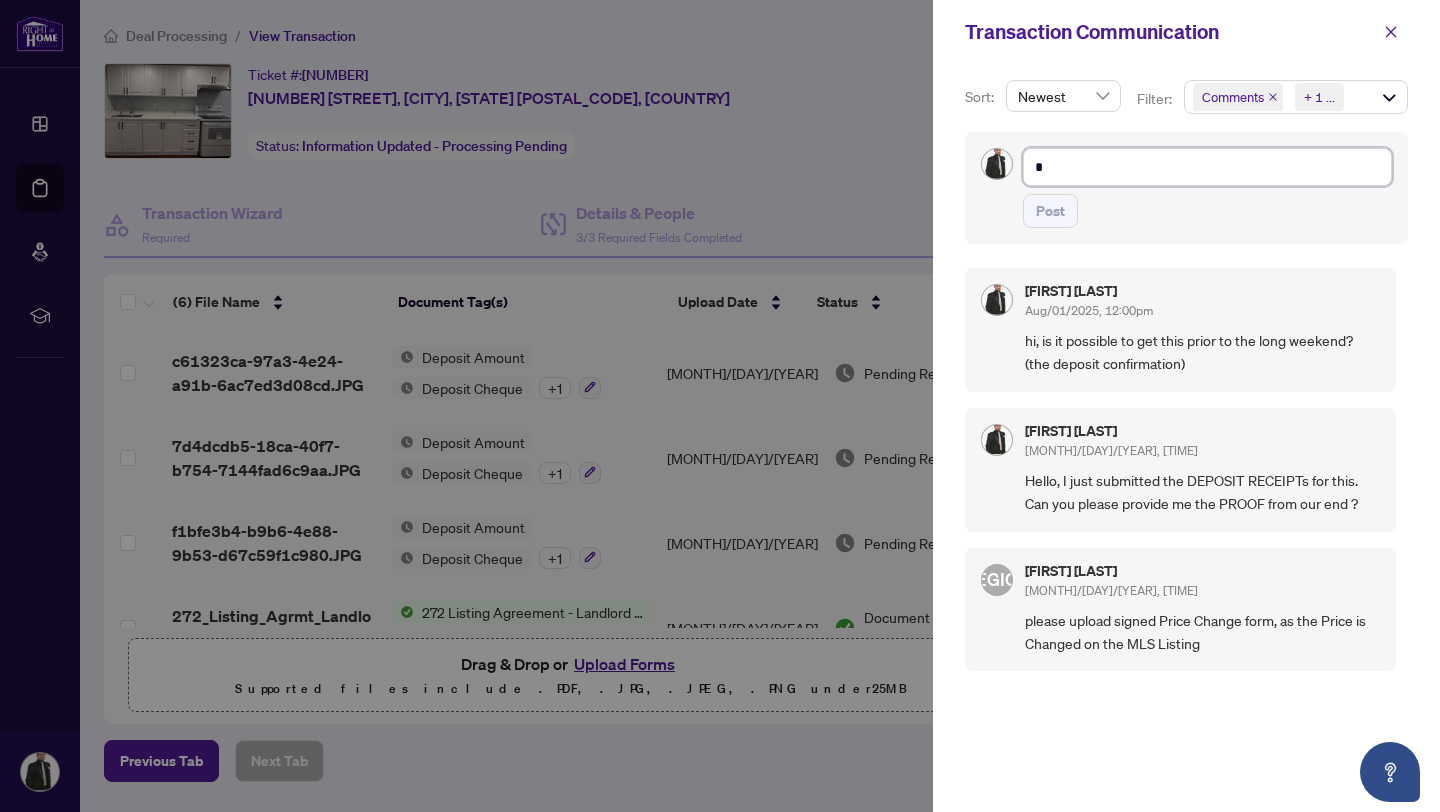 type on "**" 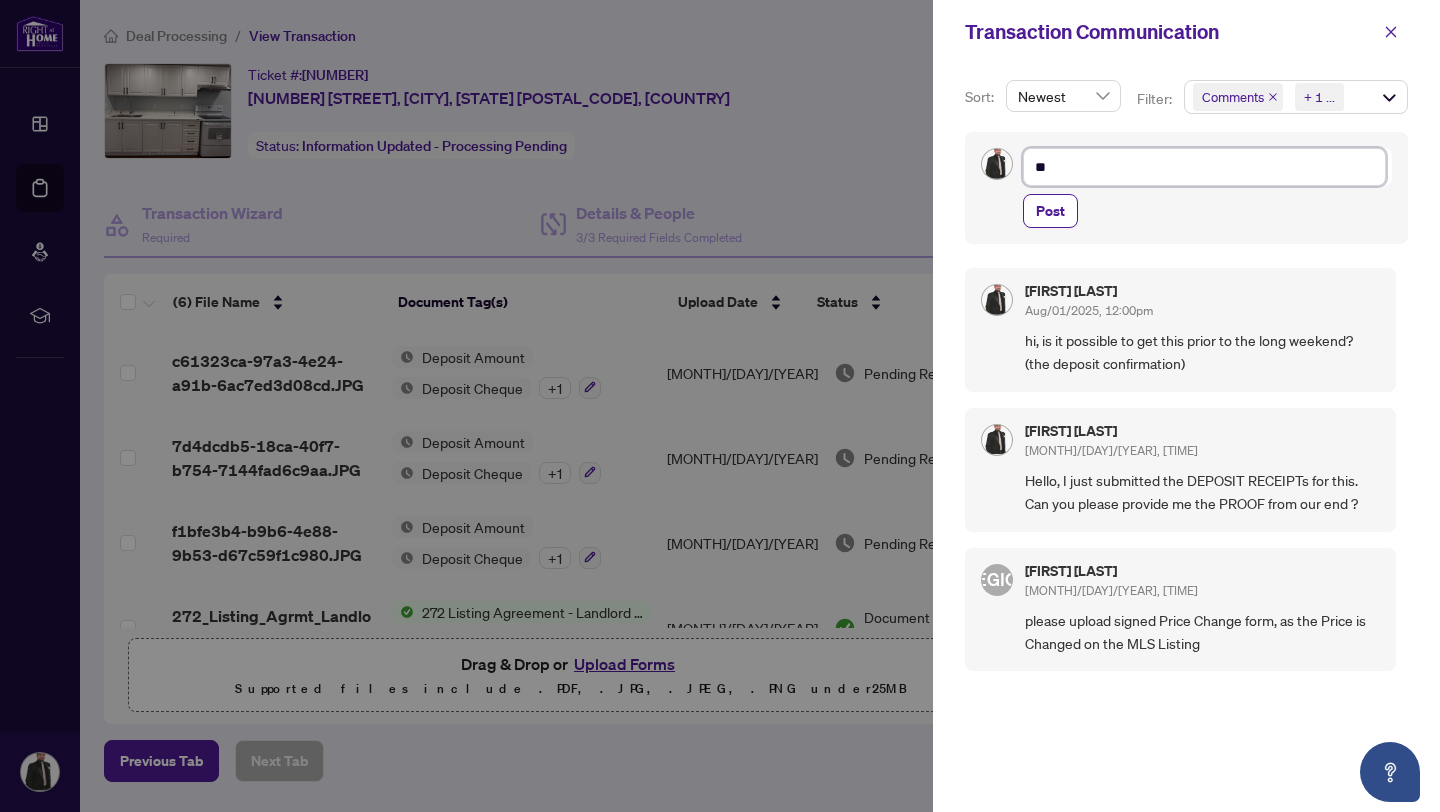 type on "***" 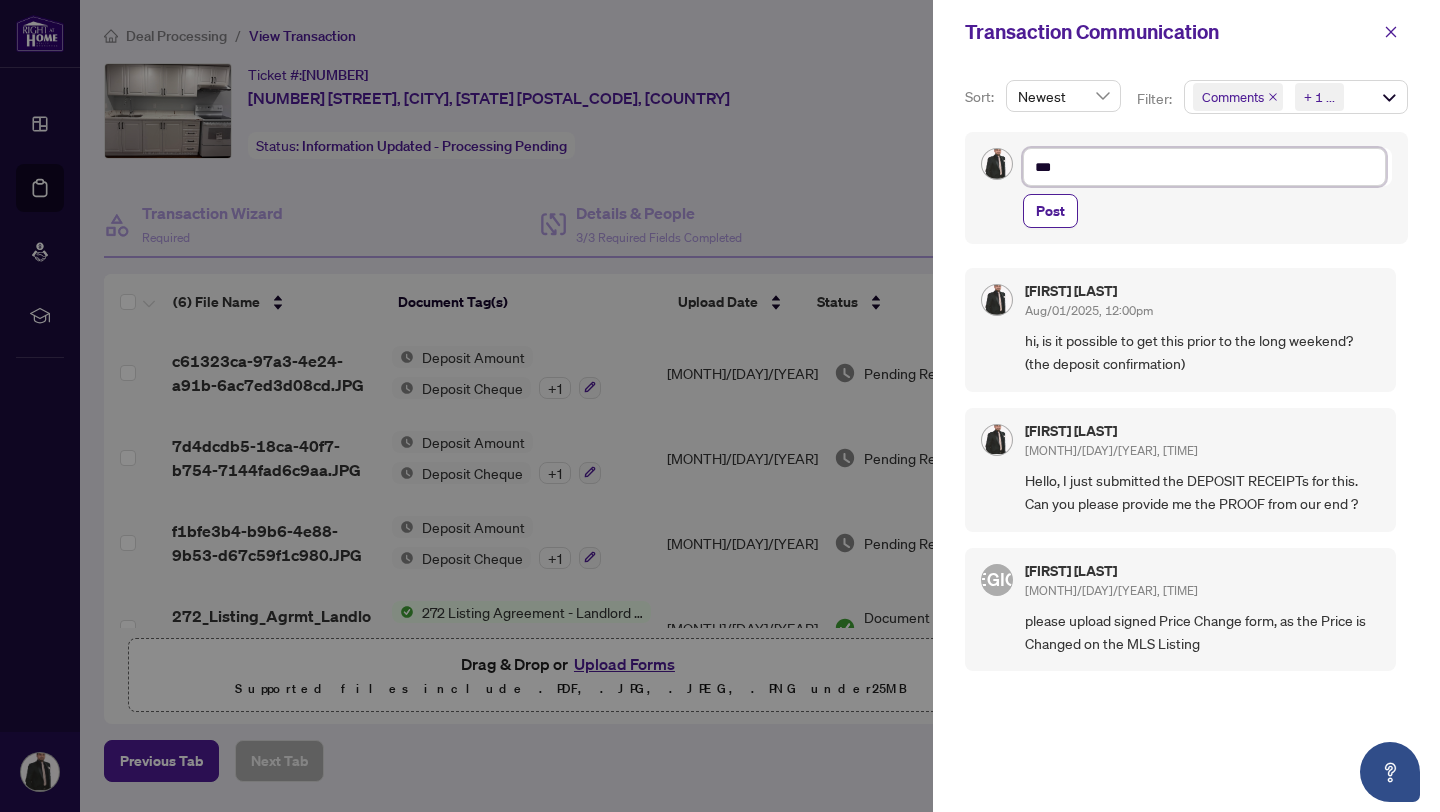 type on "****" 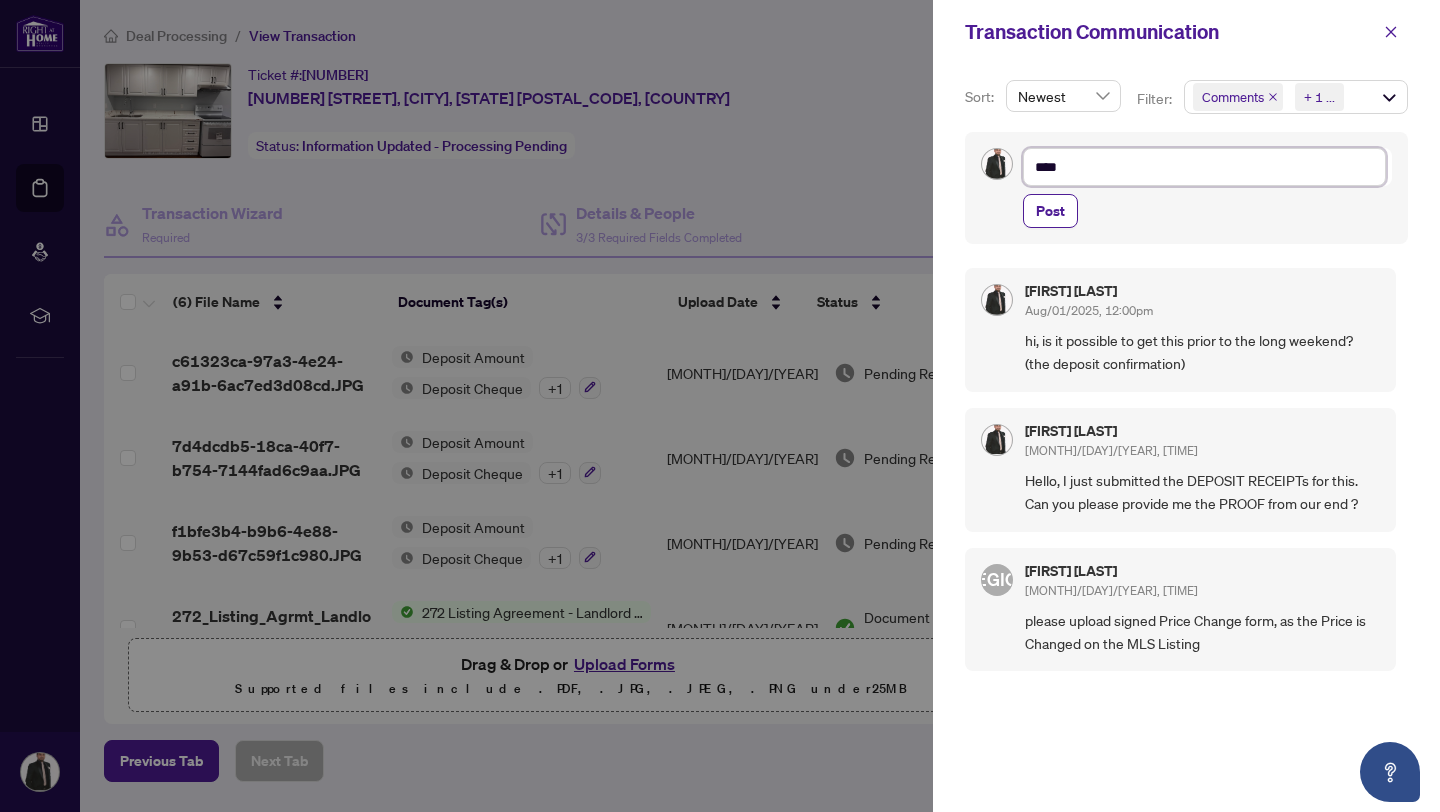 type on "****" 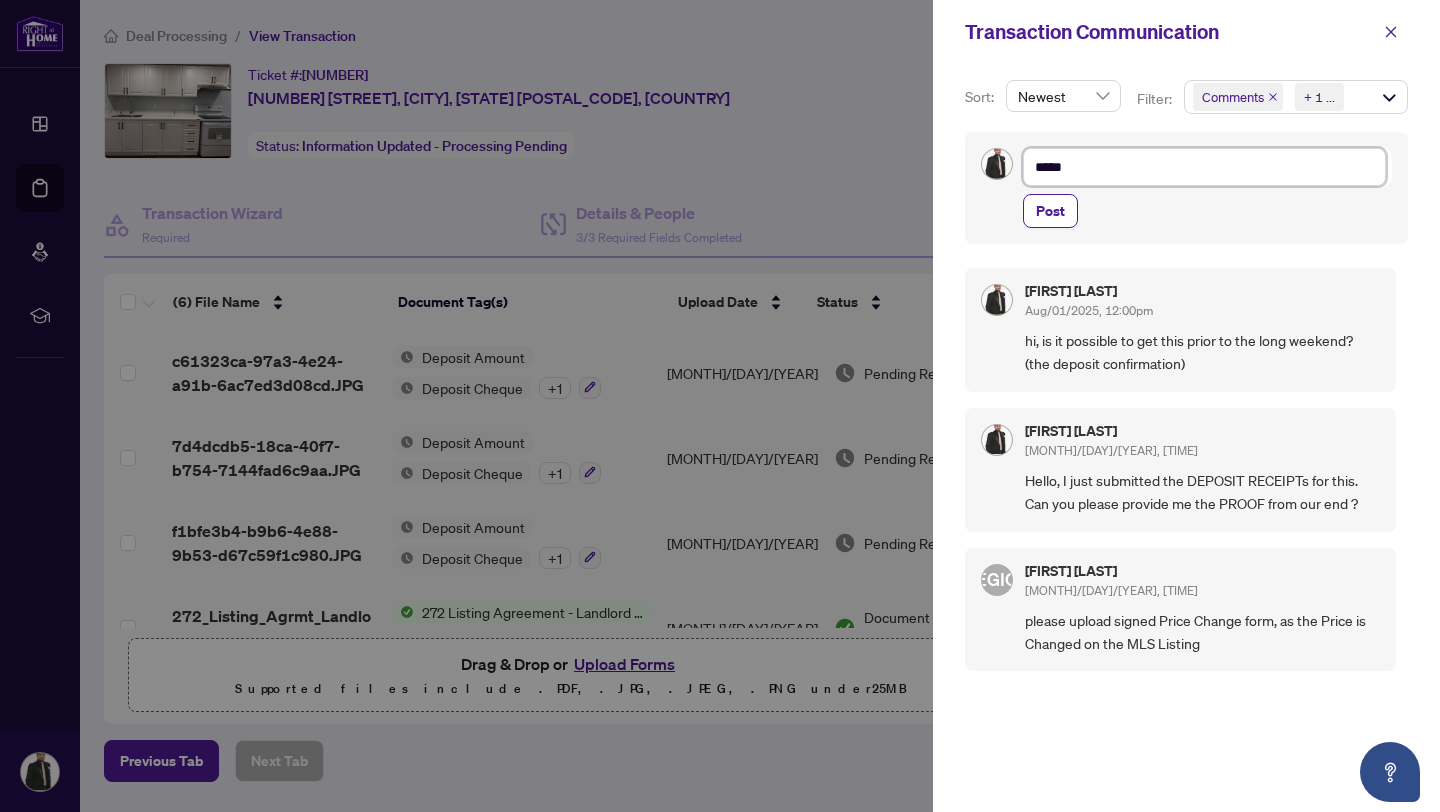 type on "*****" 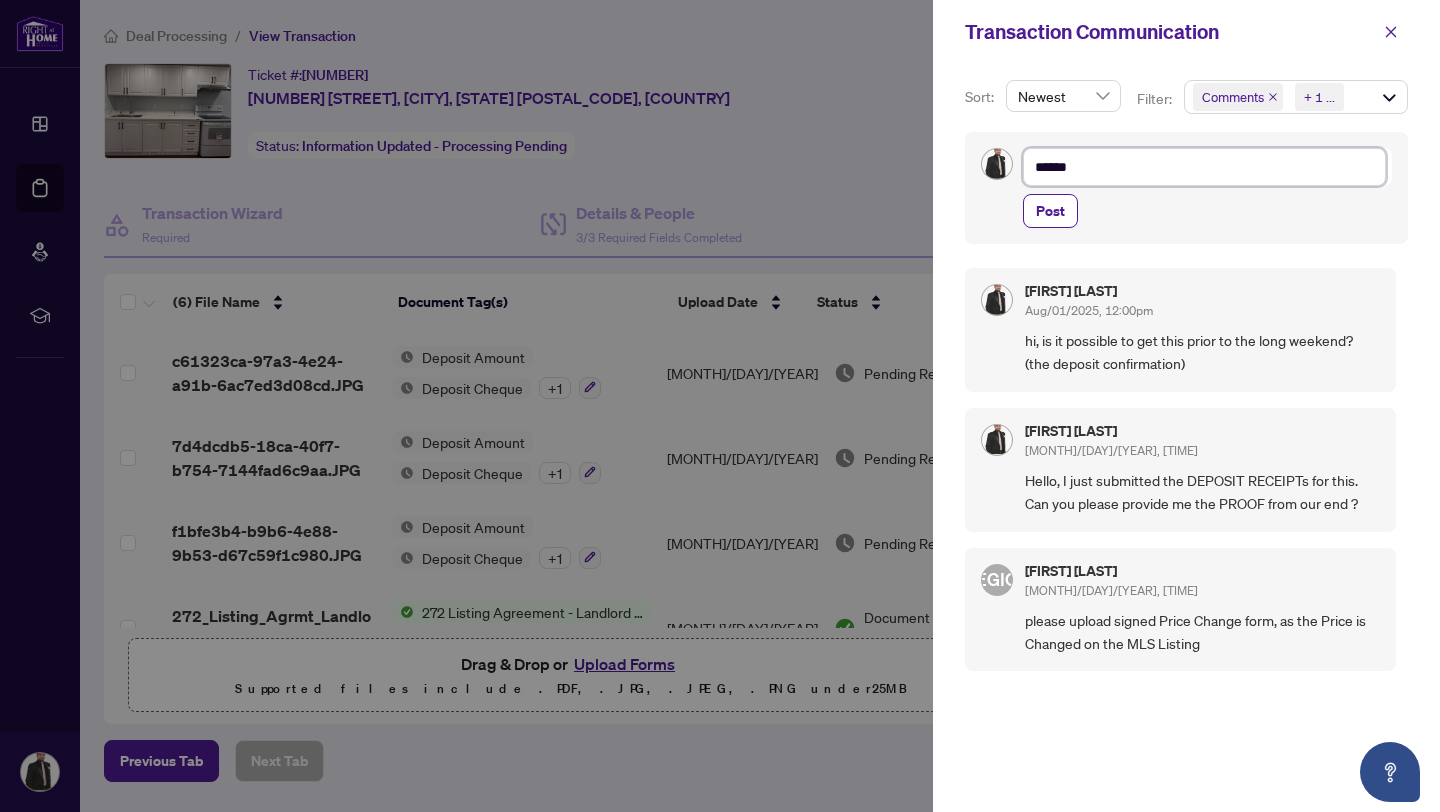 type on "*****" 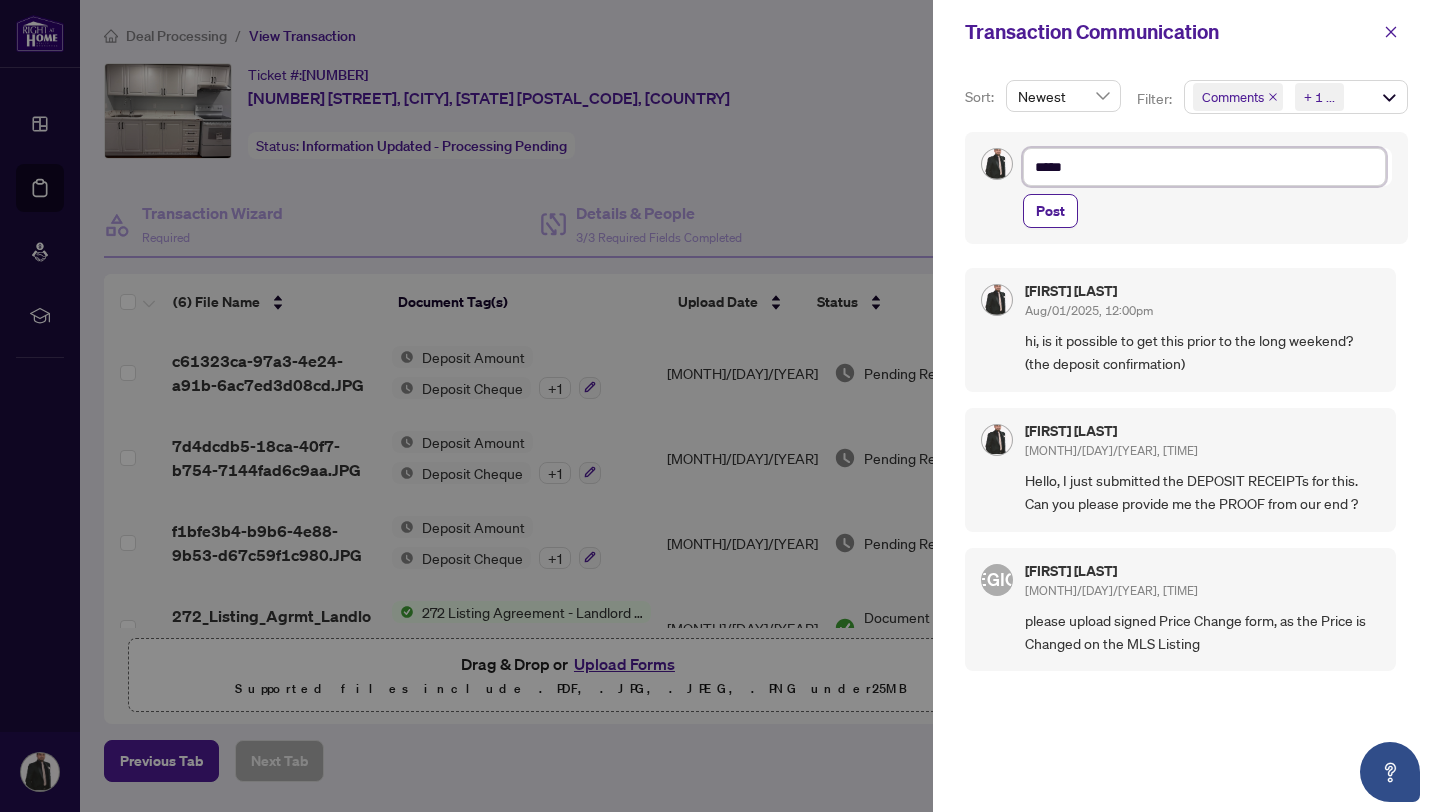 type on "******" 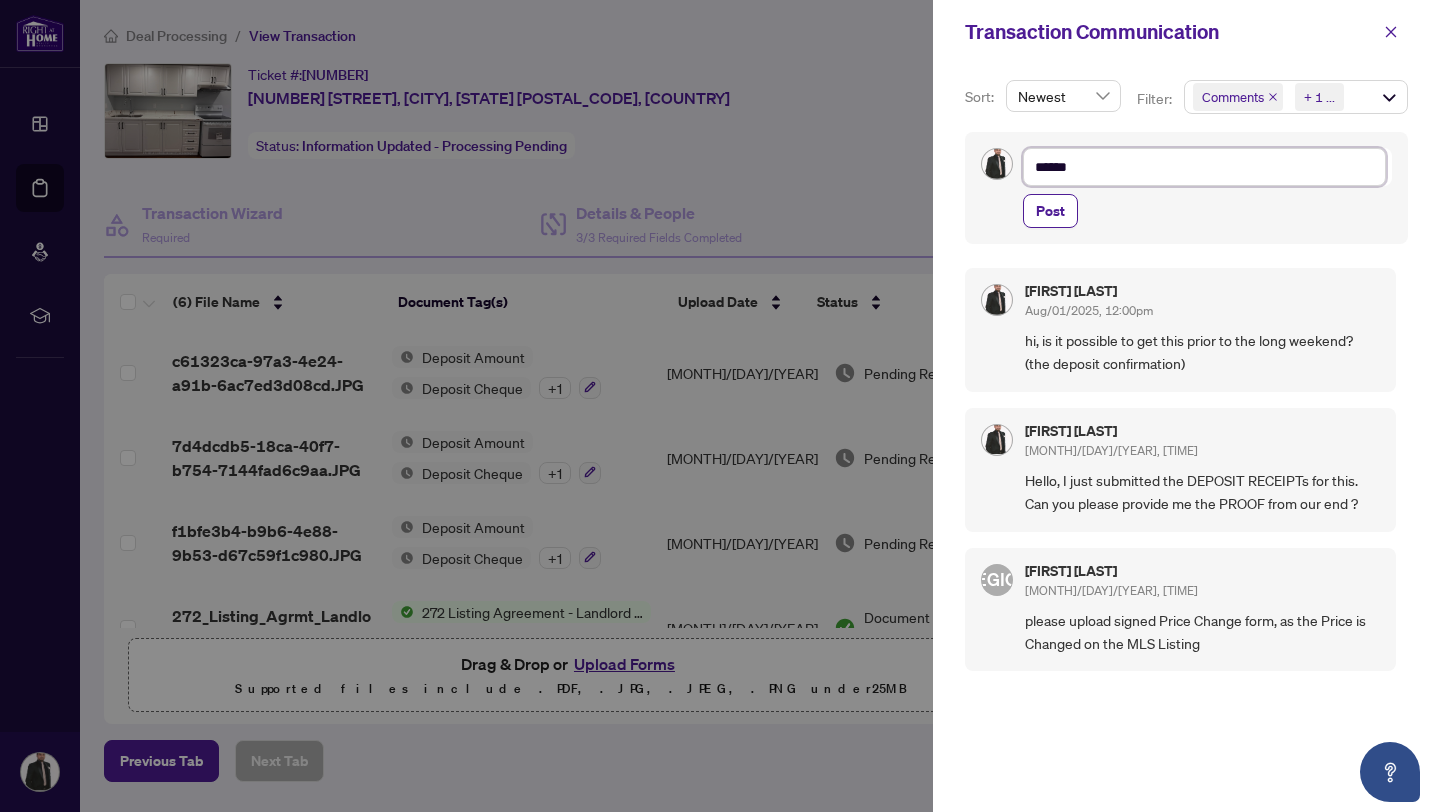 type on "******" 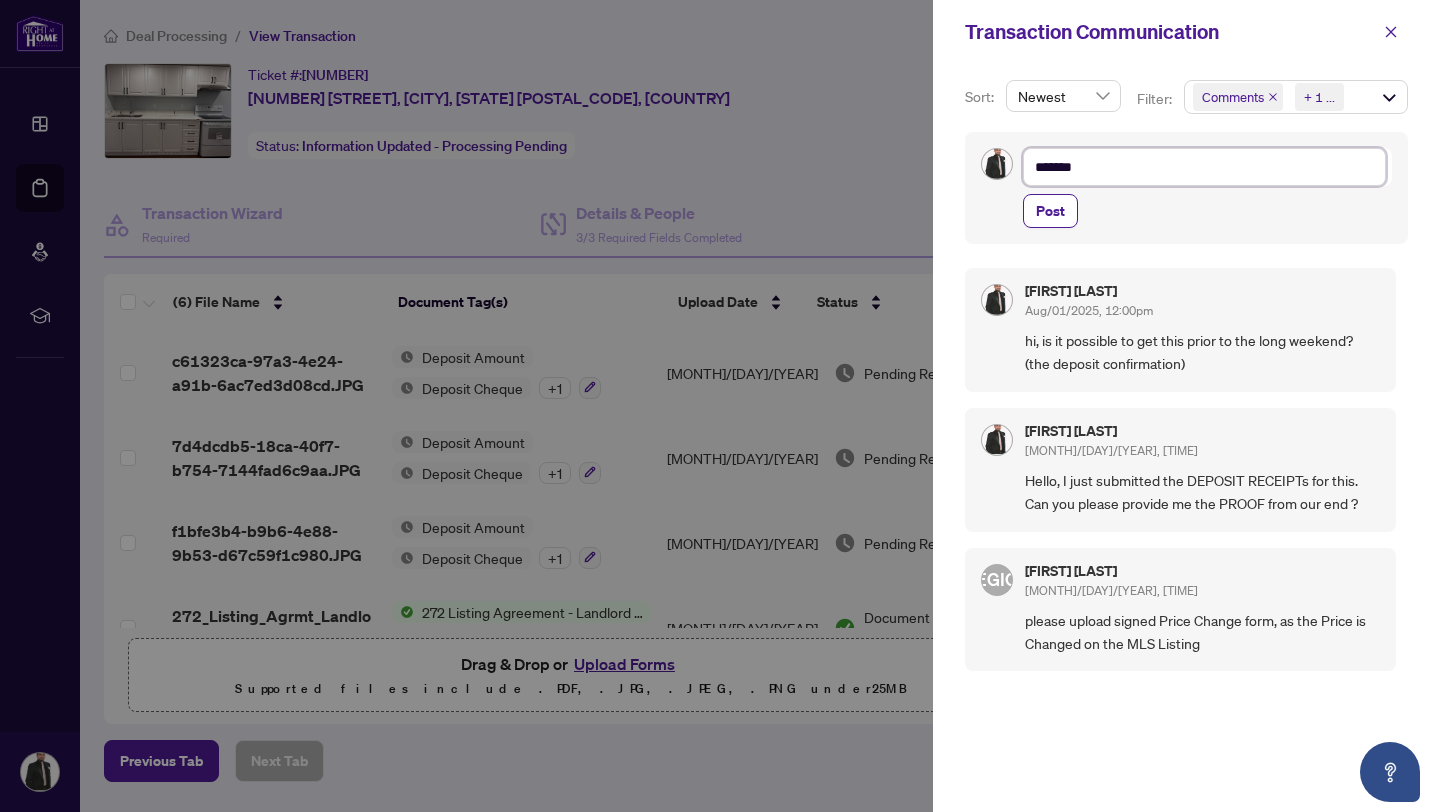 type on "********" 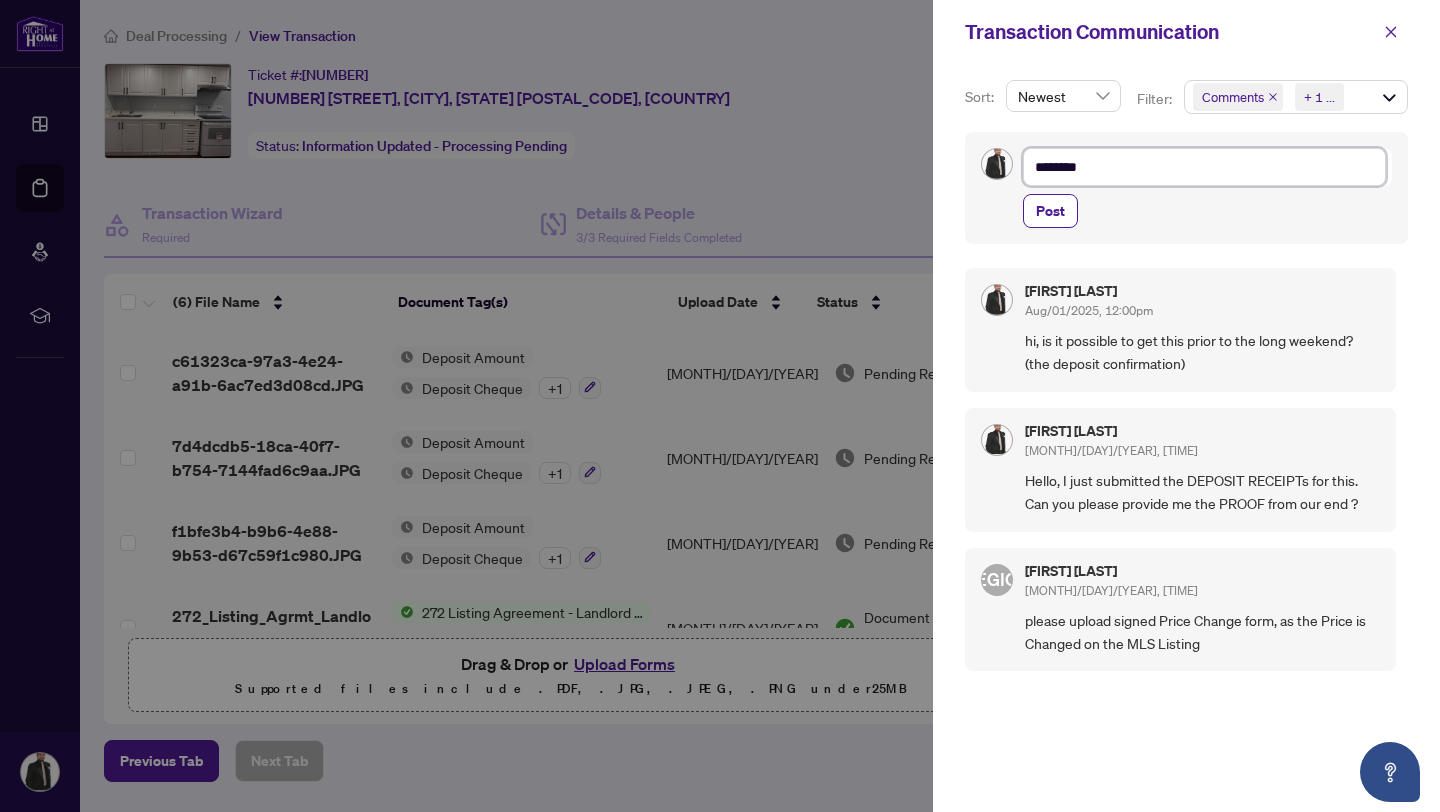 type on "*********" 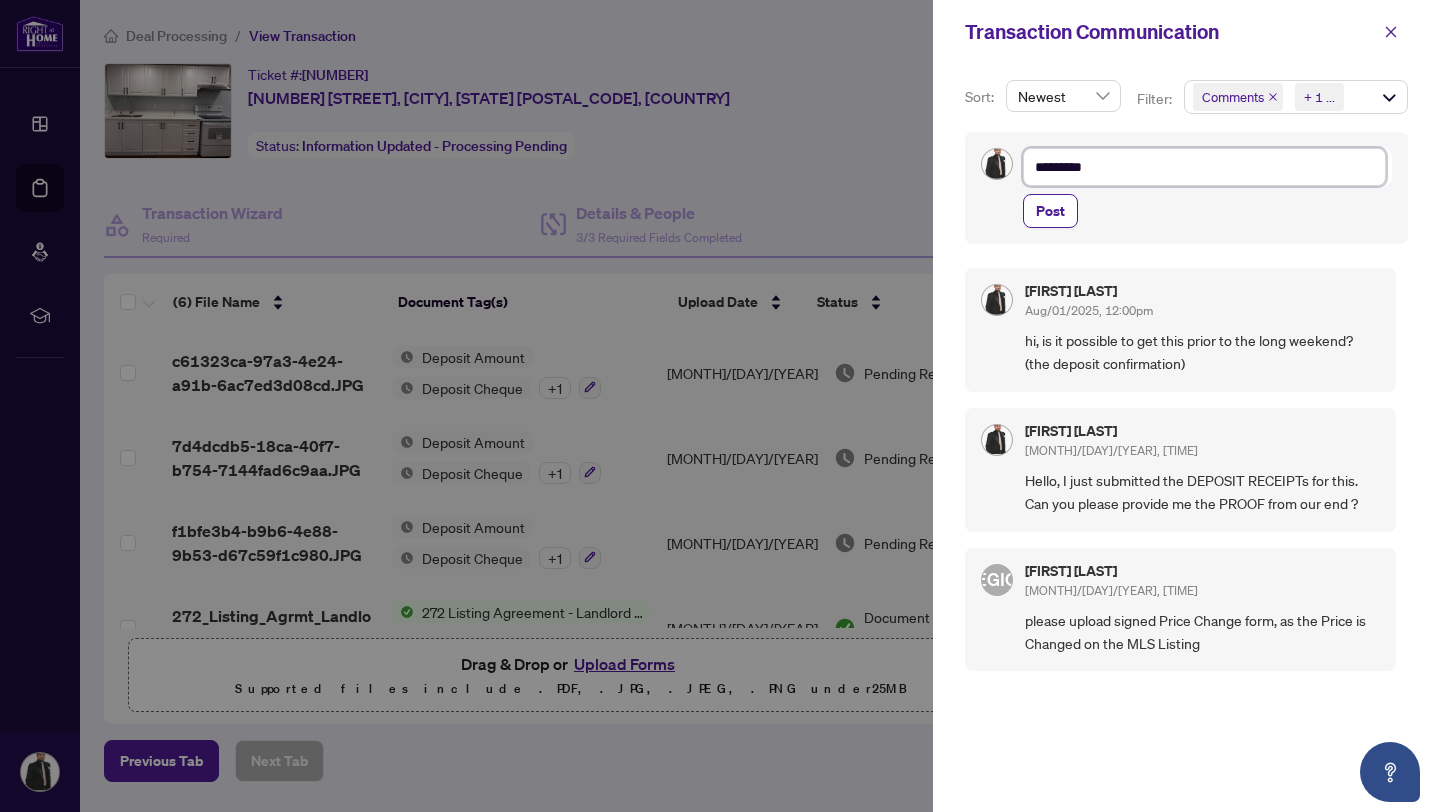 type on "**********" 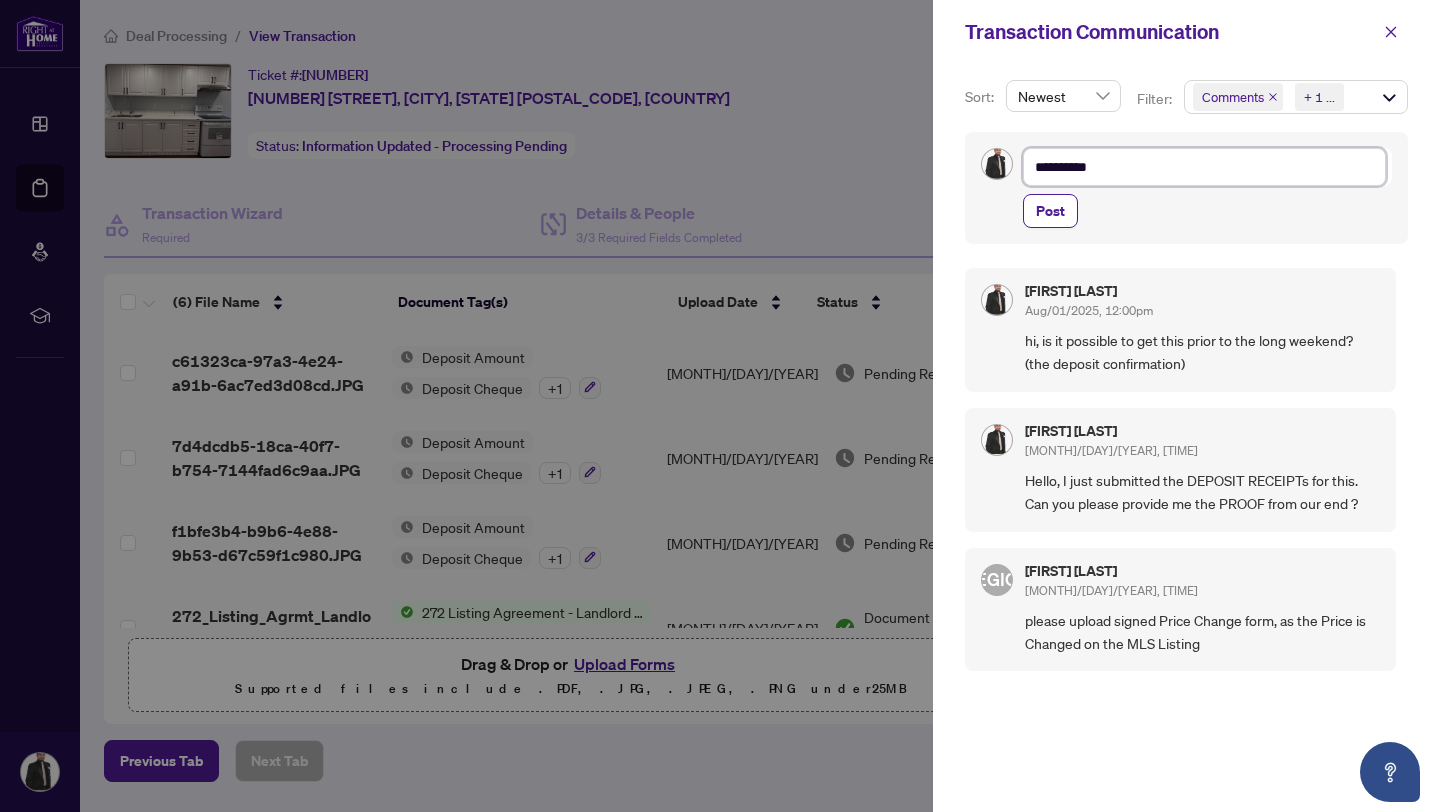 type on "**********" 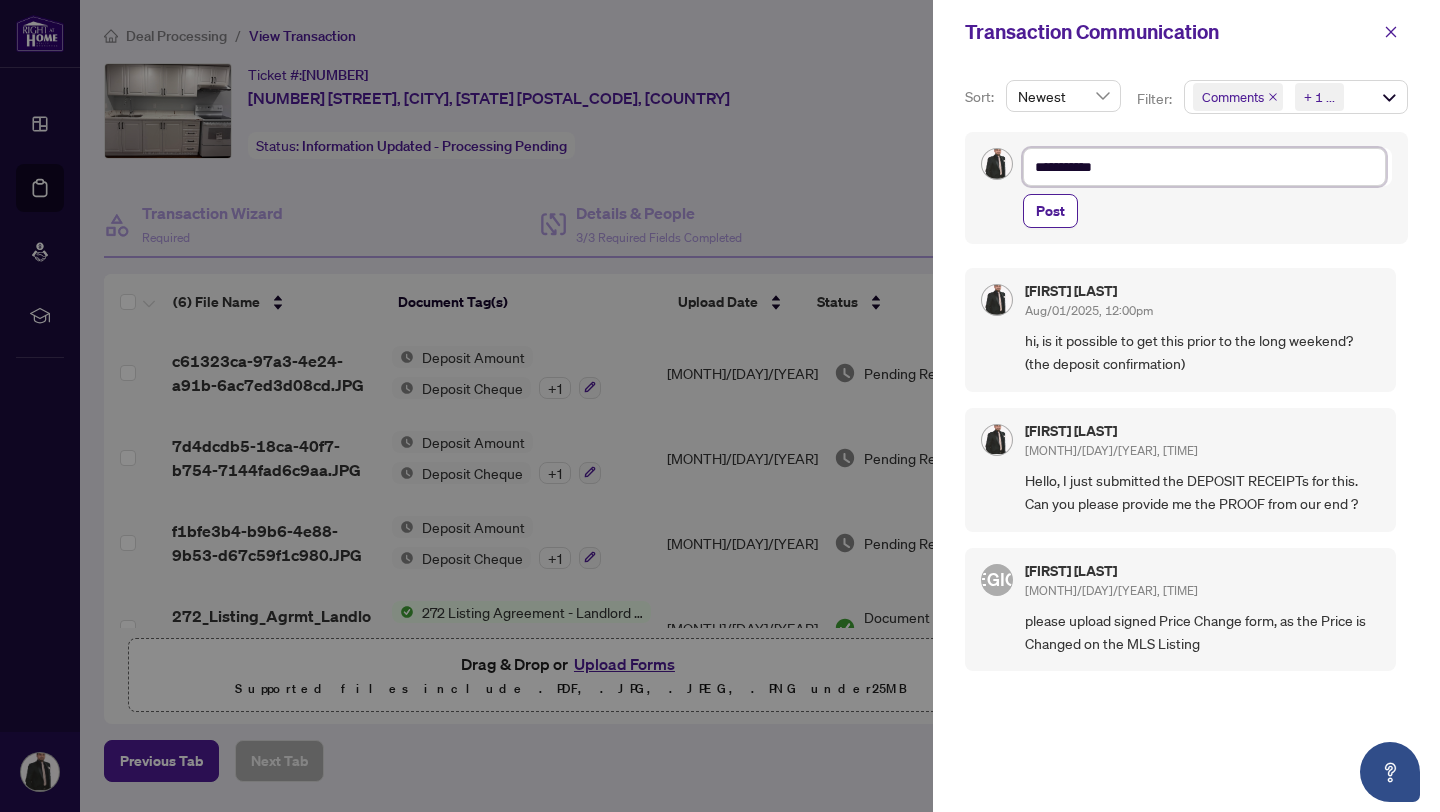 type on "**********" 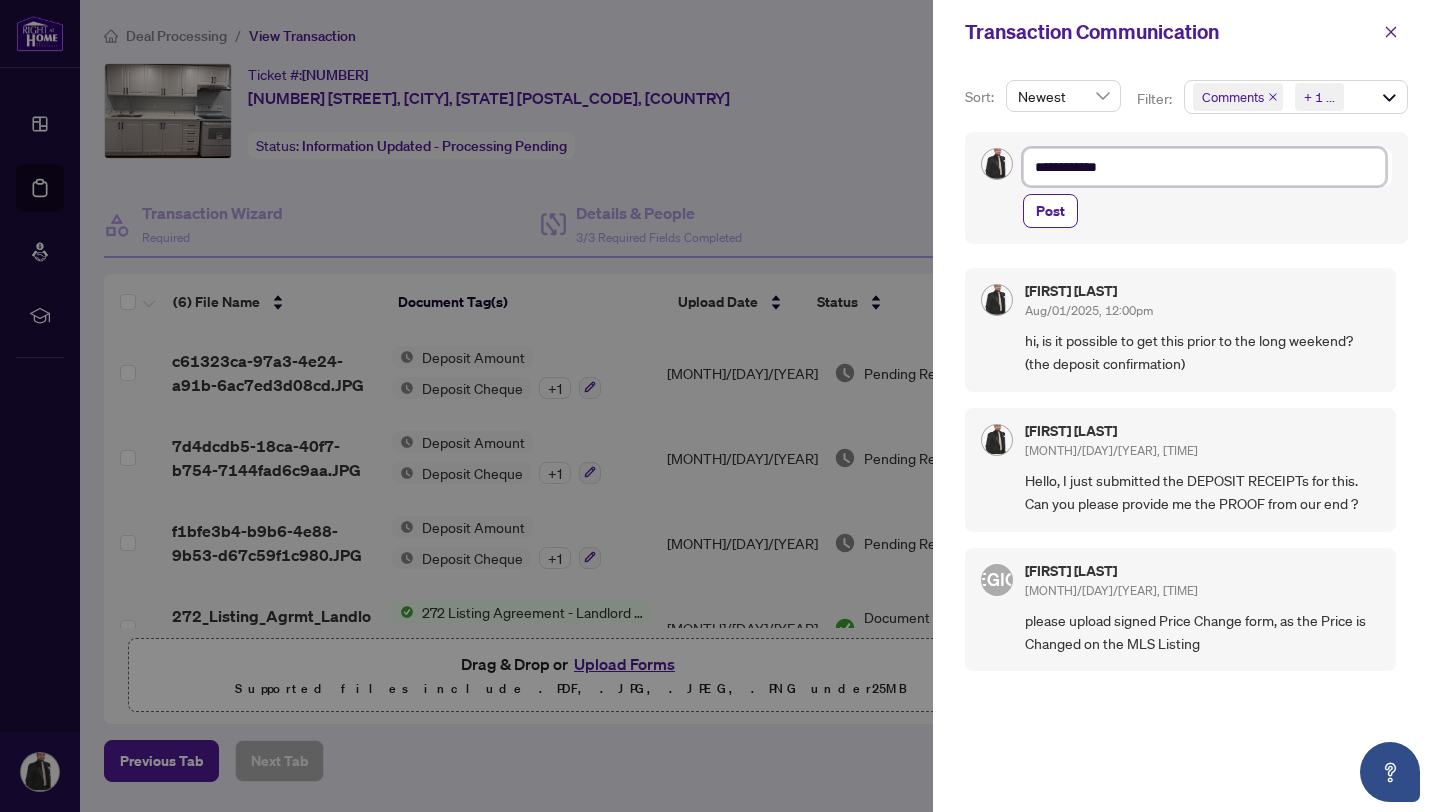 type on "**********" 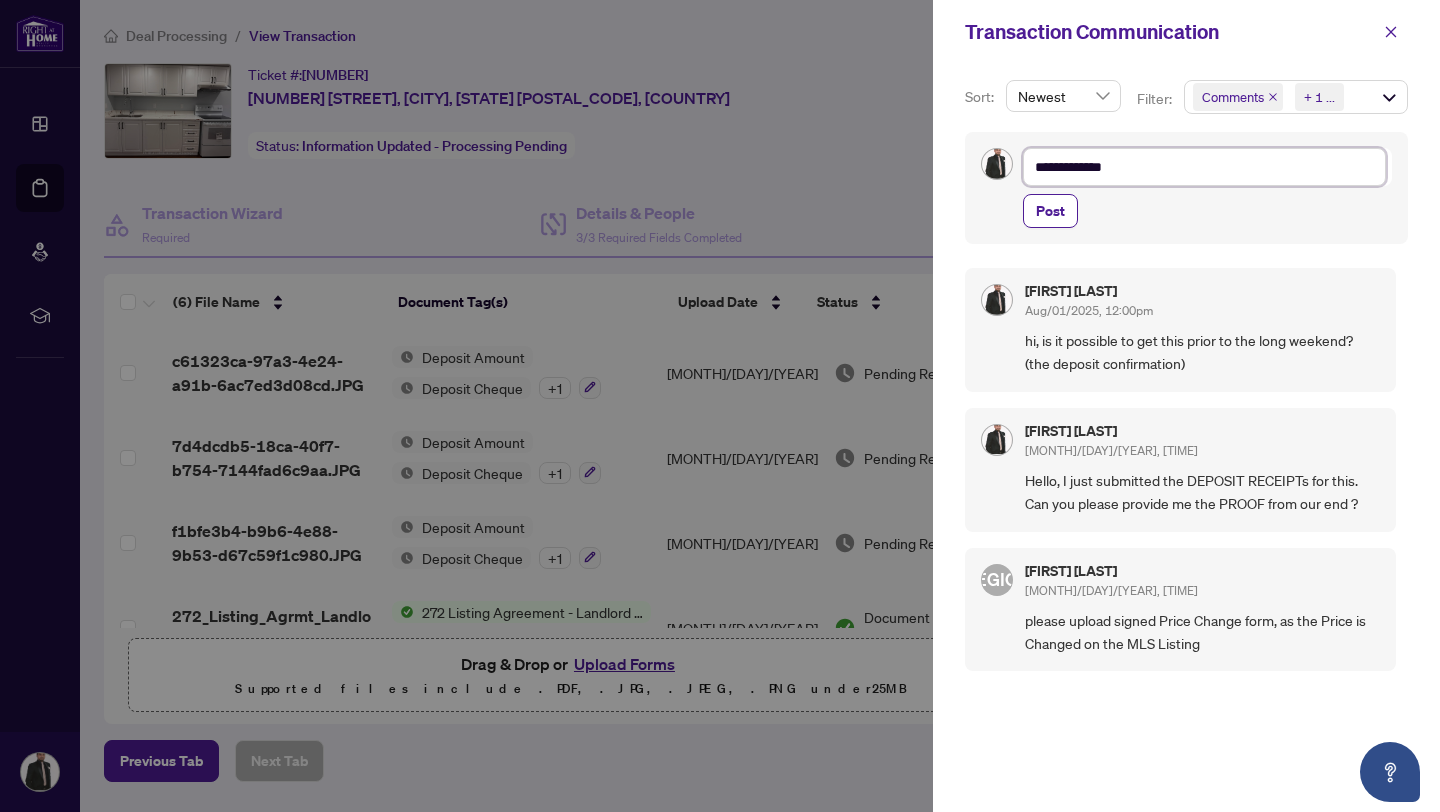 type on "**********" 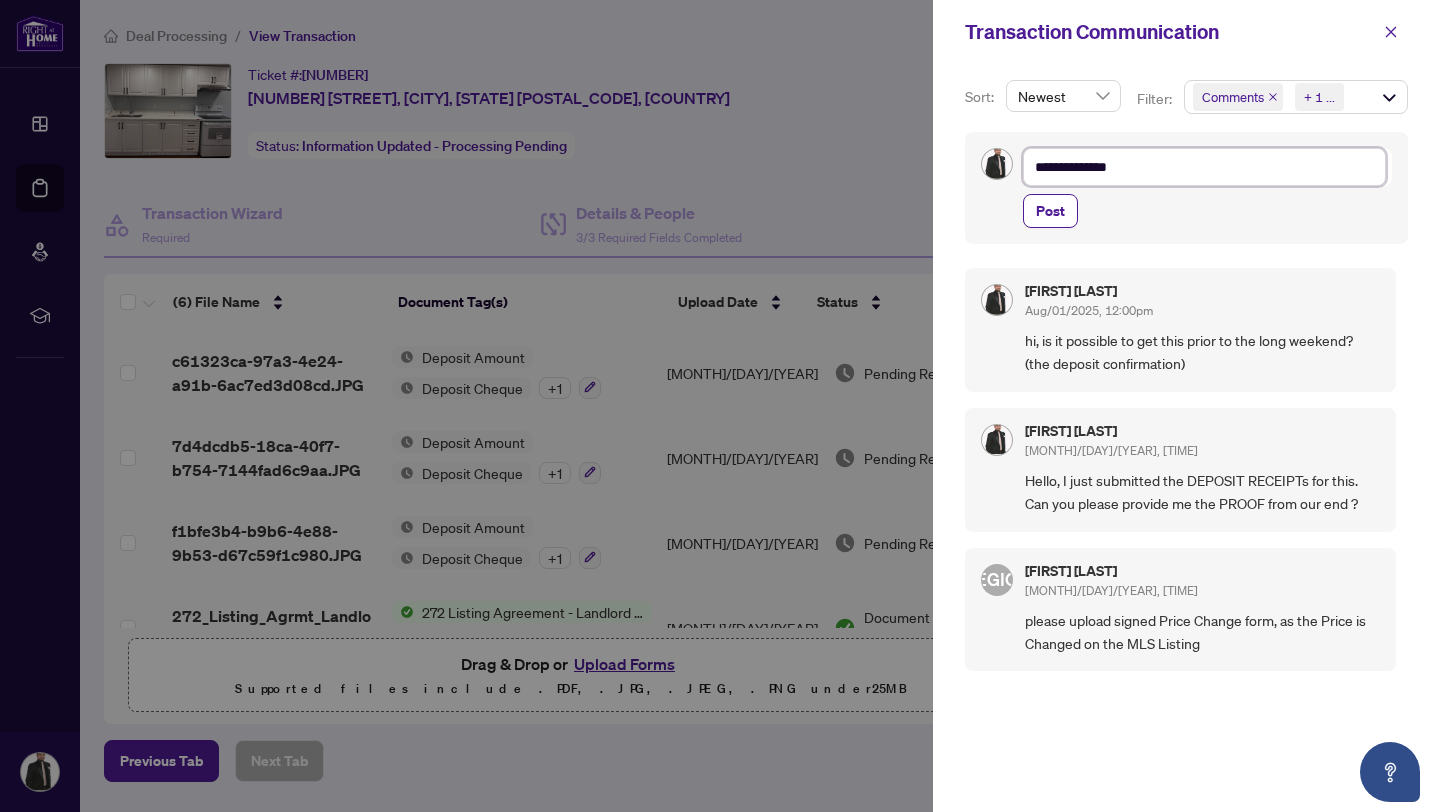 type on "**********" 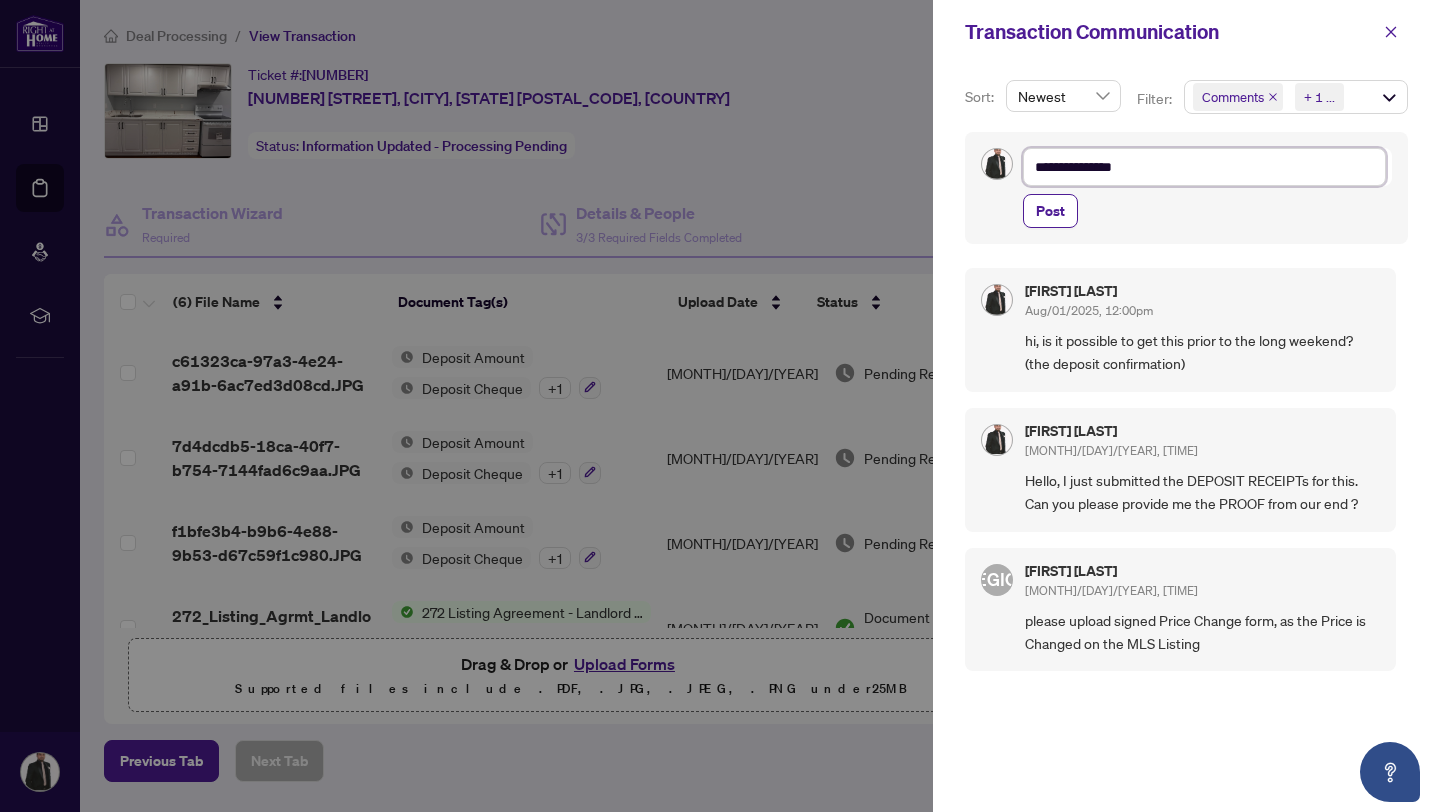 type on "**********" 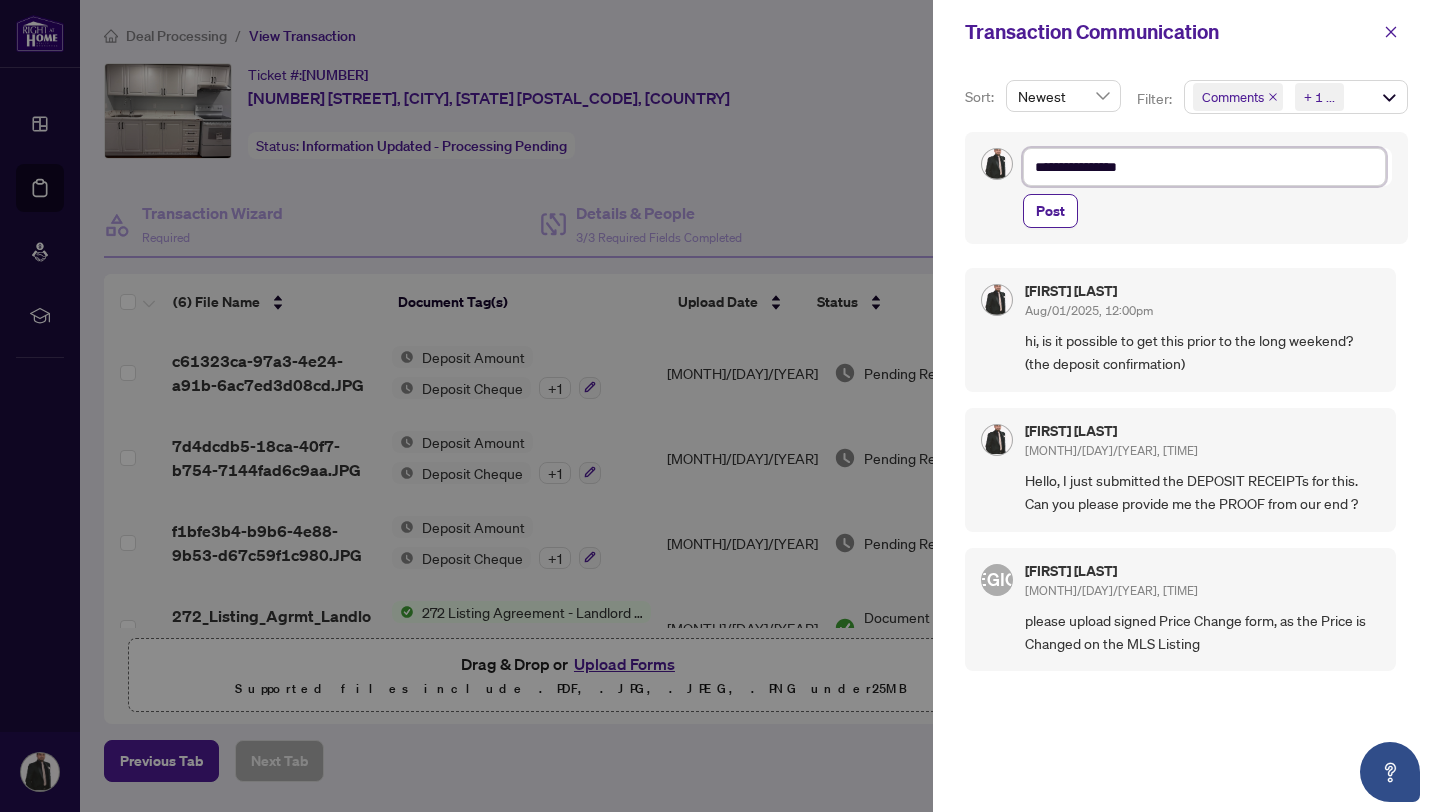 type on "**********" 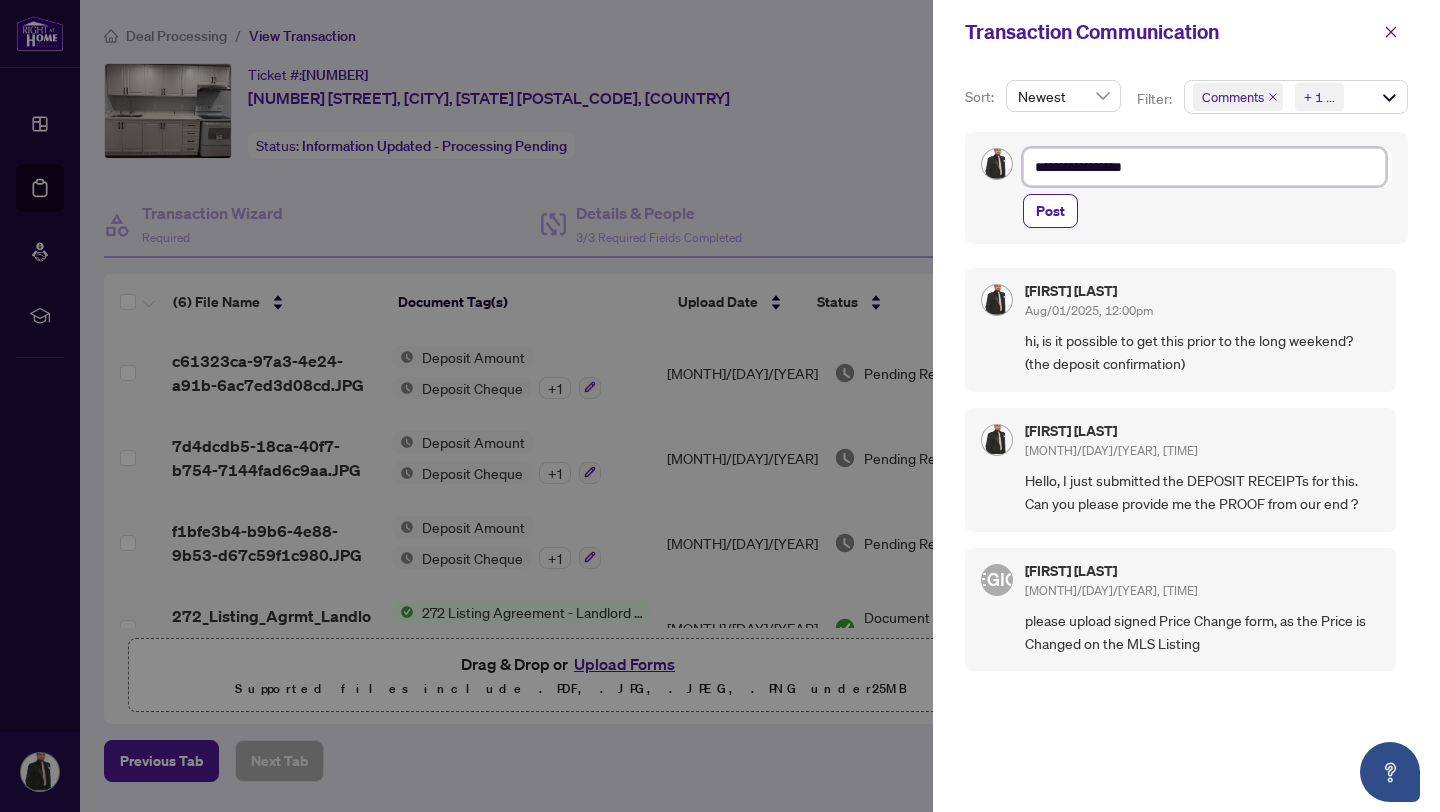 type on "**********" 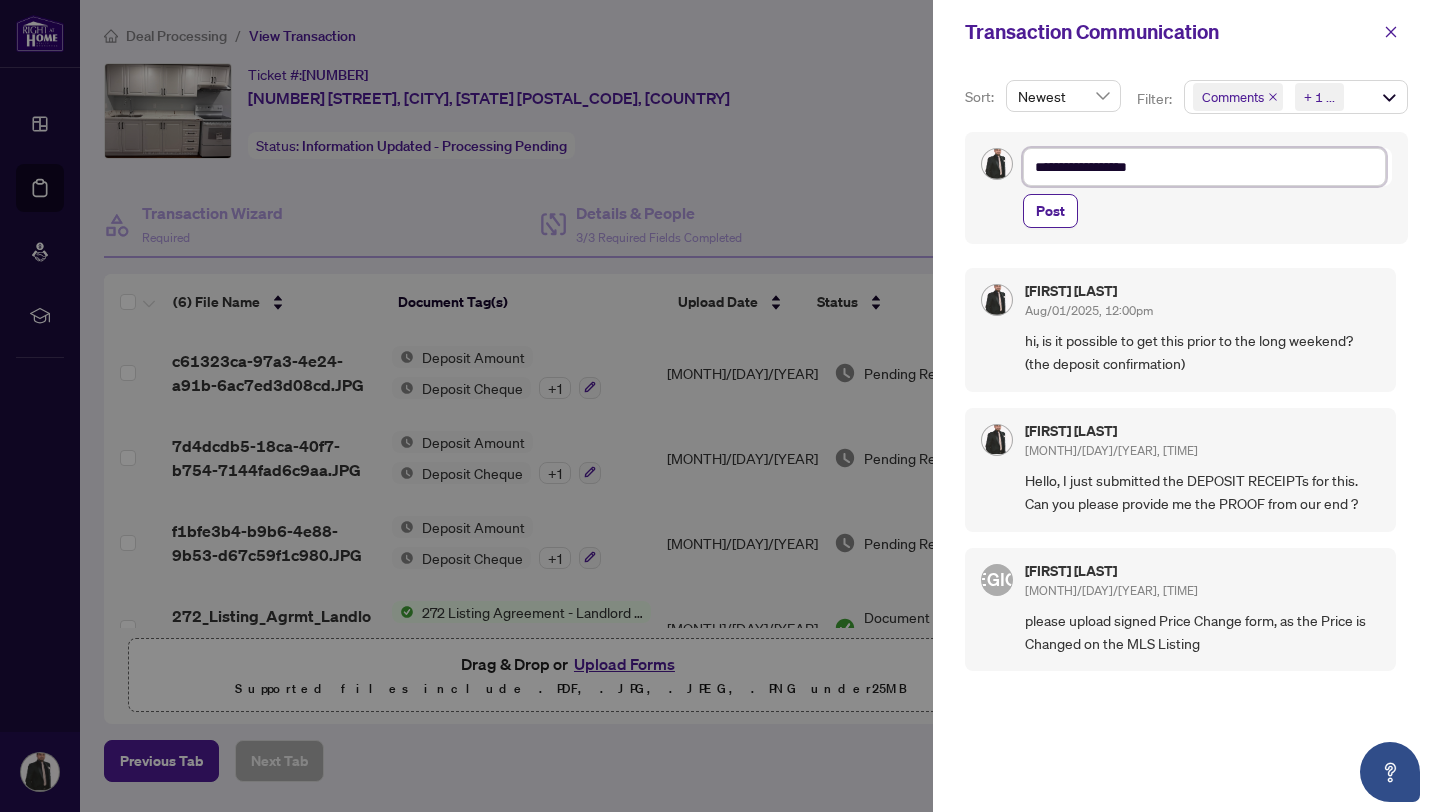 type on "**********" 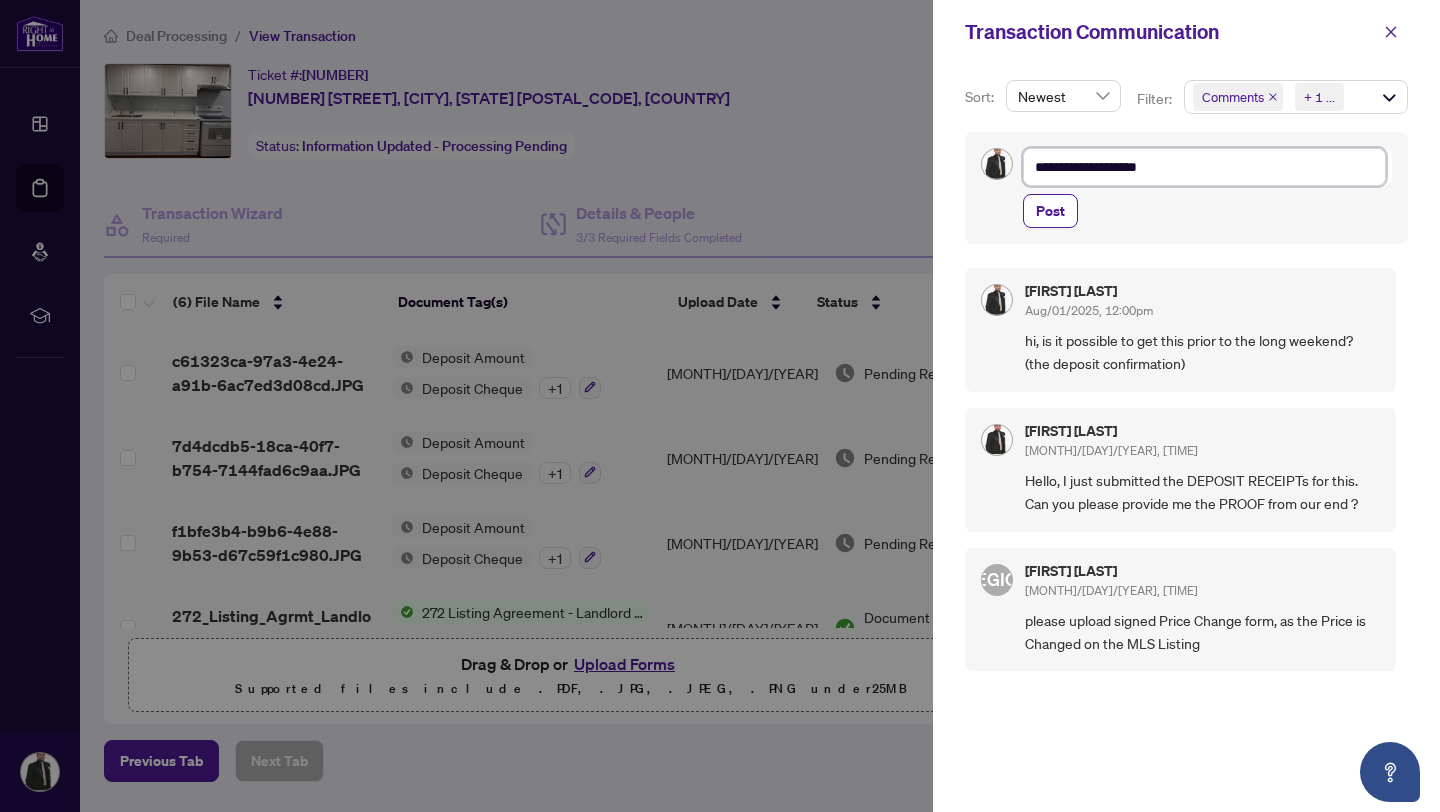 type on "**********" 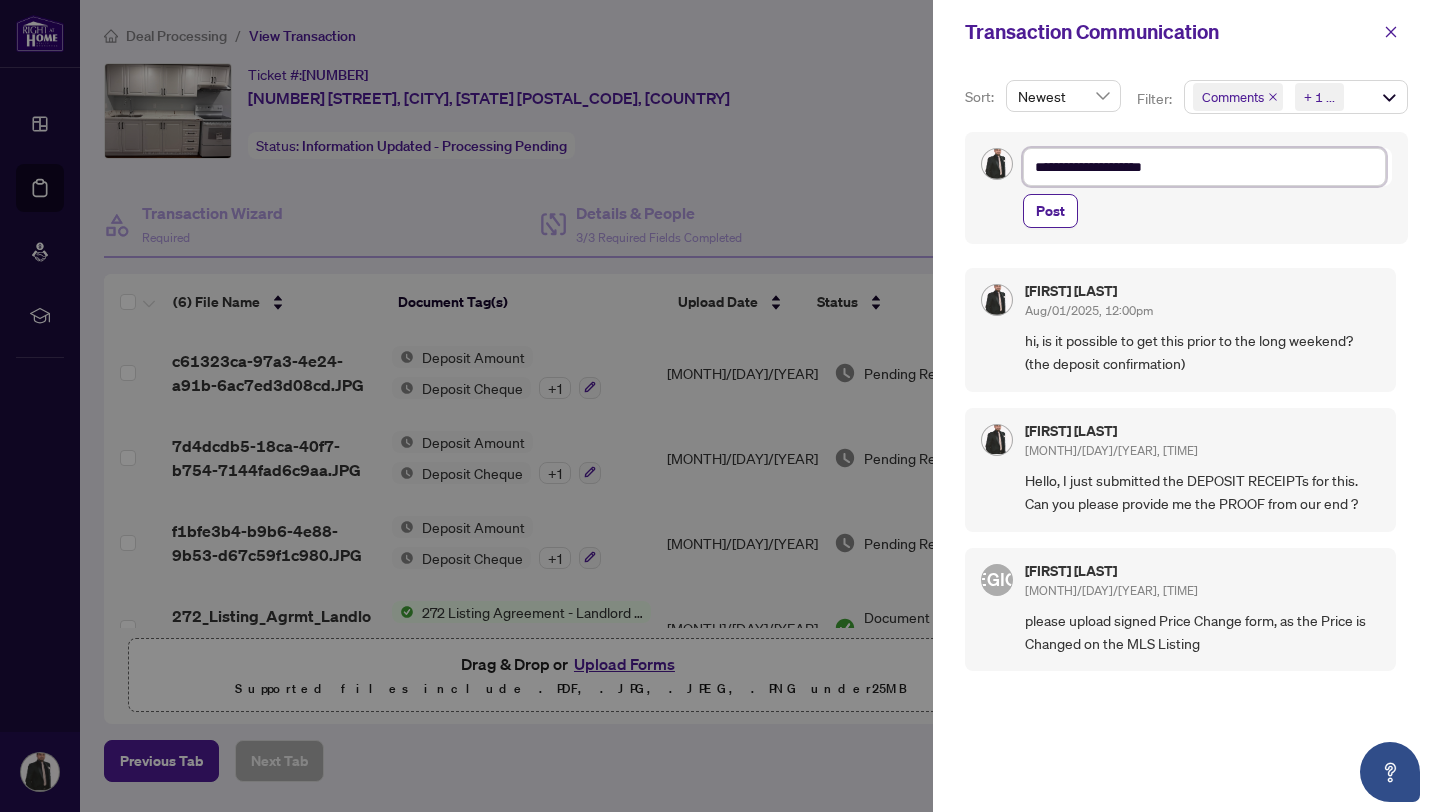 type on "**********" 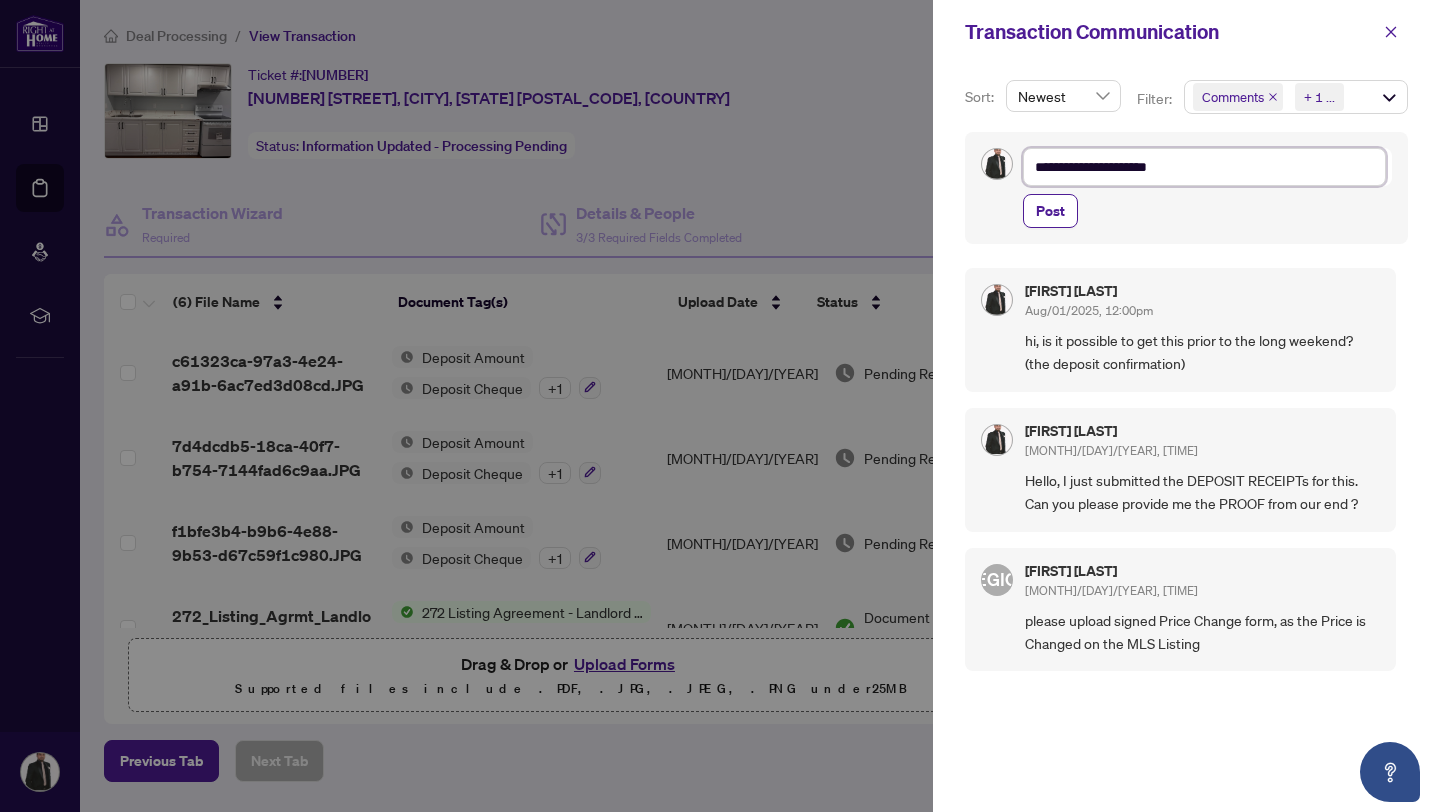 type on "**********" 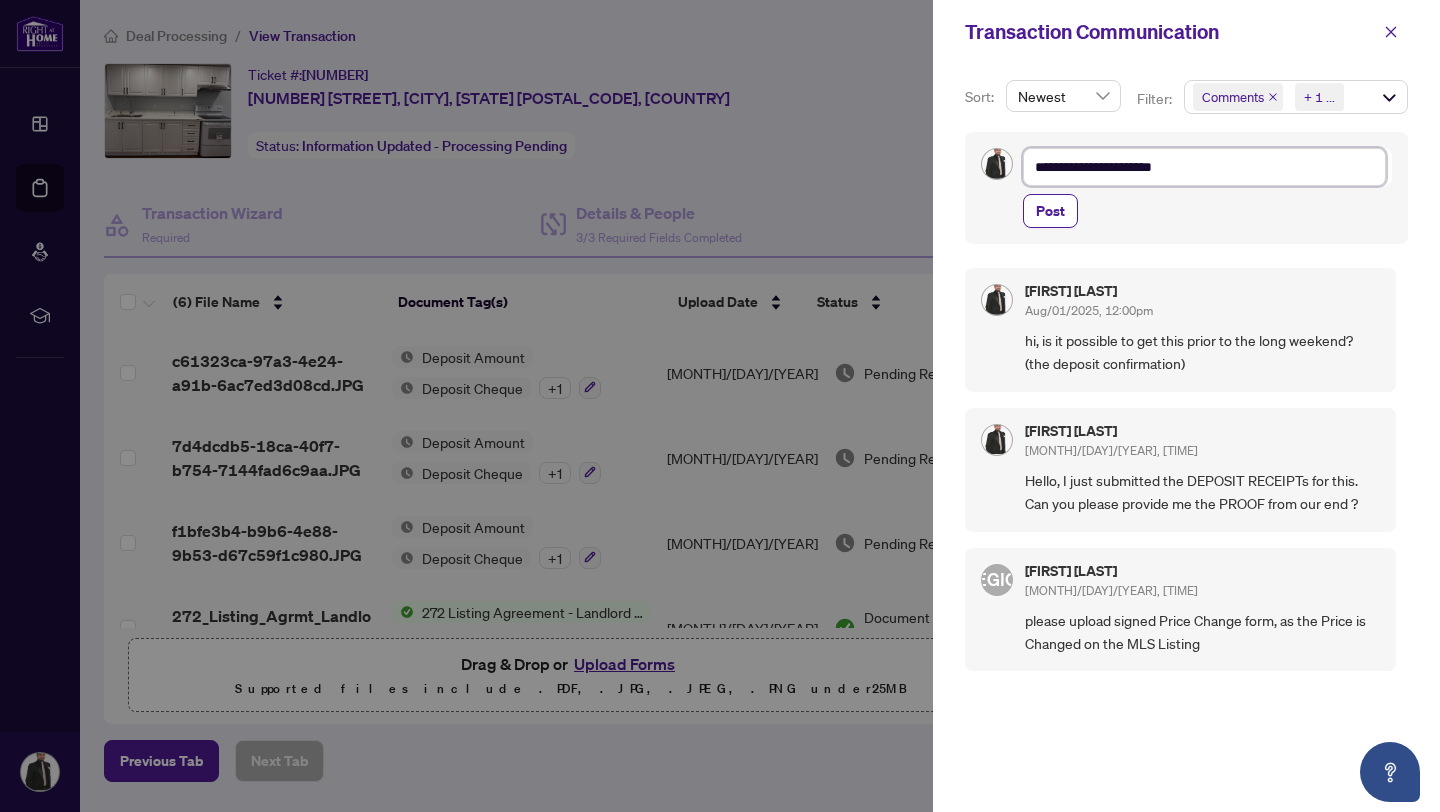 type on "**********" 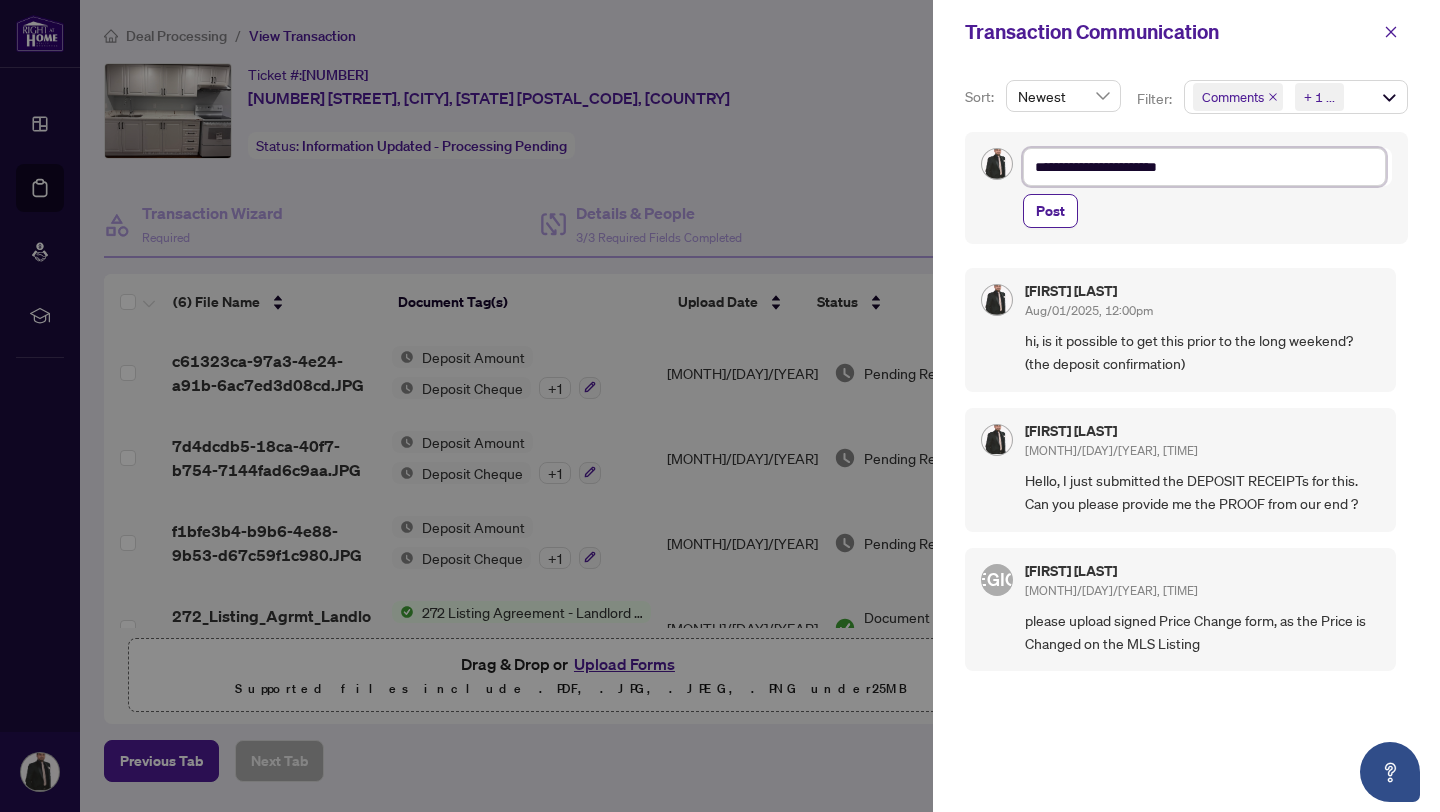 type on "**********" 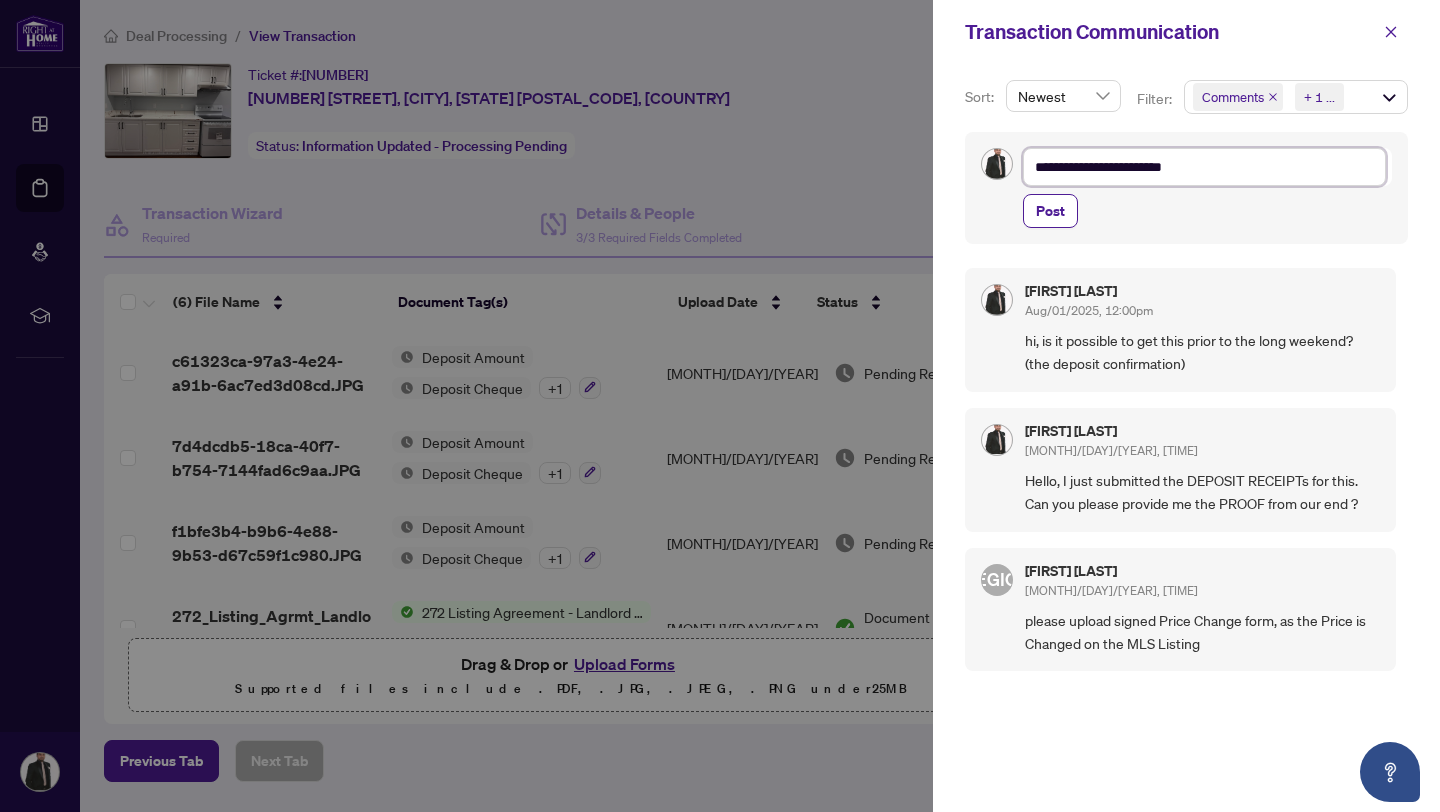 type on "**********" 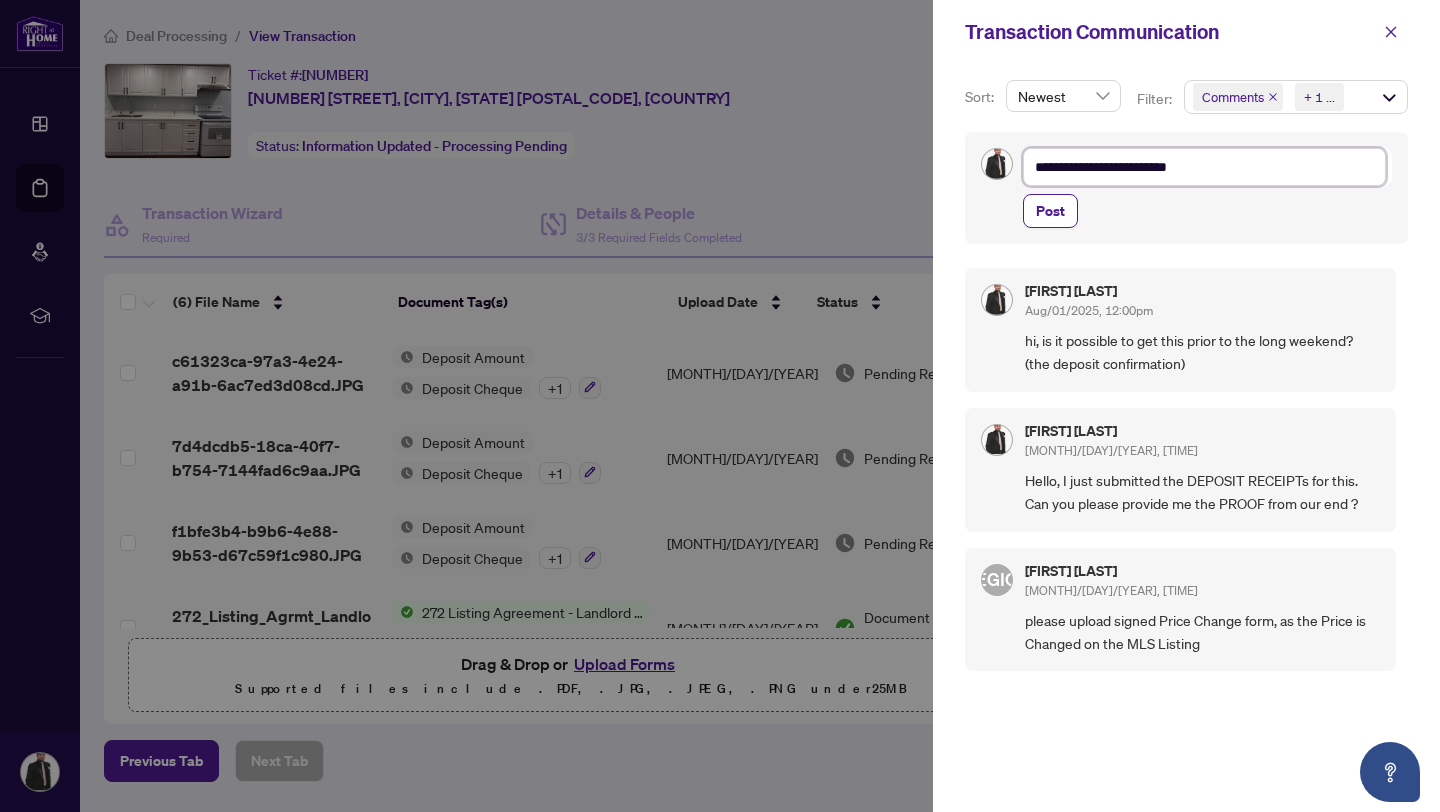 type on "**********" 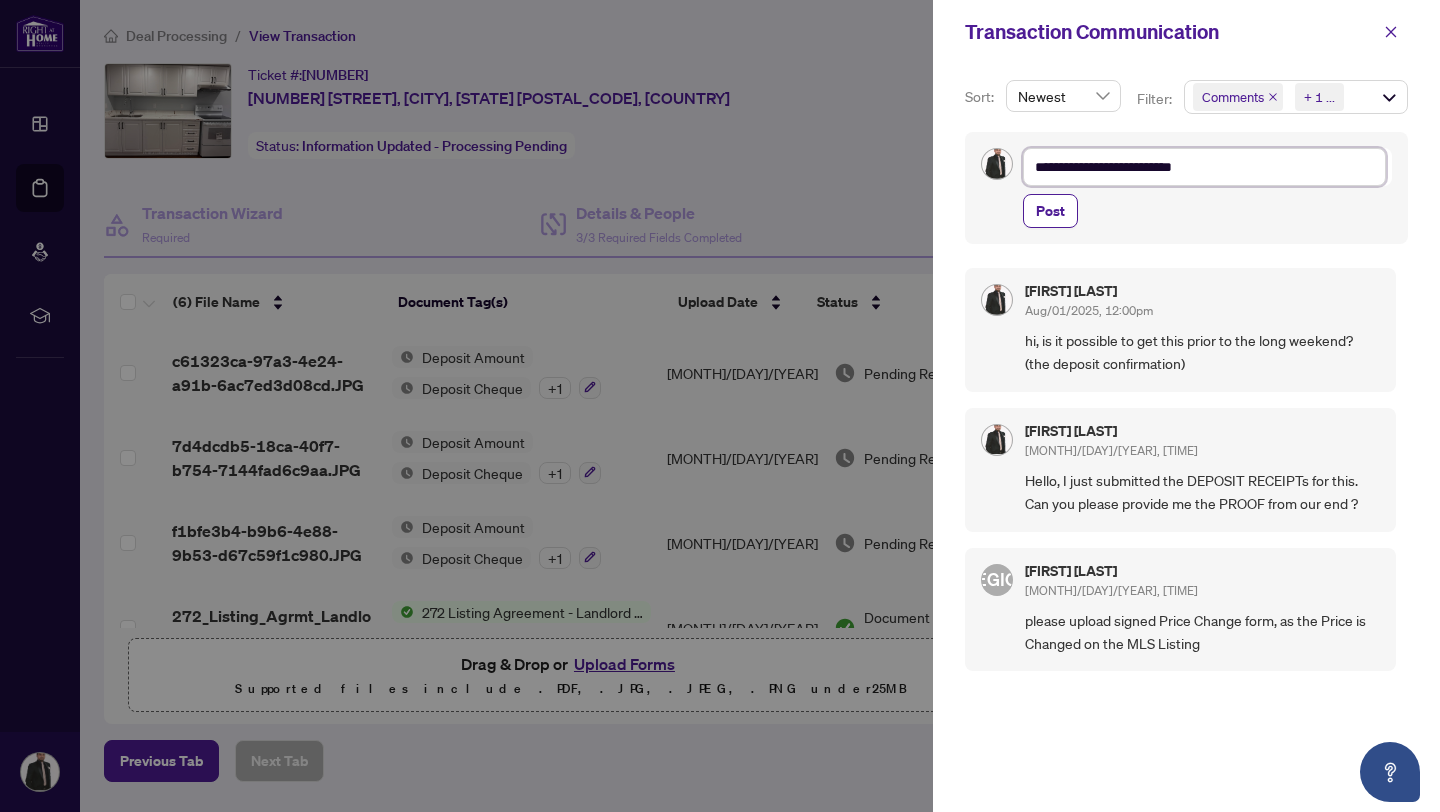 type on "**********" 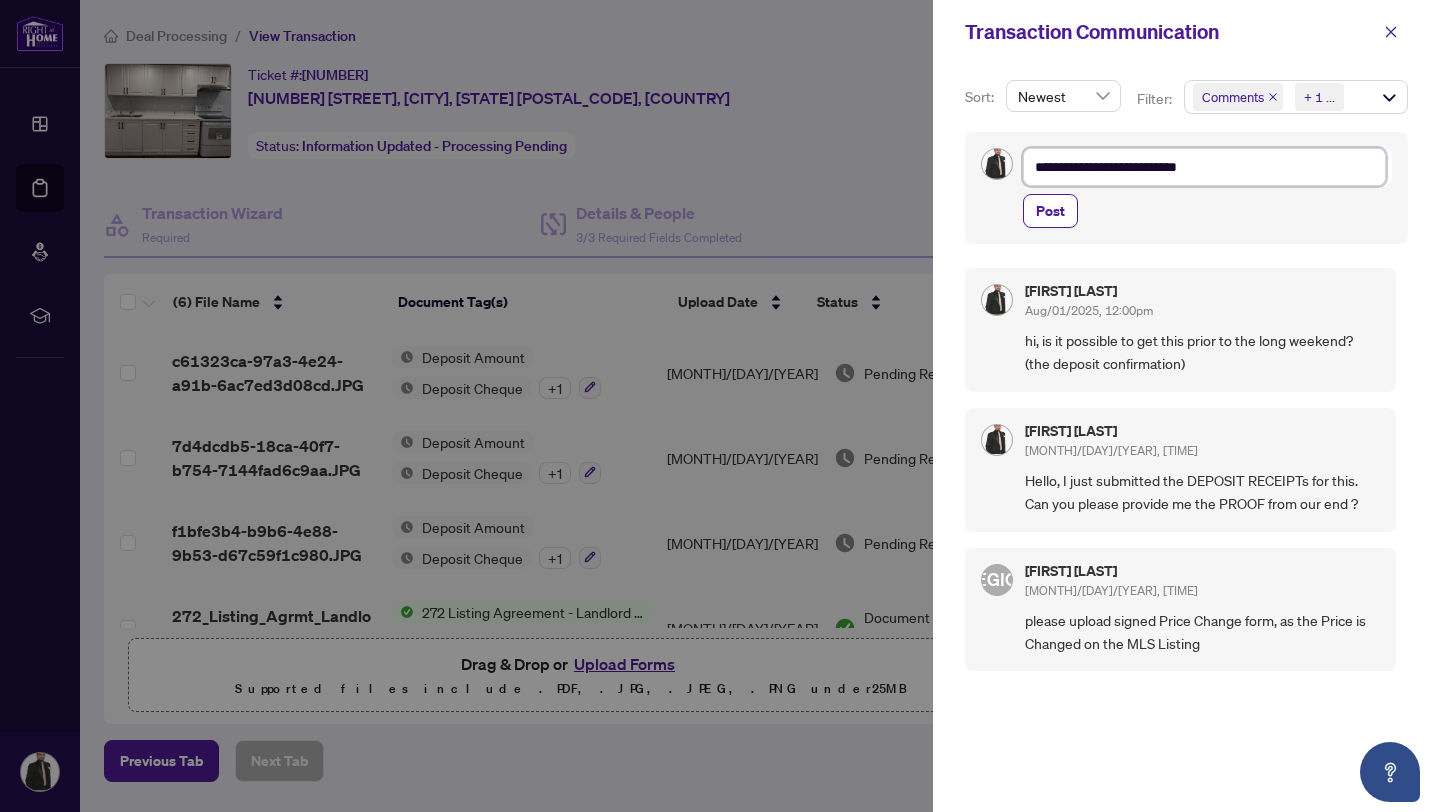 type on "**********" 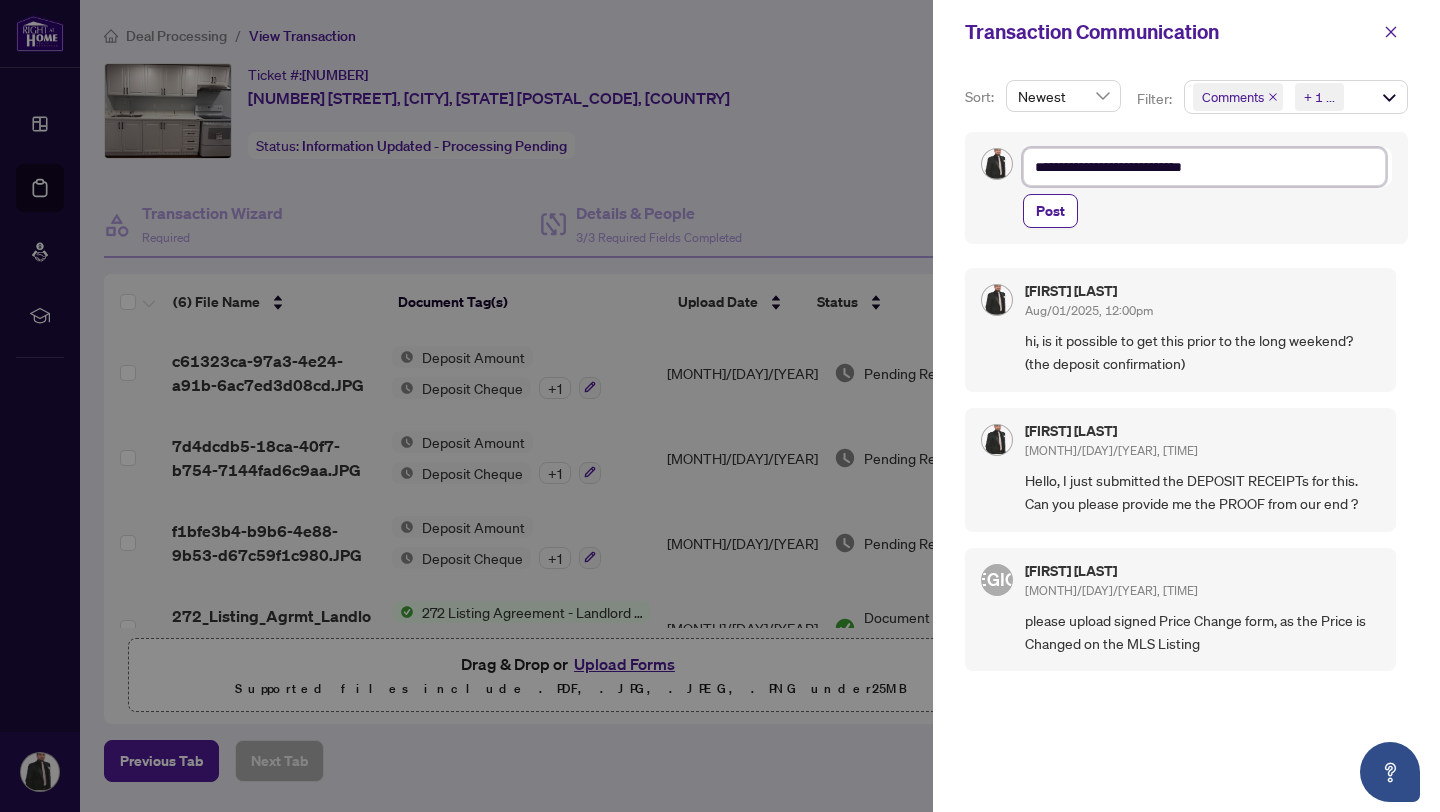 type on "**********" 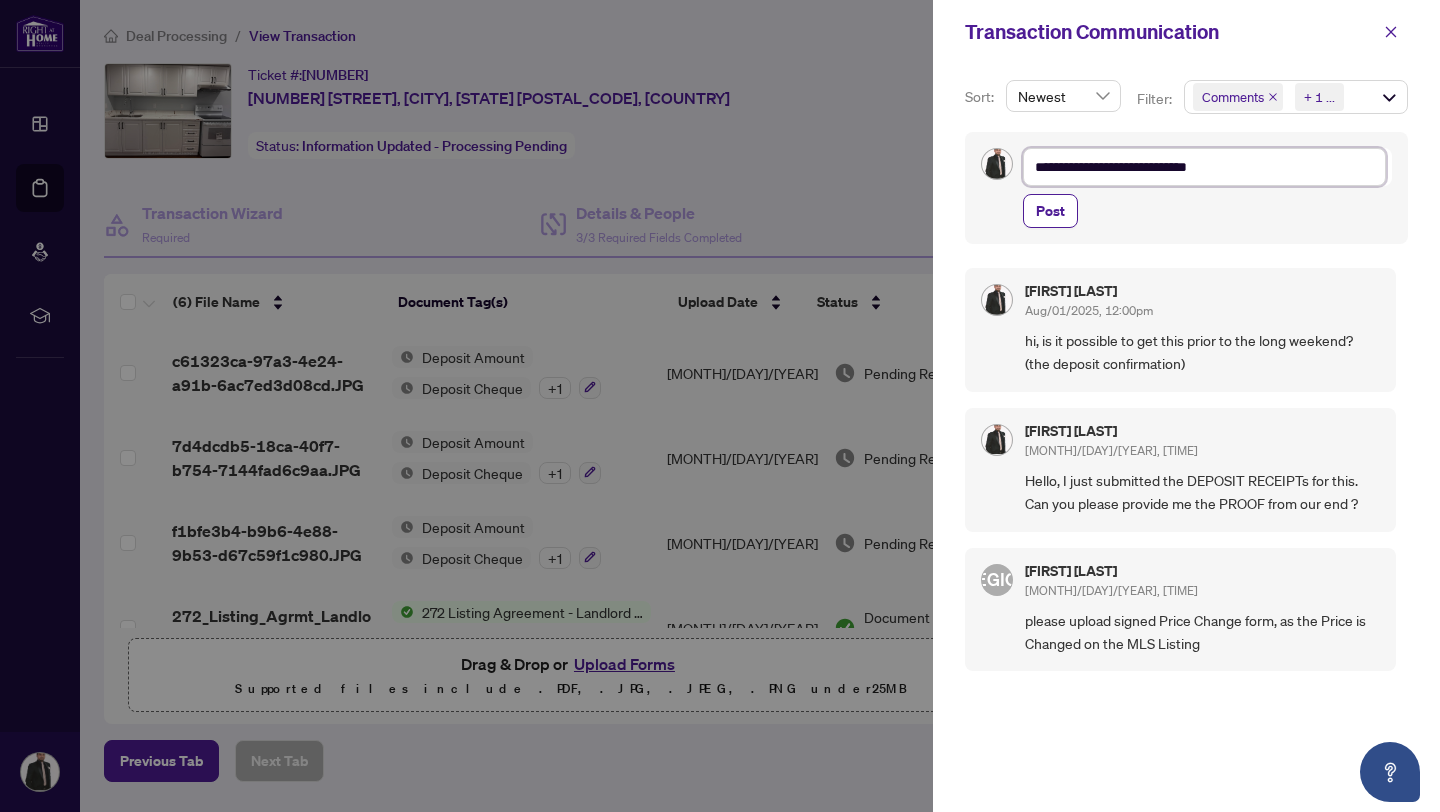 type on "**********" 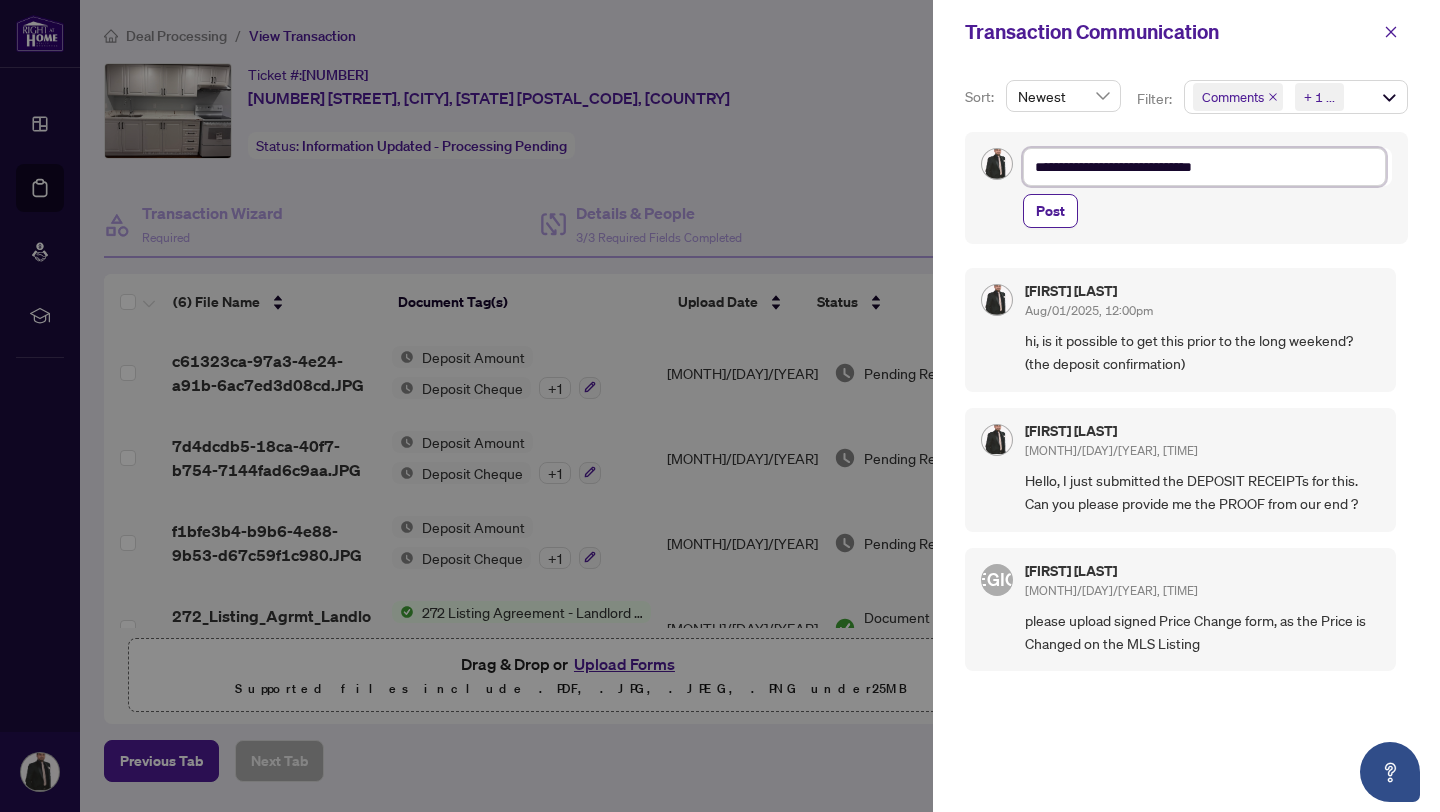 type on "**********" 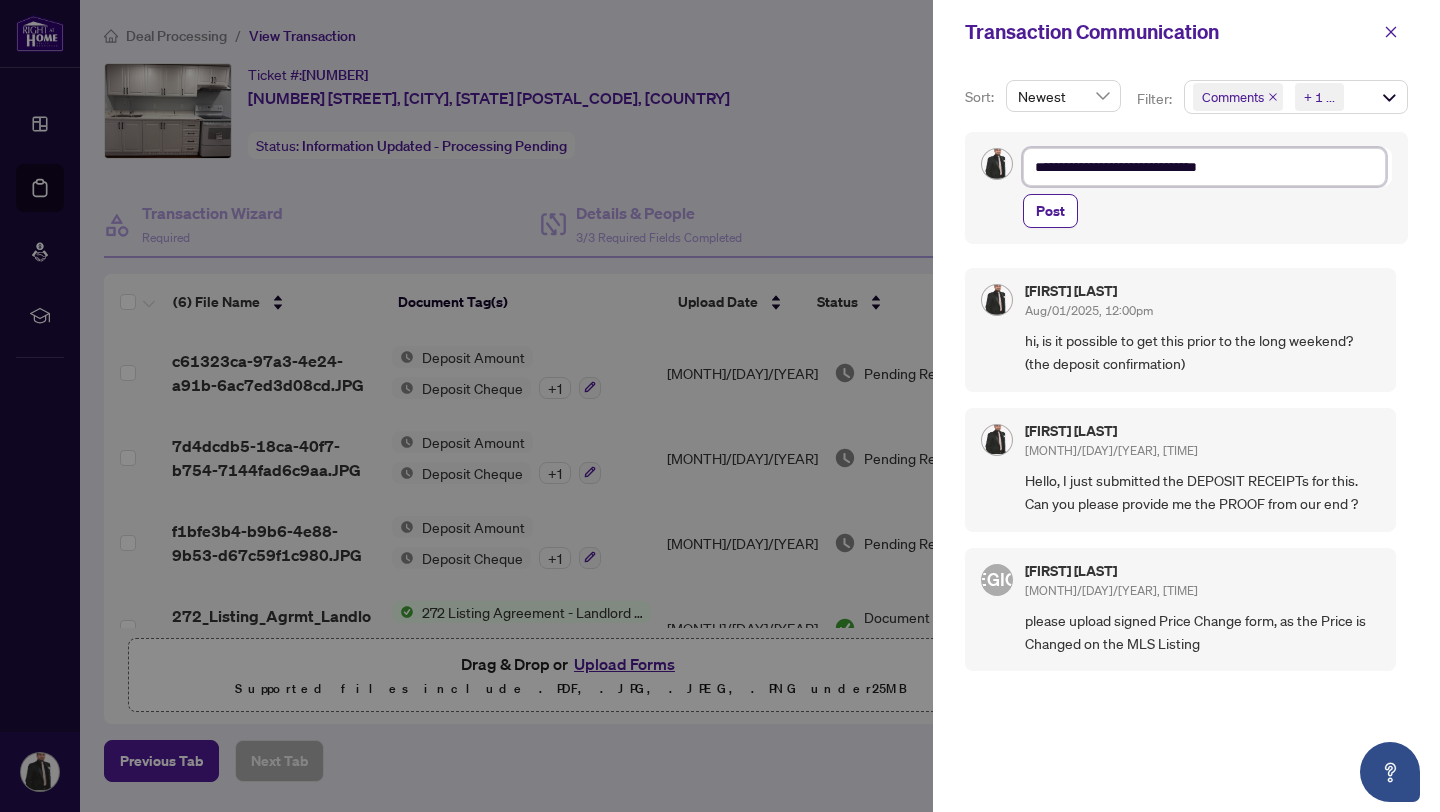 type on "**********" 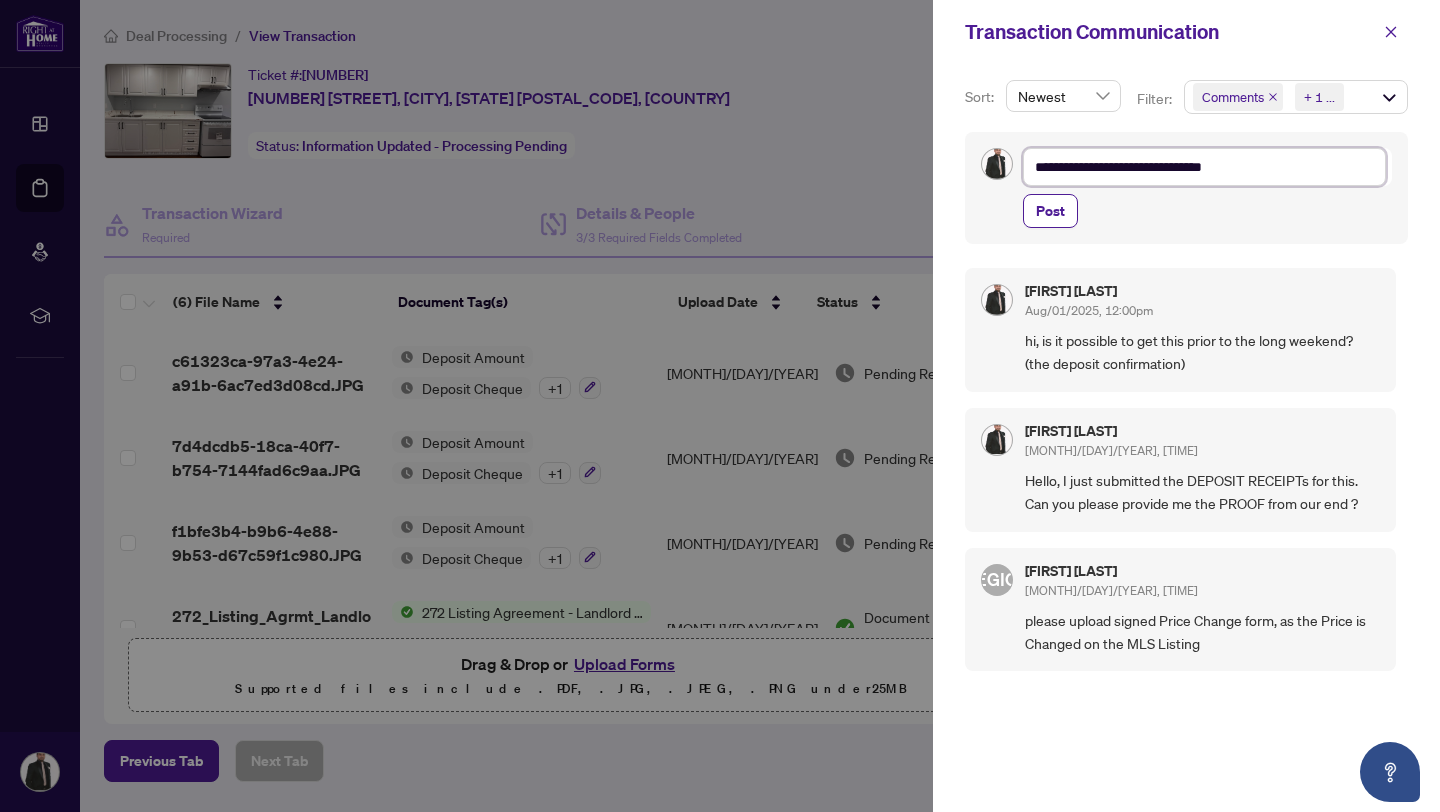 type on "**********" 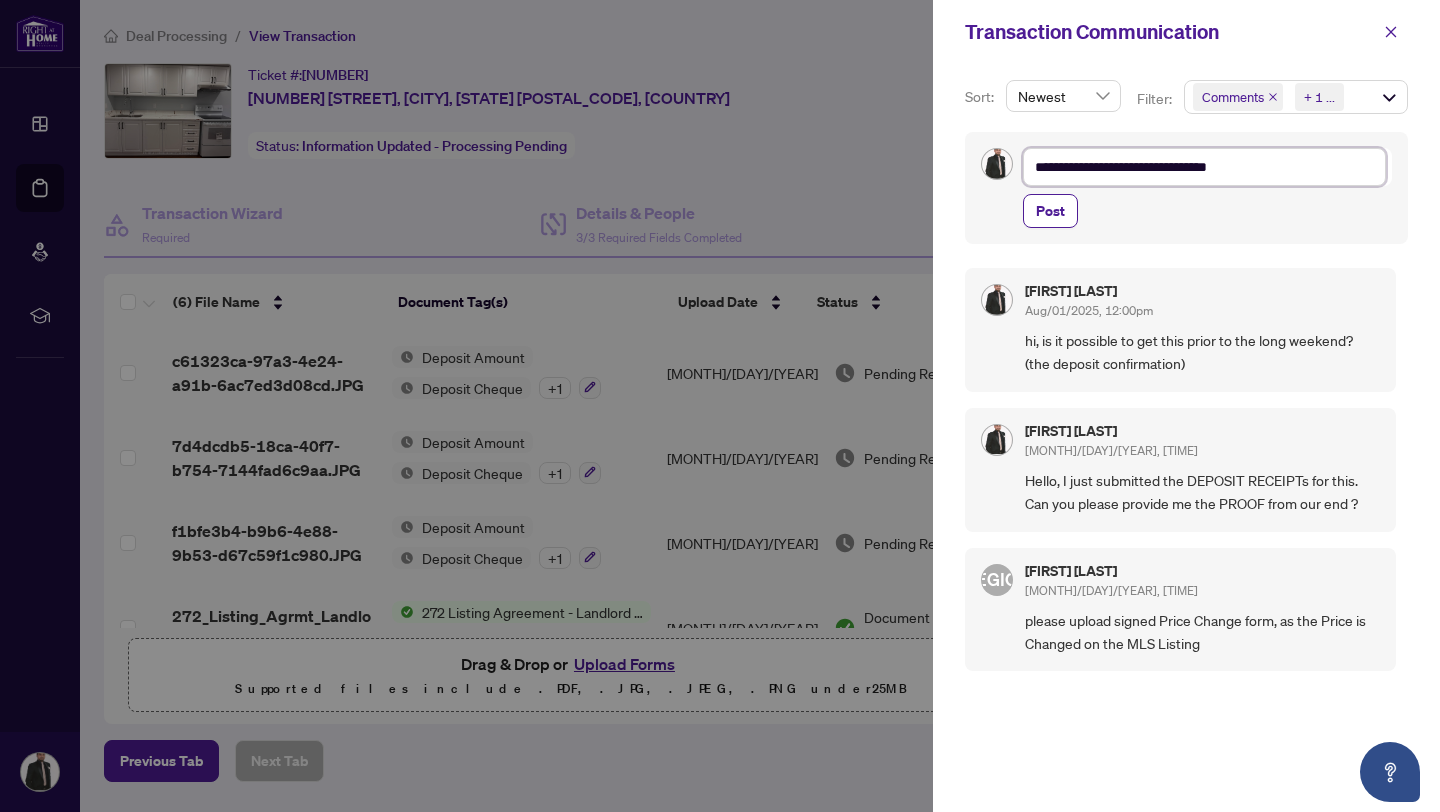 type on "**********" 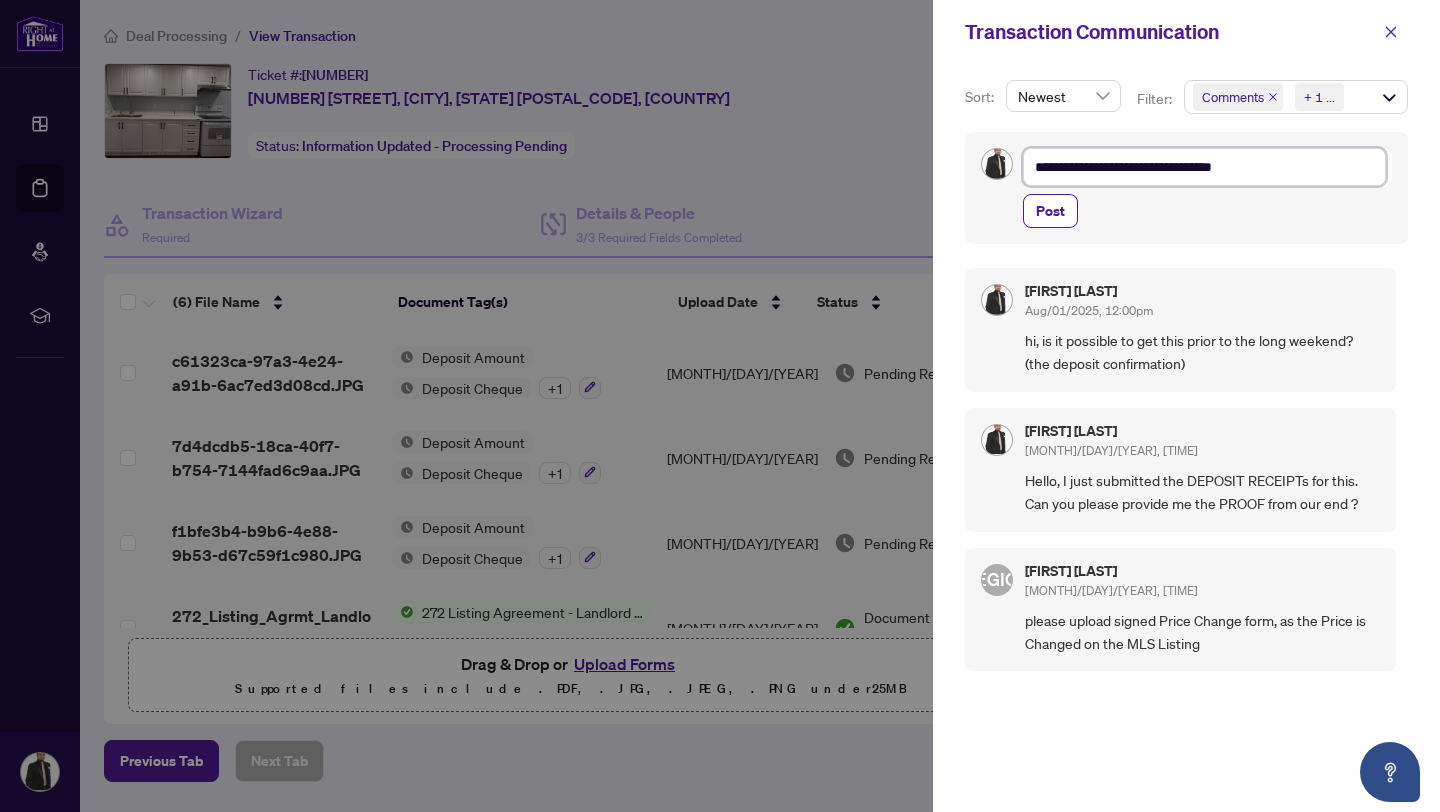 type on "**********" 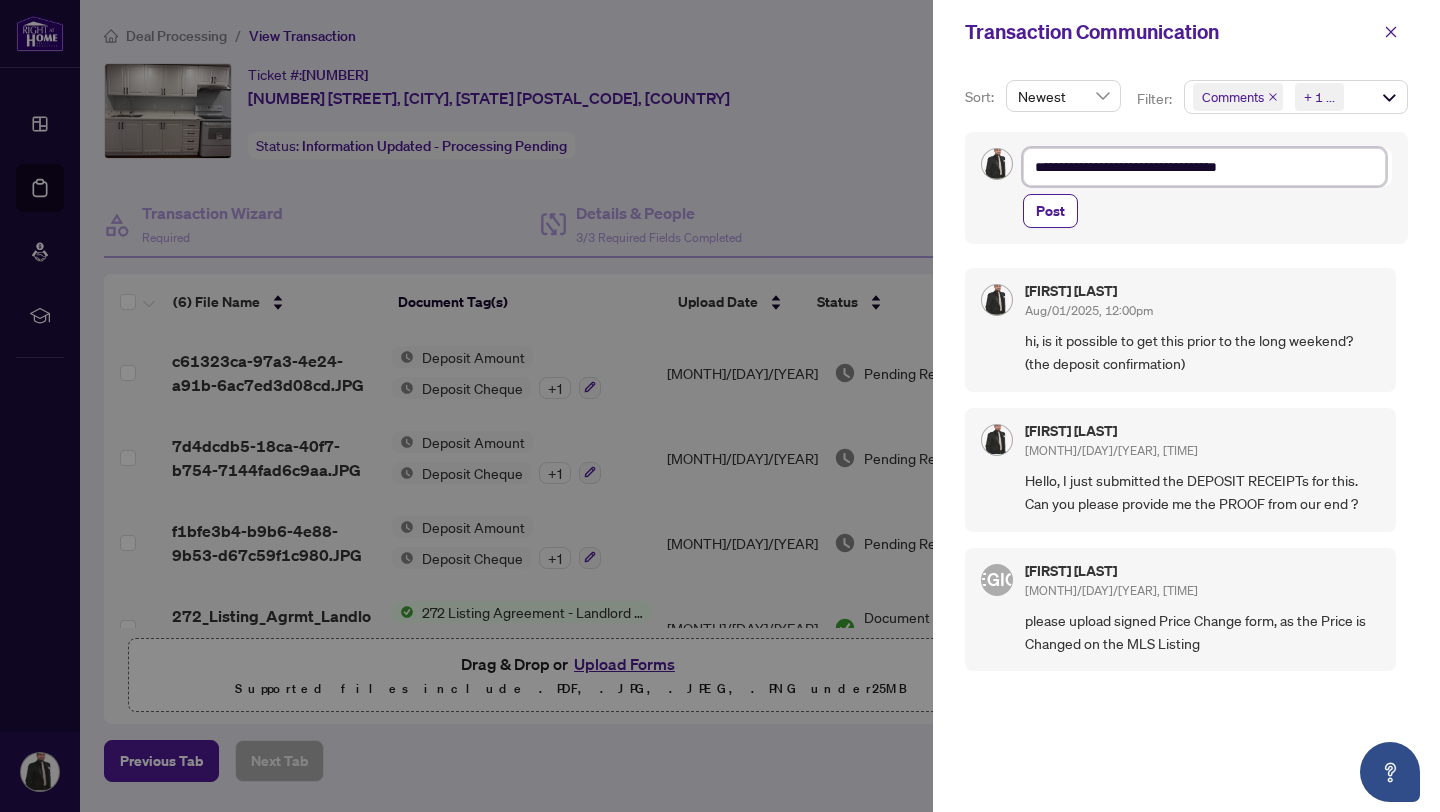 type on "**********" 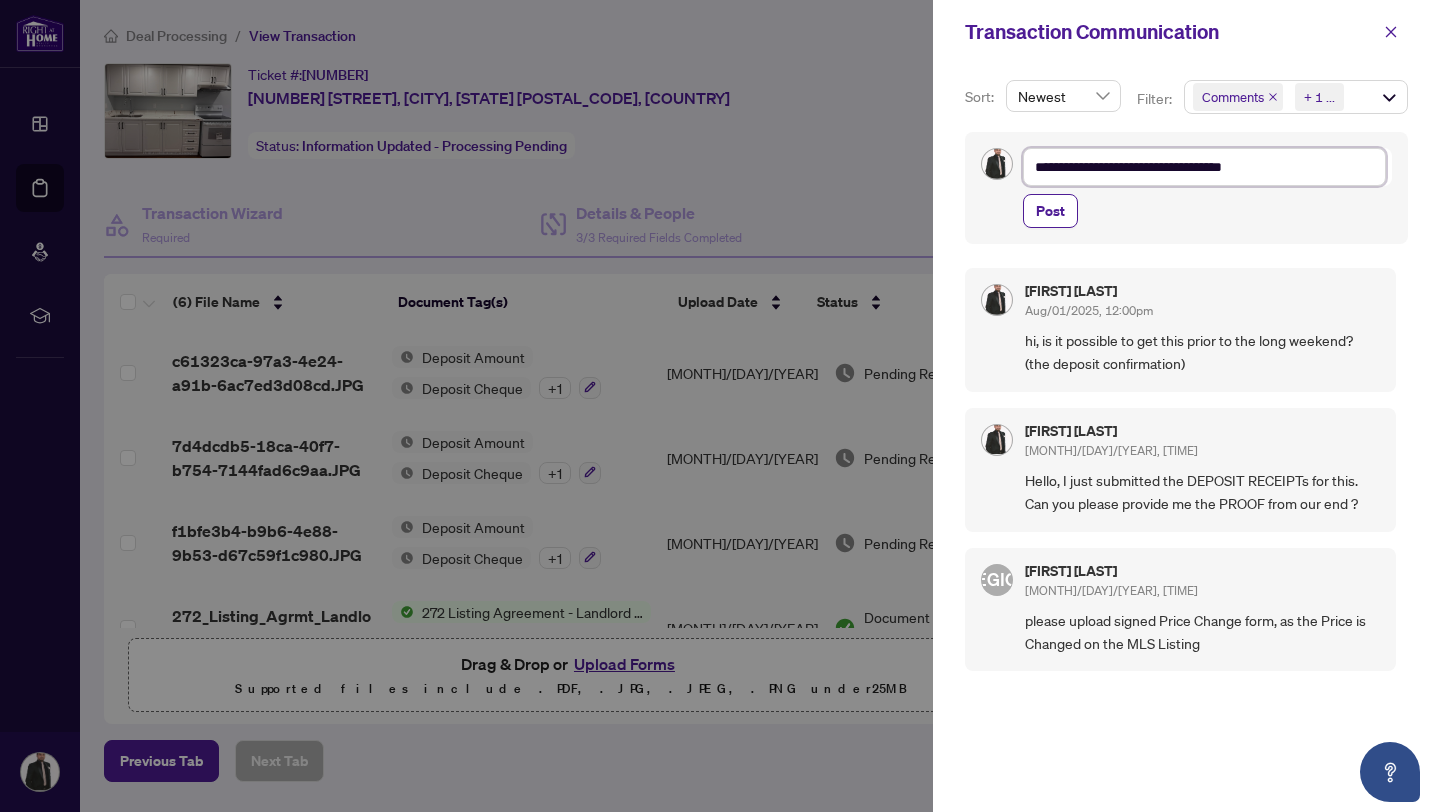 type on "**********" 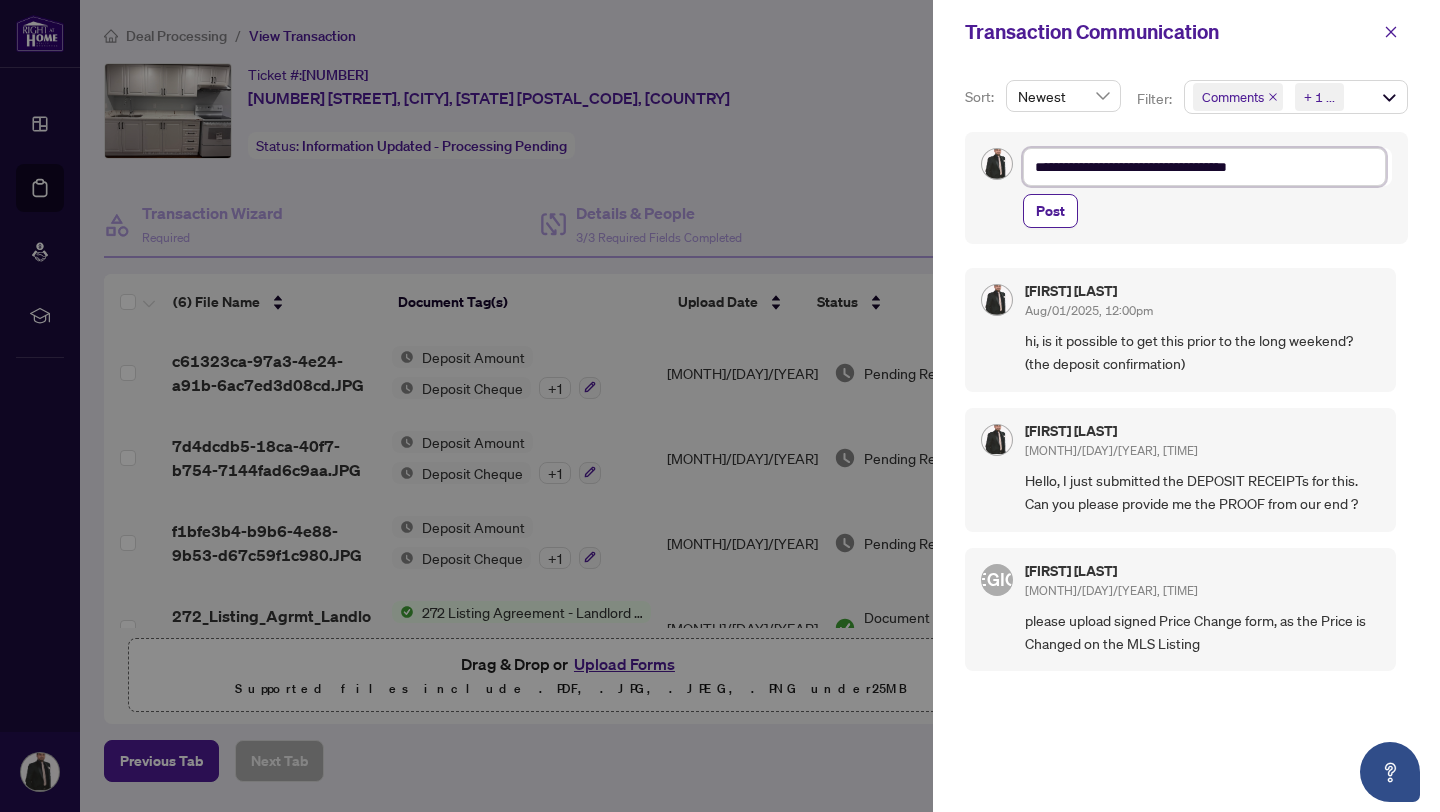 type on "**********" 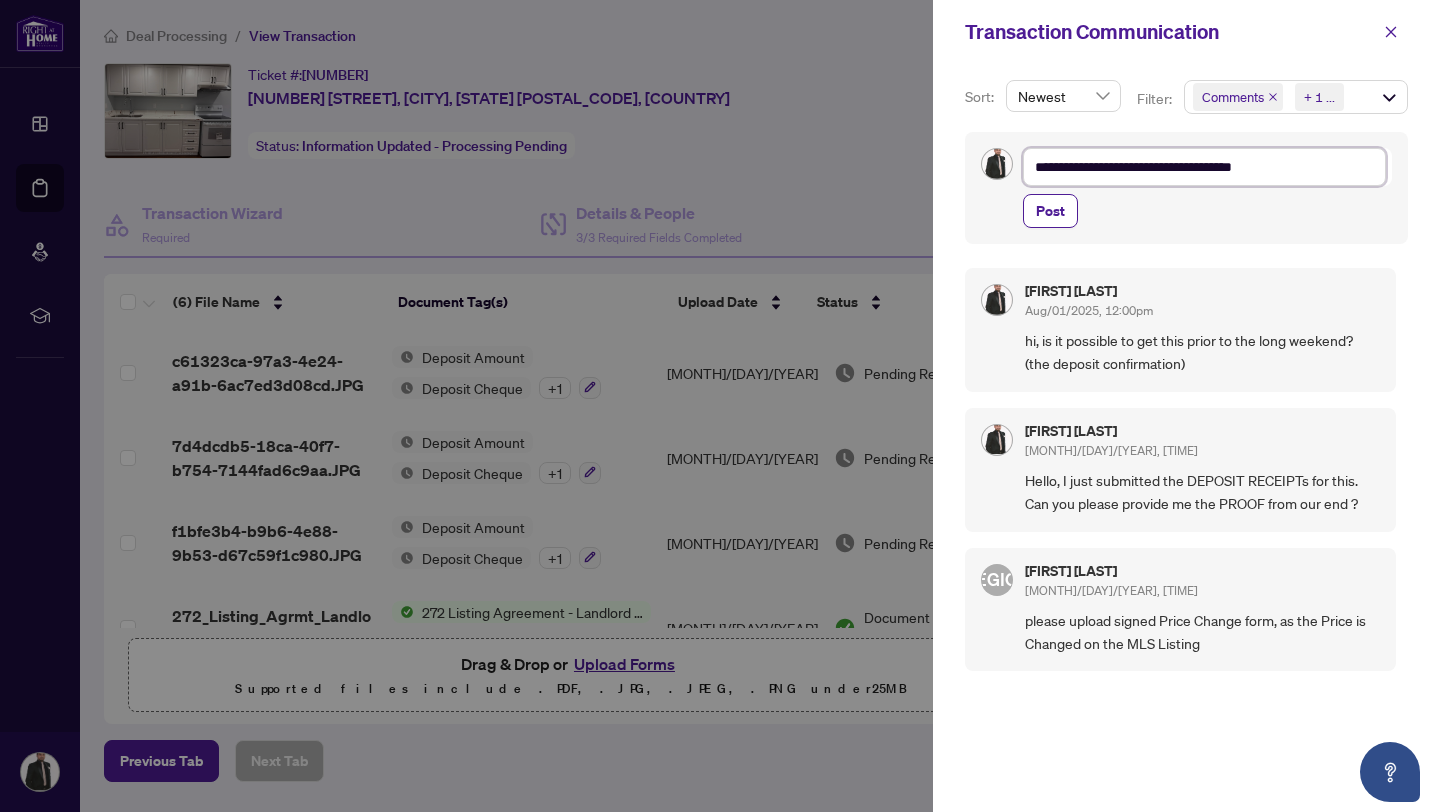 type on "**********" 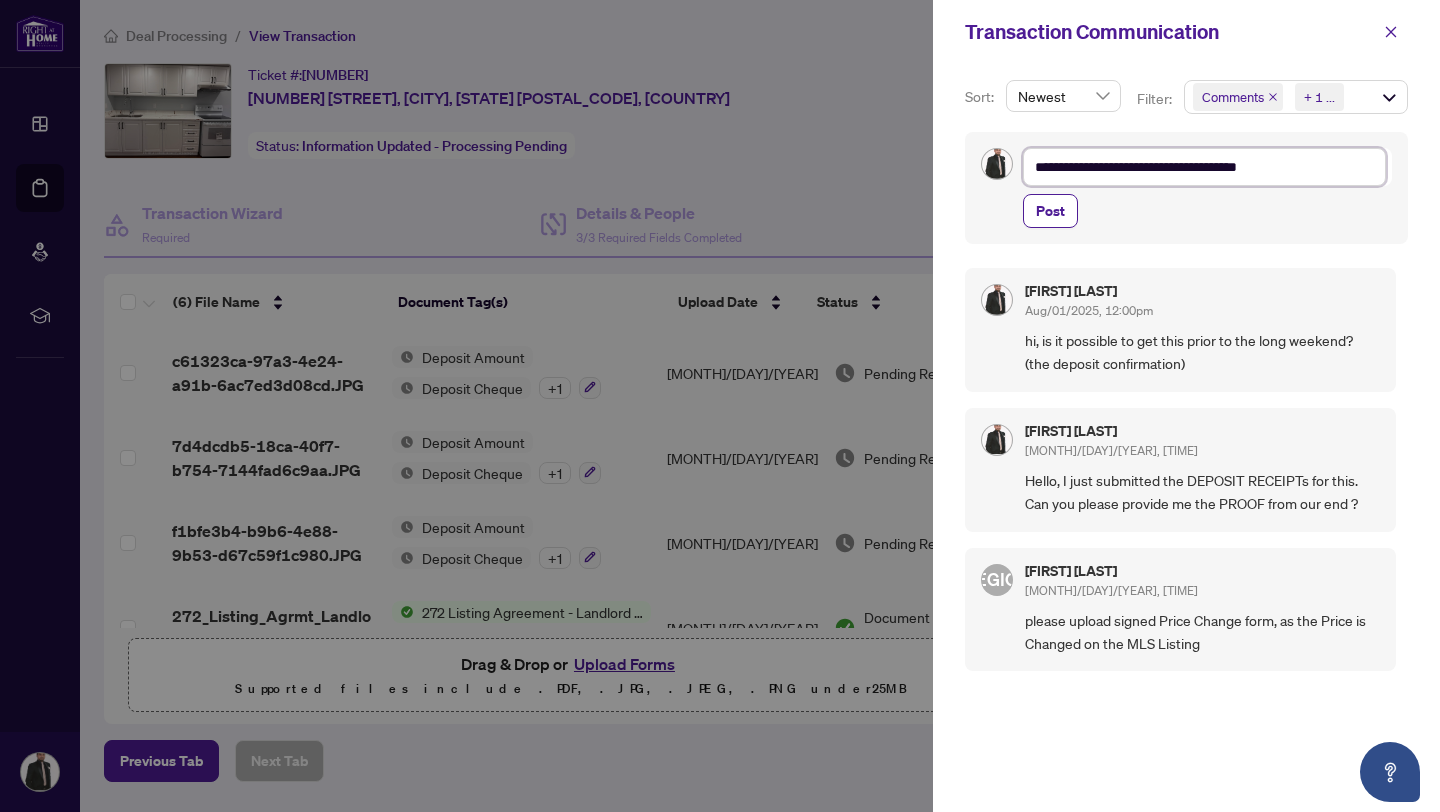 type on "**********" 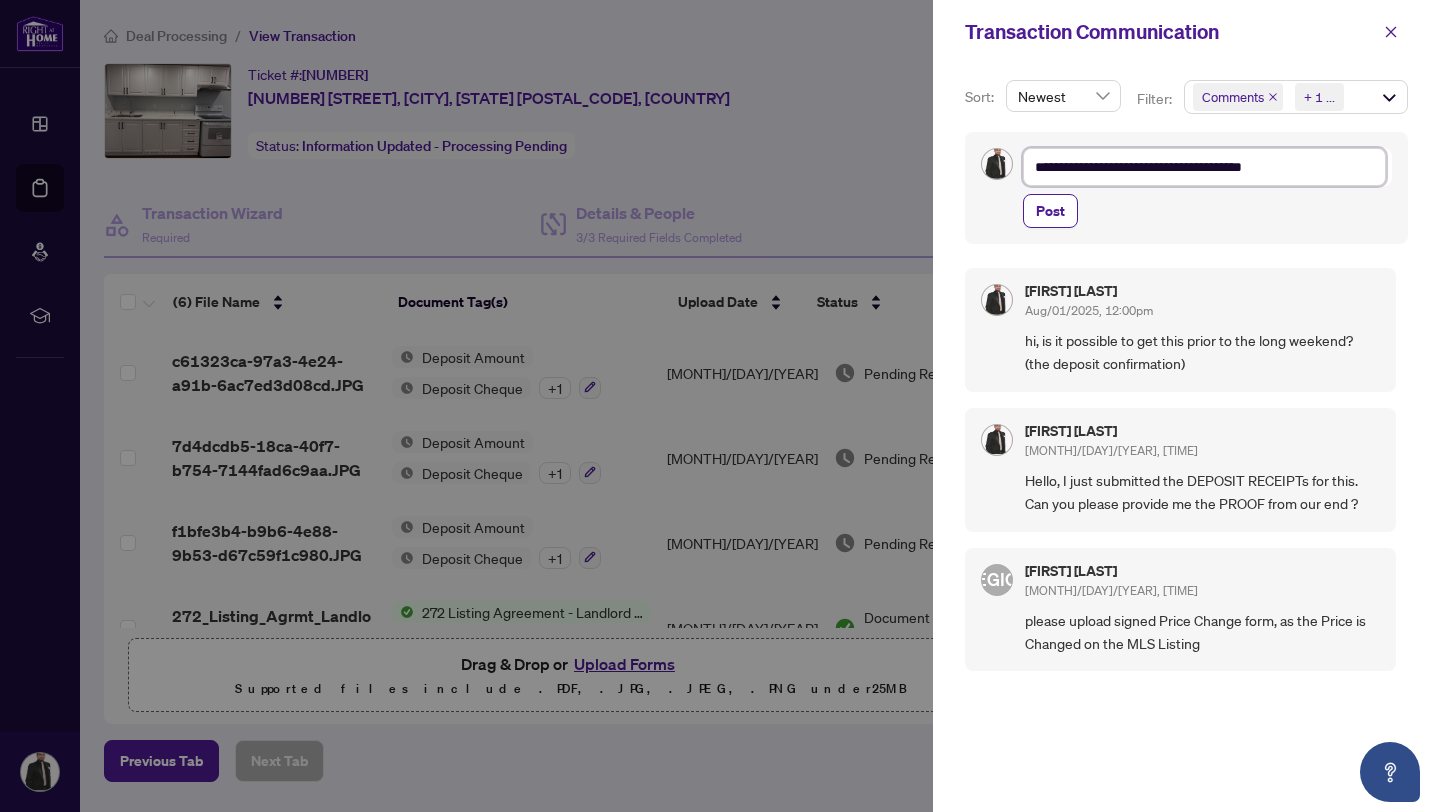 type on "**********" 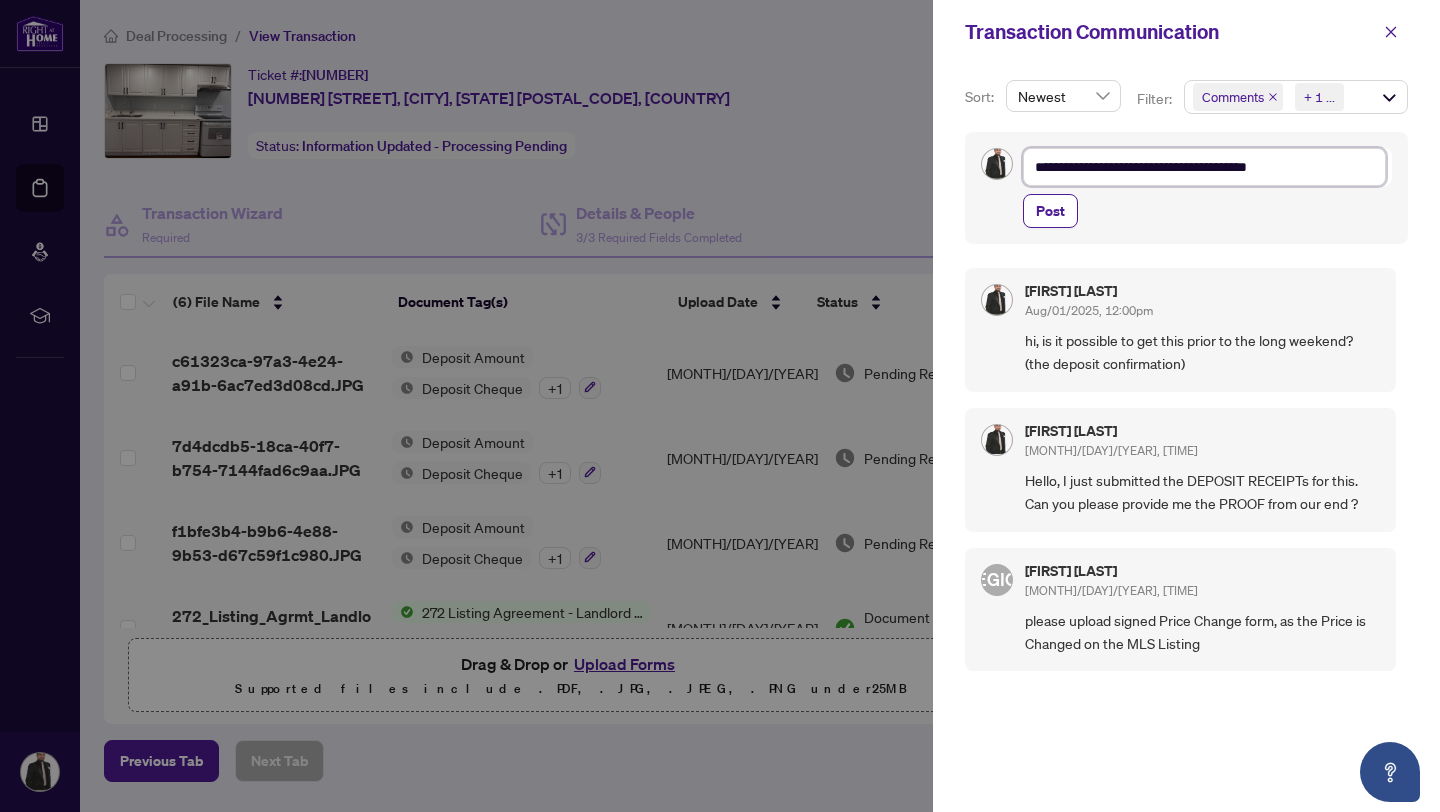 type on "**********" 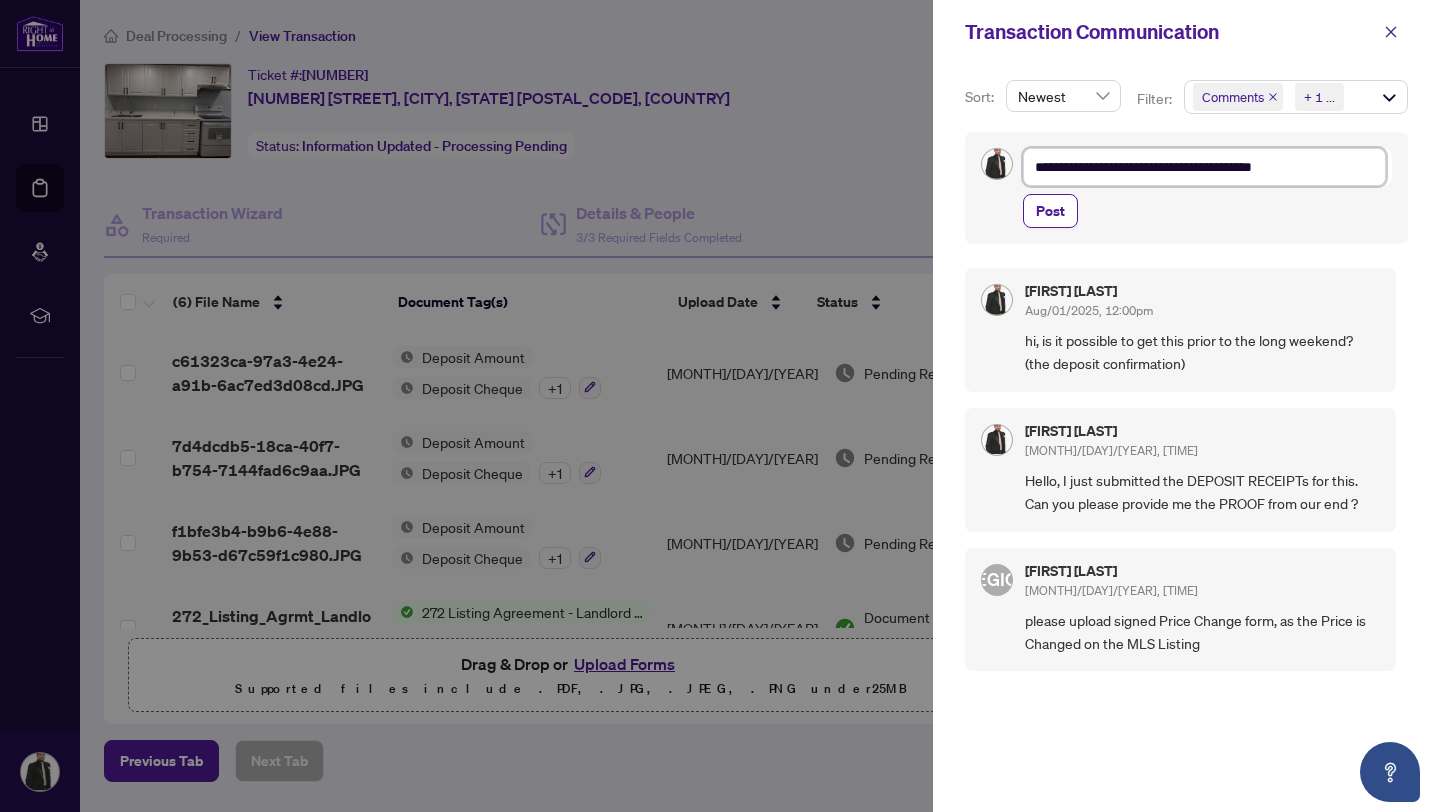 type on "**********" 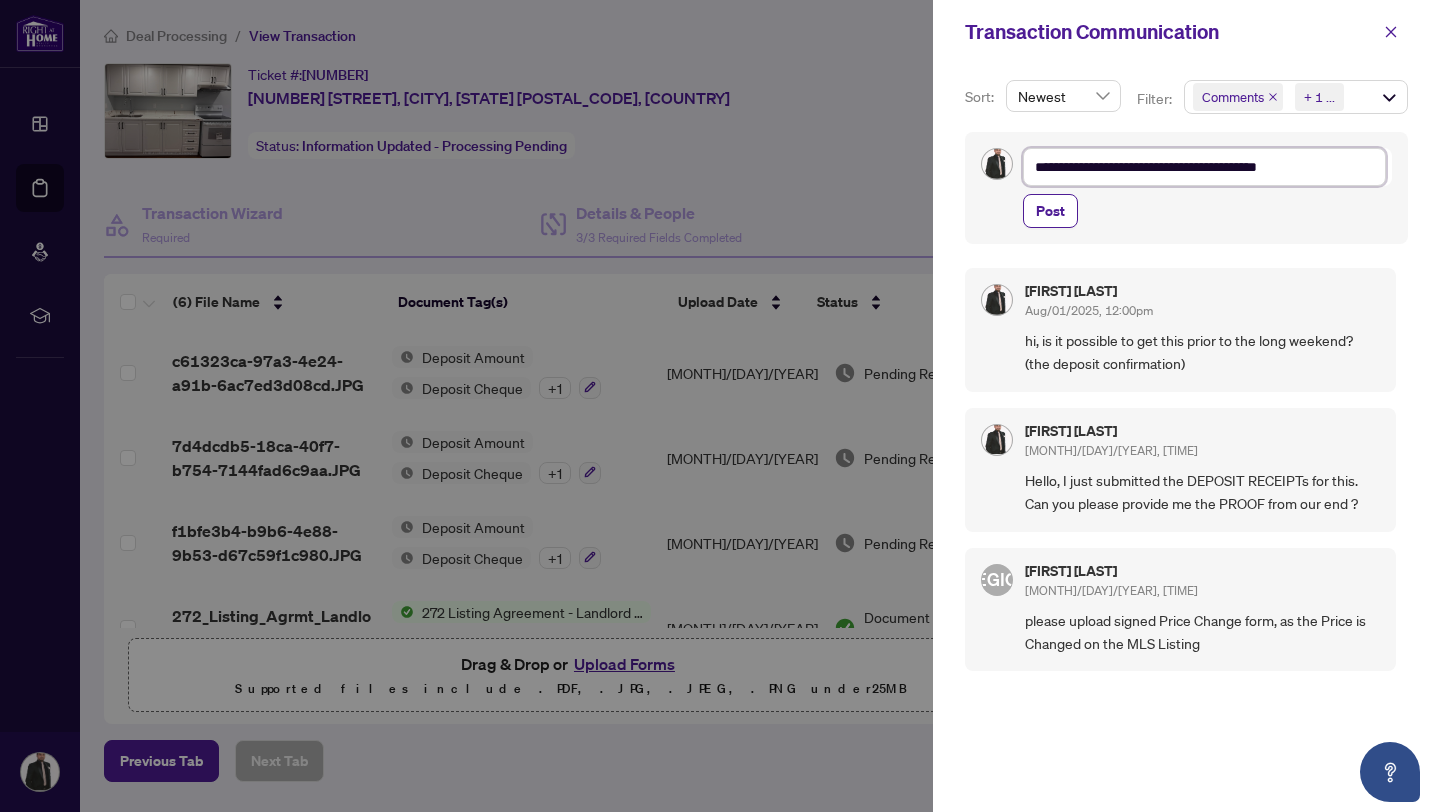 type on "**********" 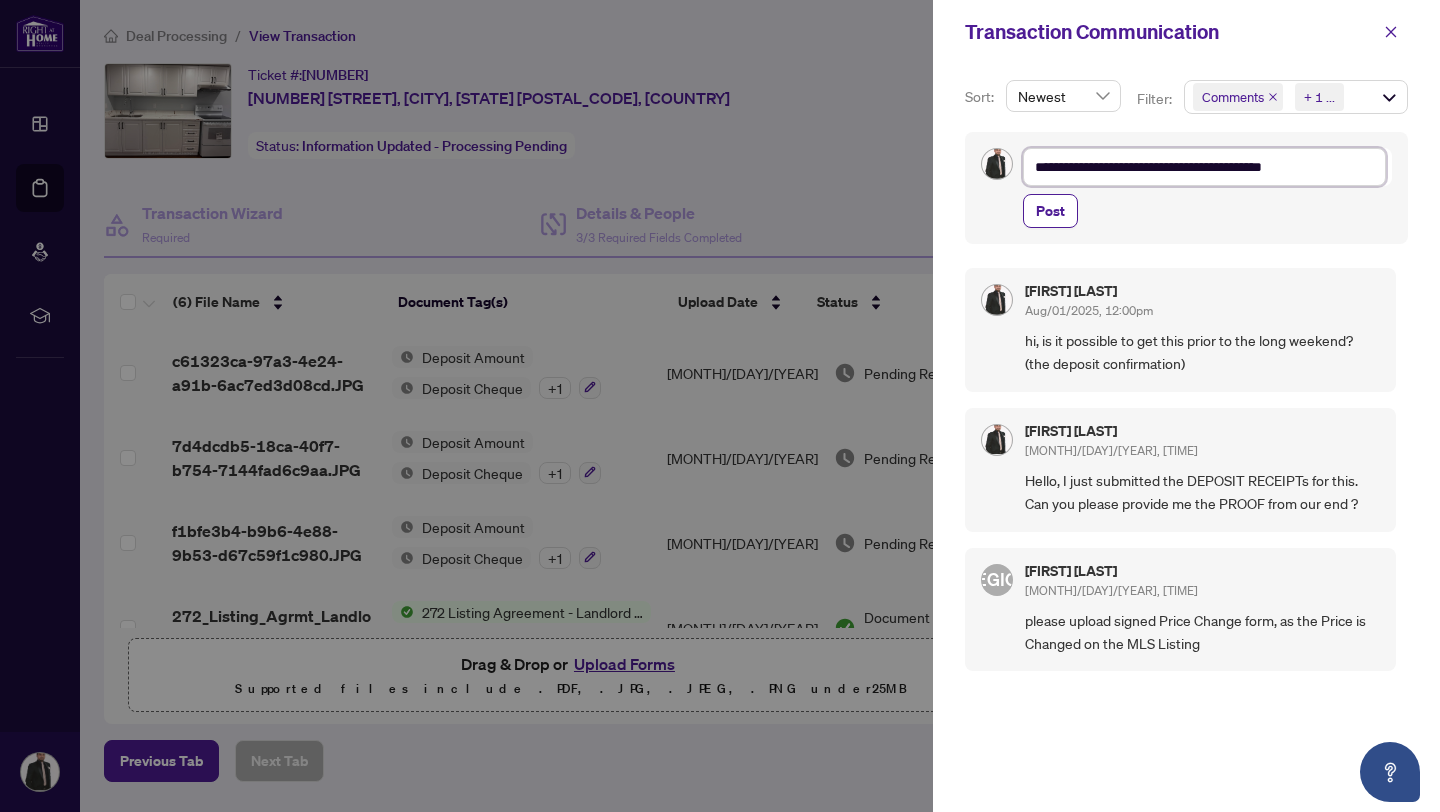 type on "**********" 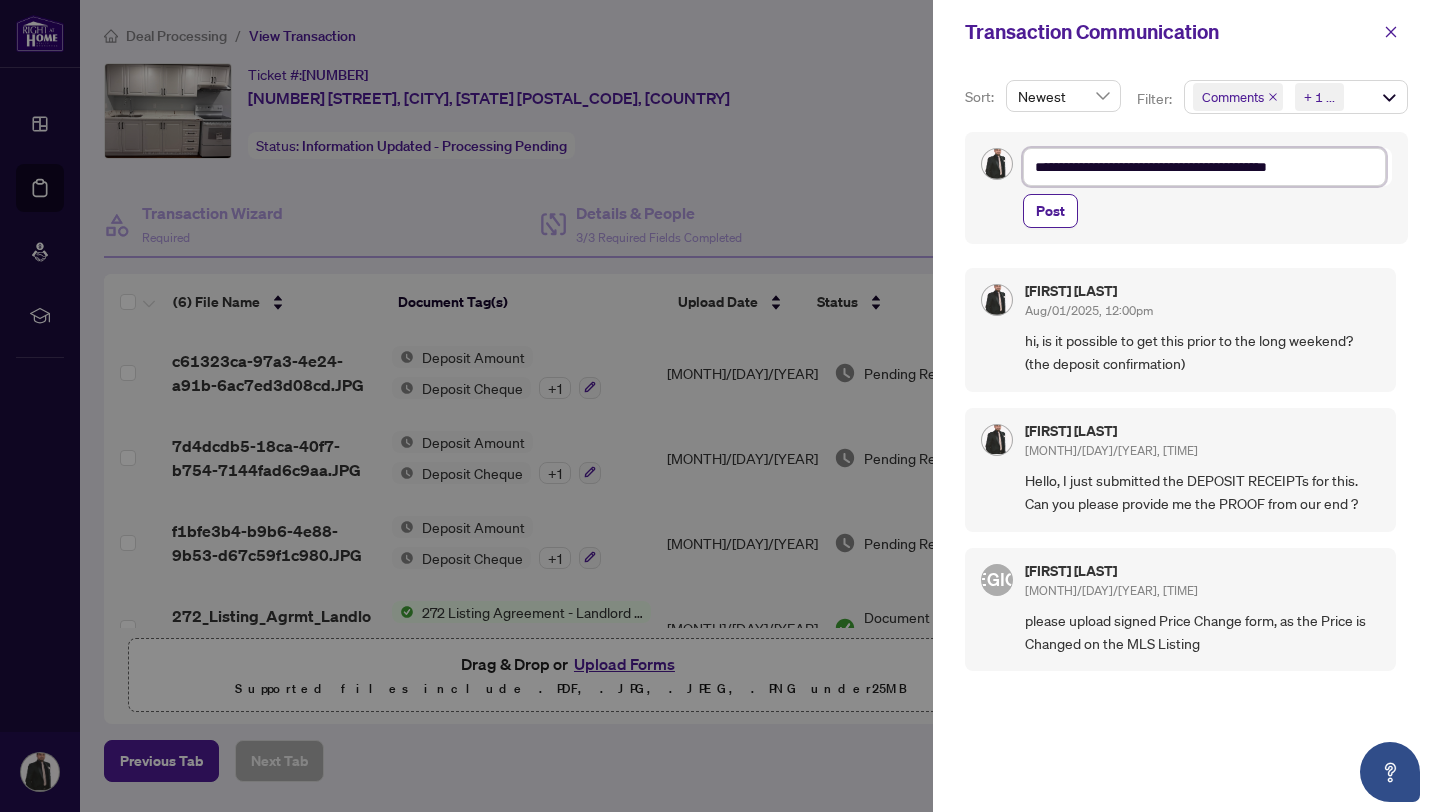 type on "**********" 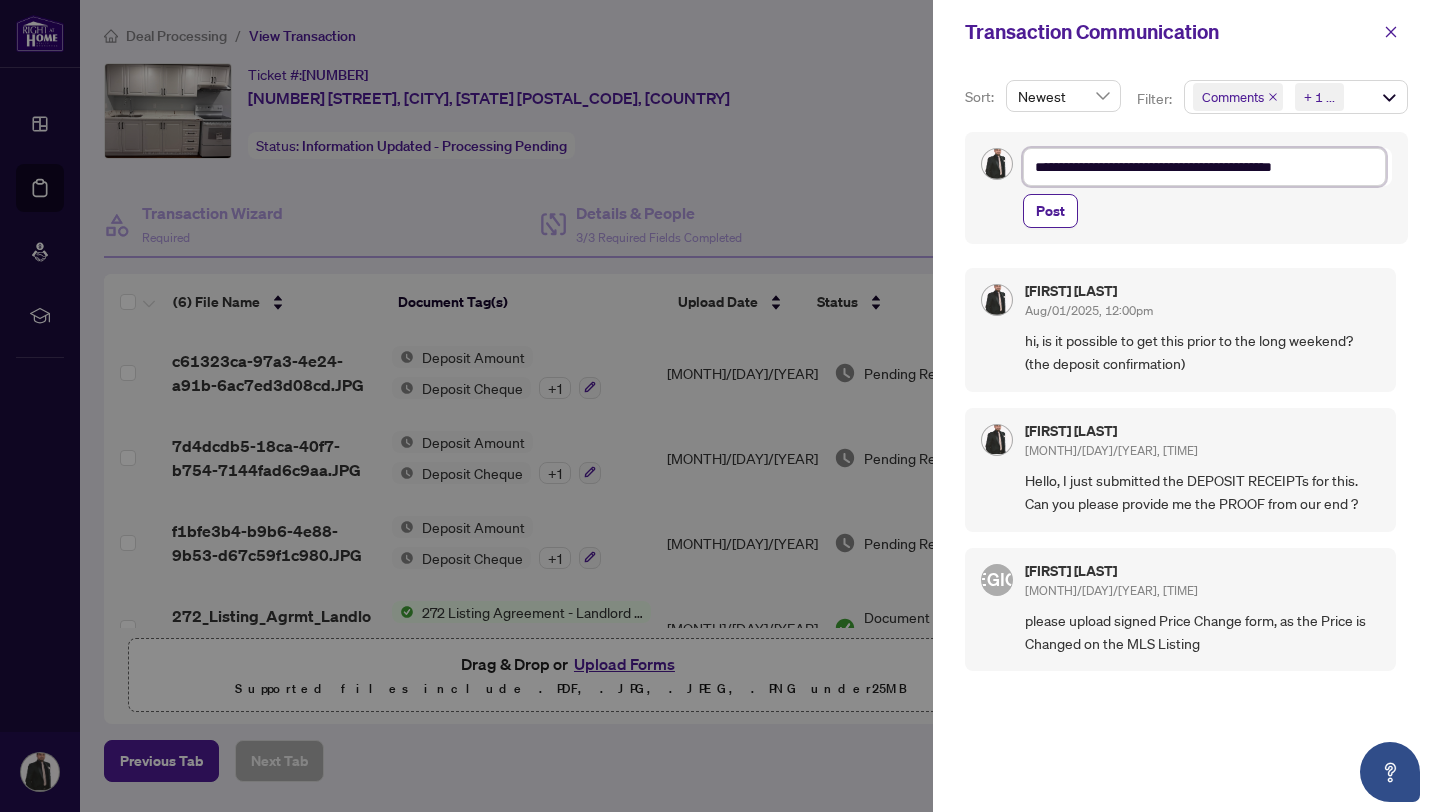 type on "**********" 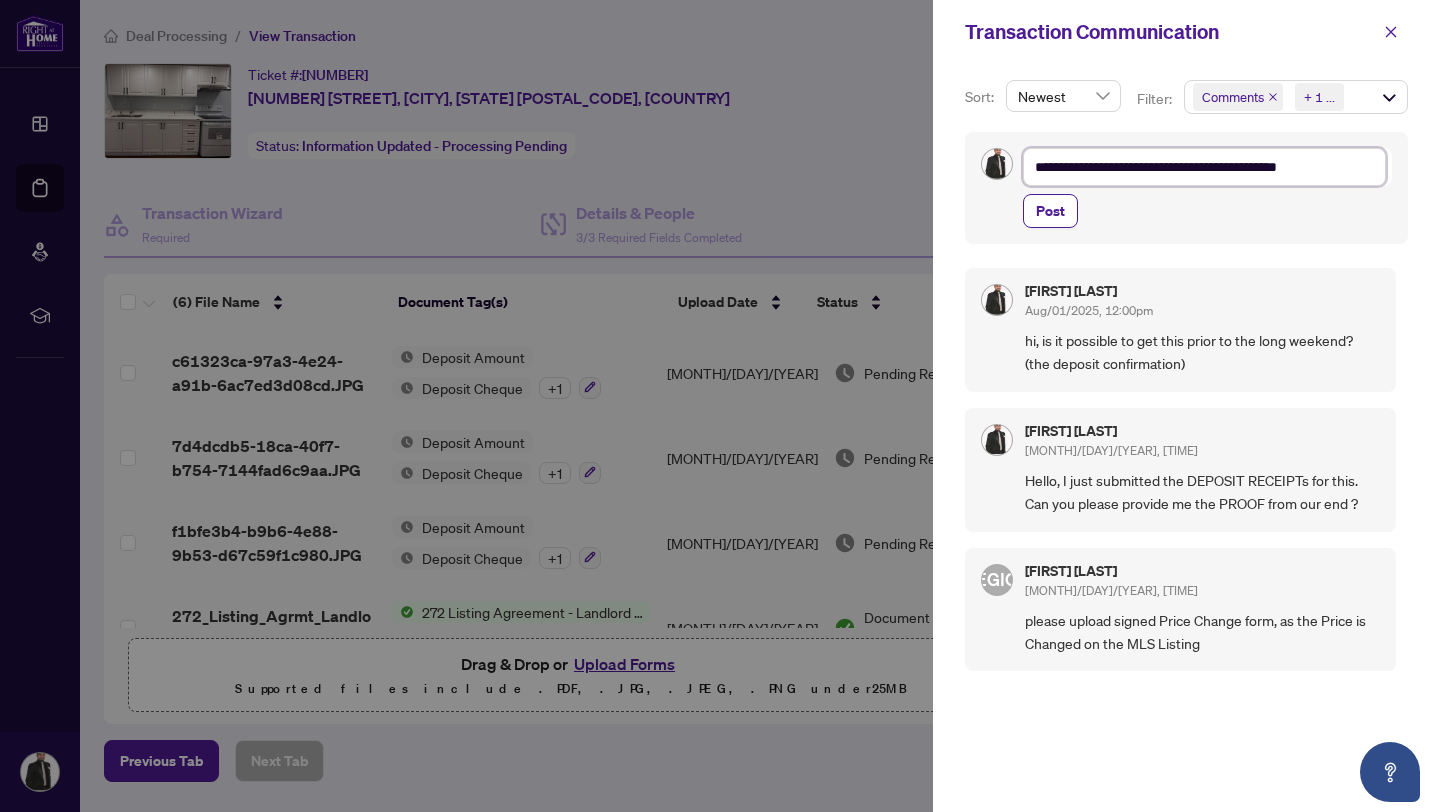 type on "**********" 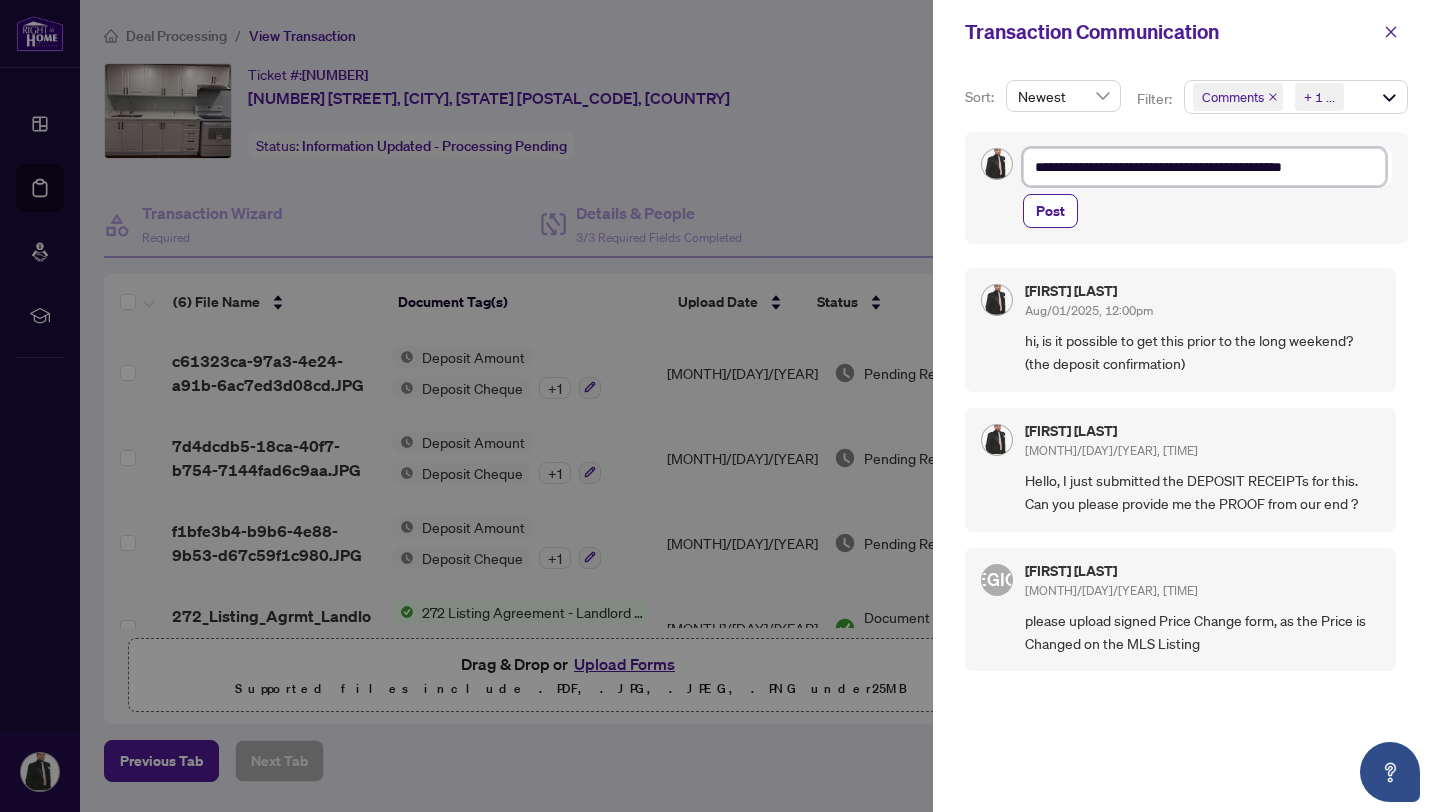 type on "**********" 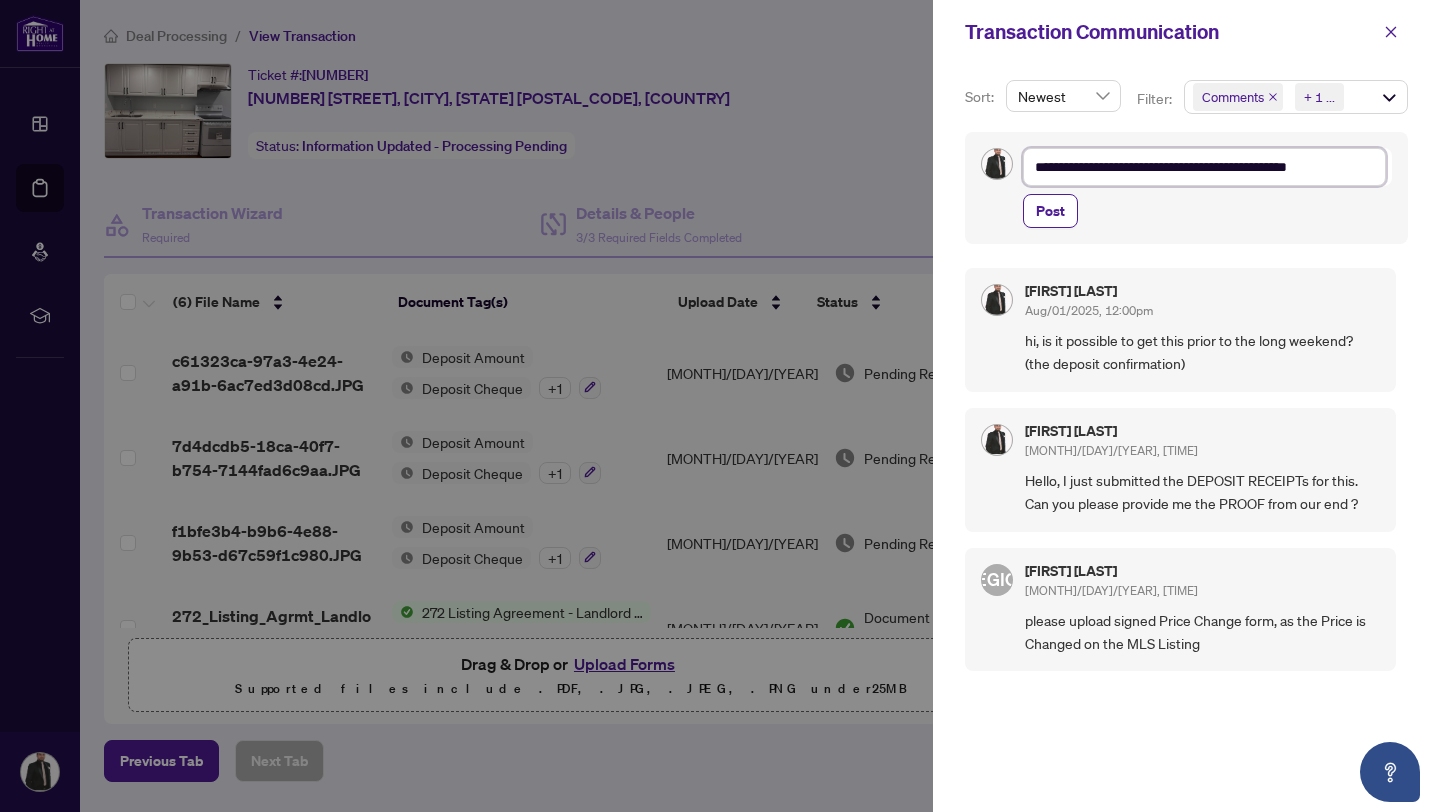 type on "**********" 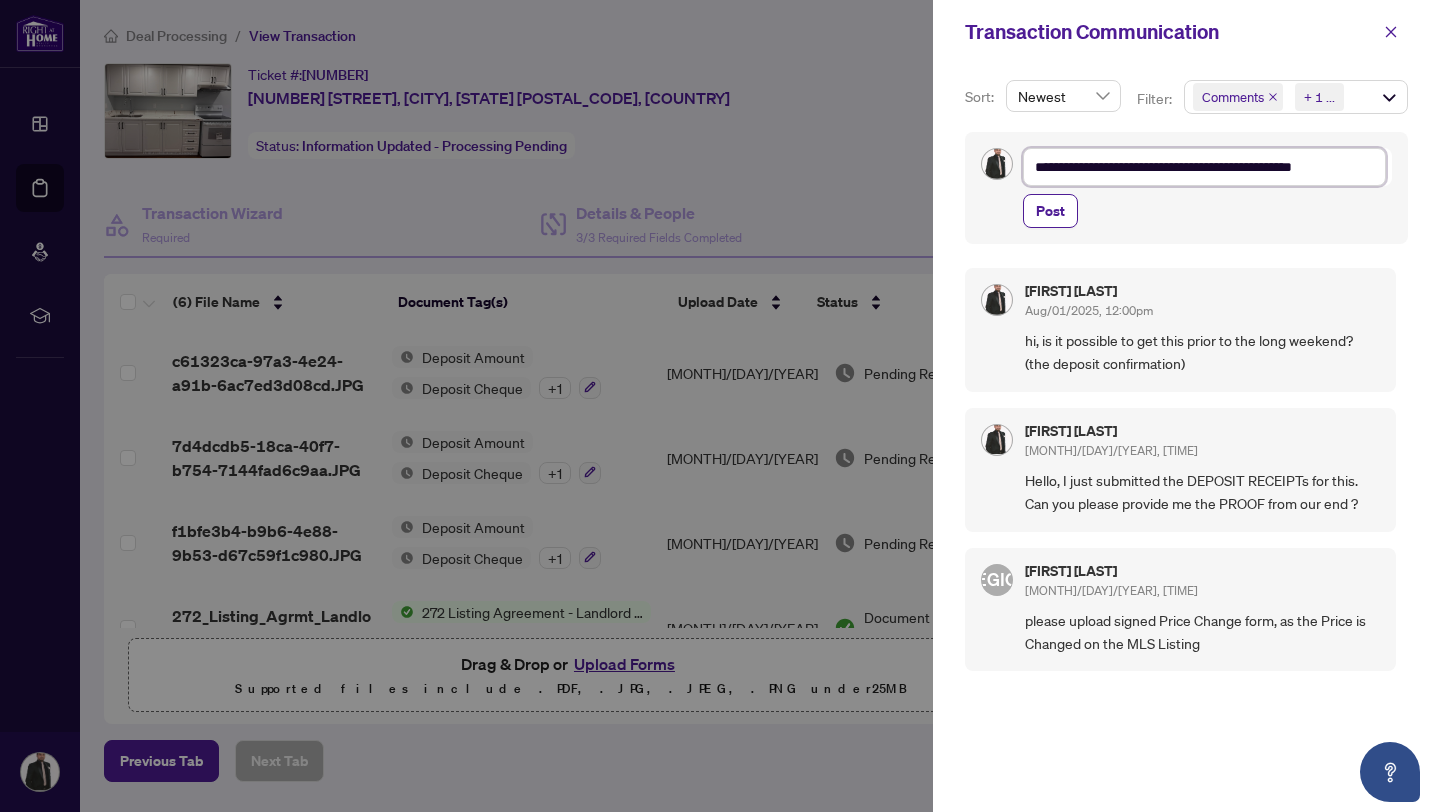 type on "**********" 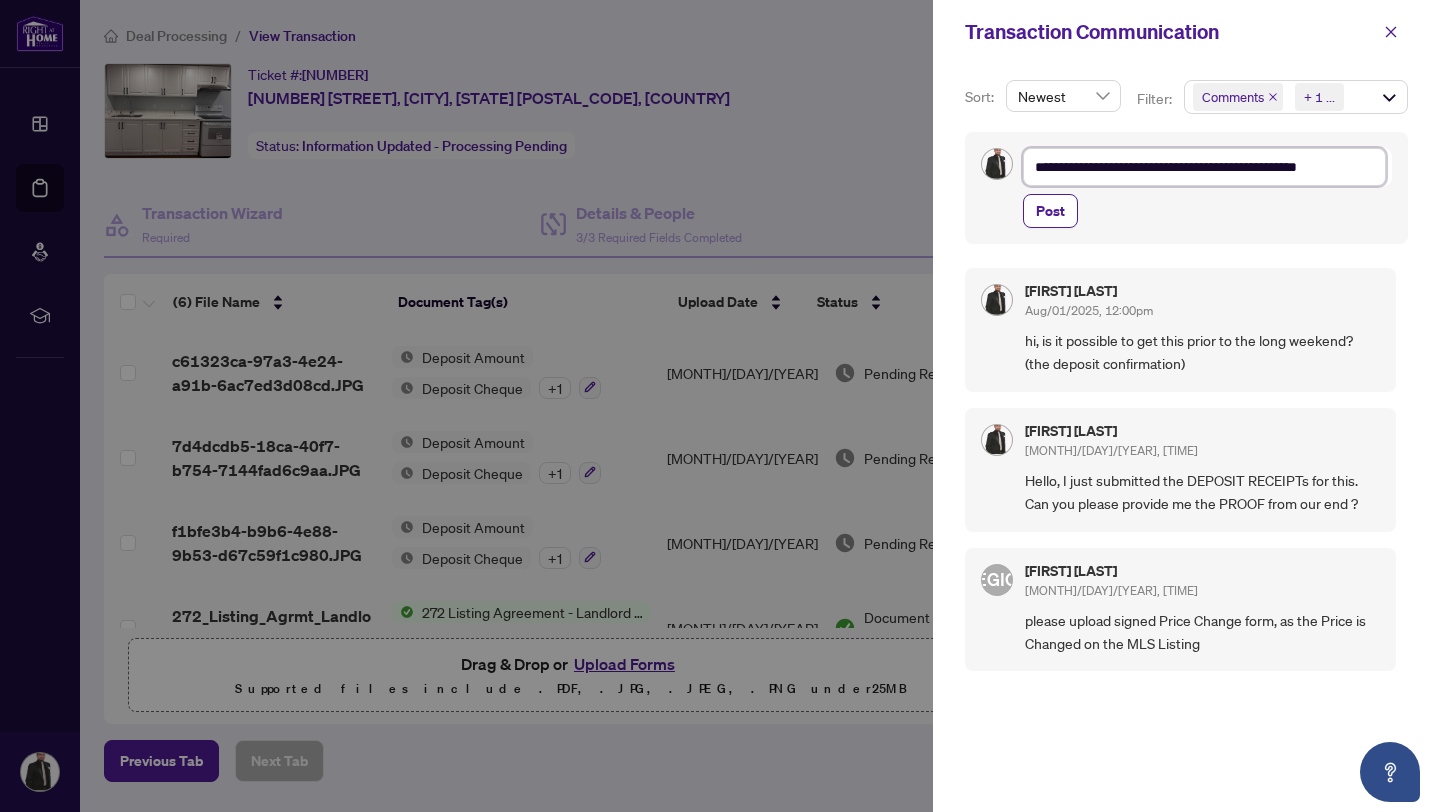 type on "**********" 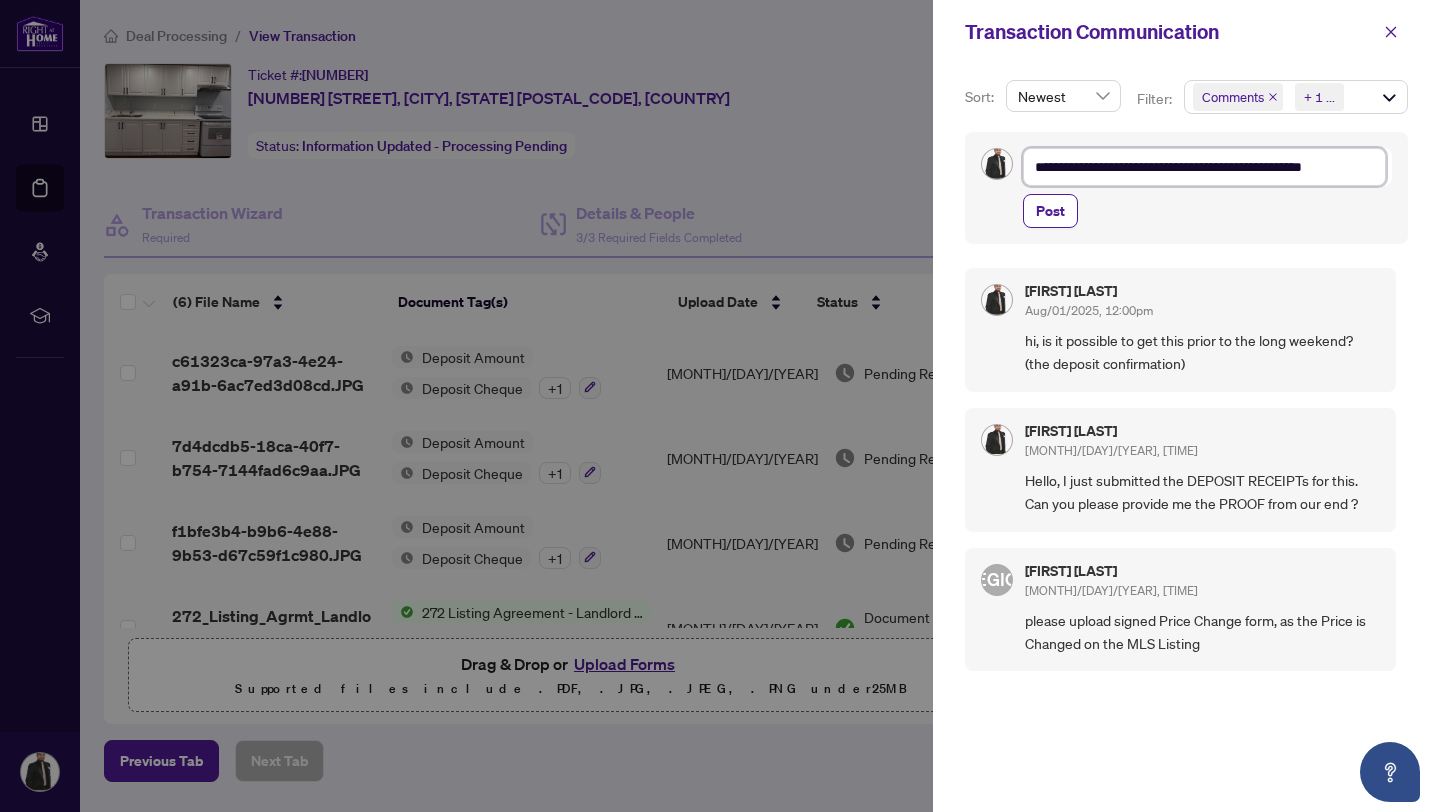 type on "**********" 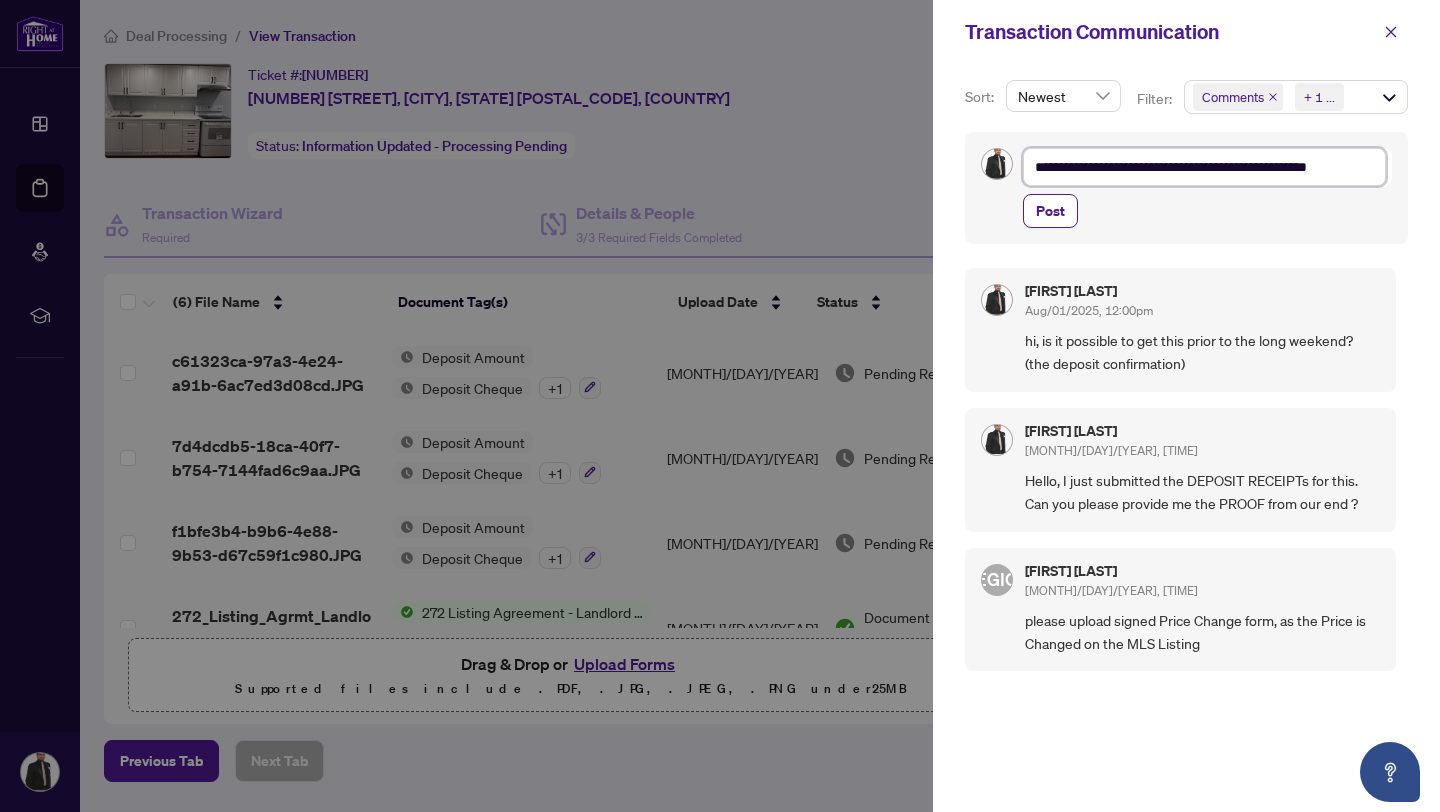type on "**********" 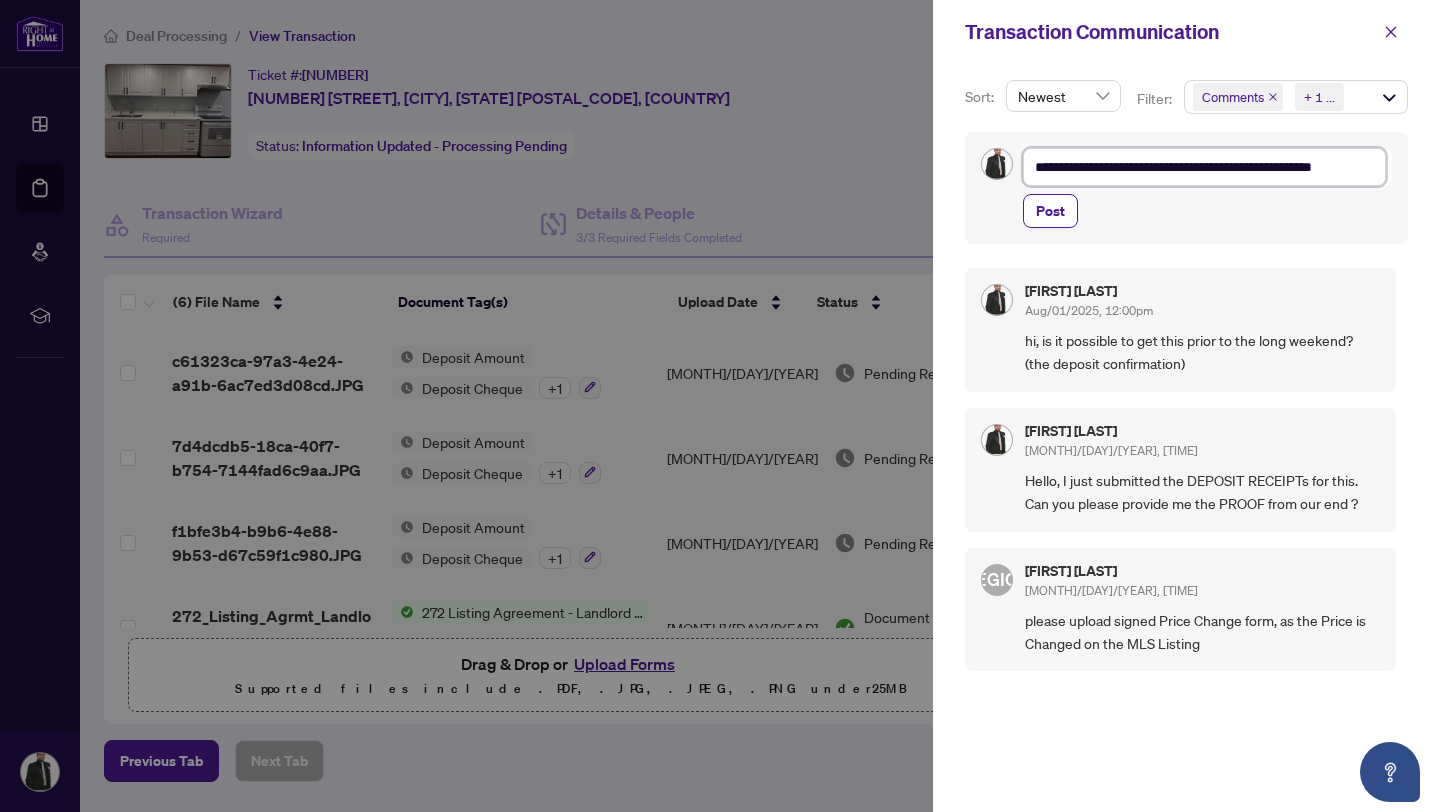 type on "**********" 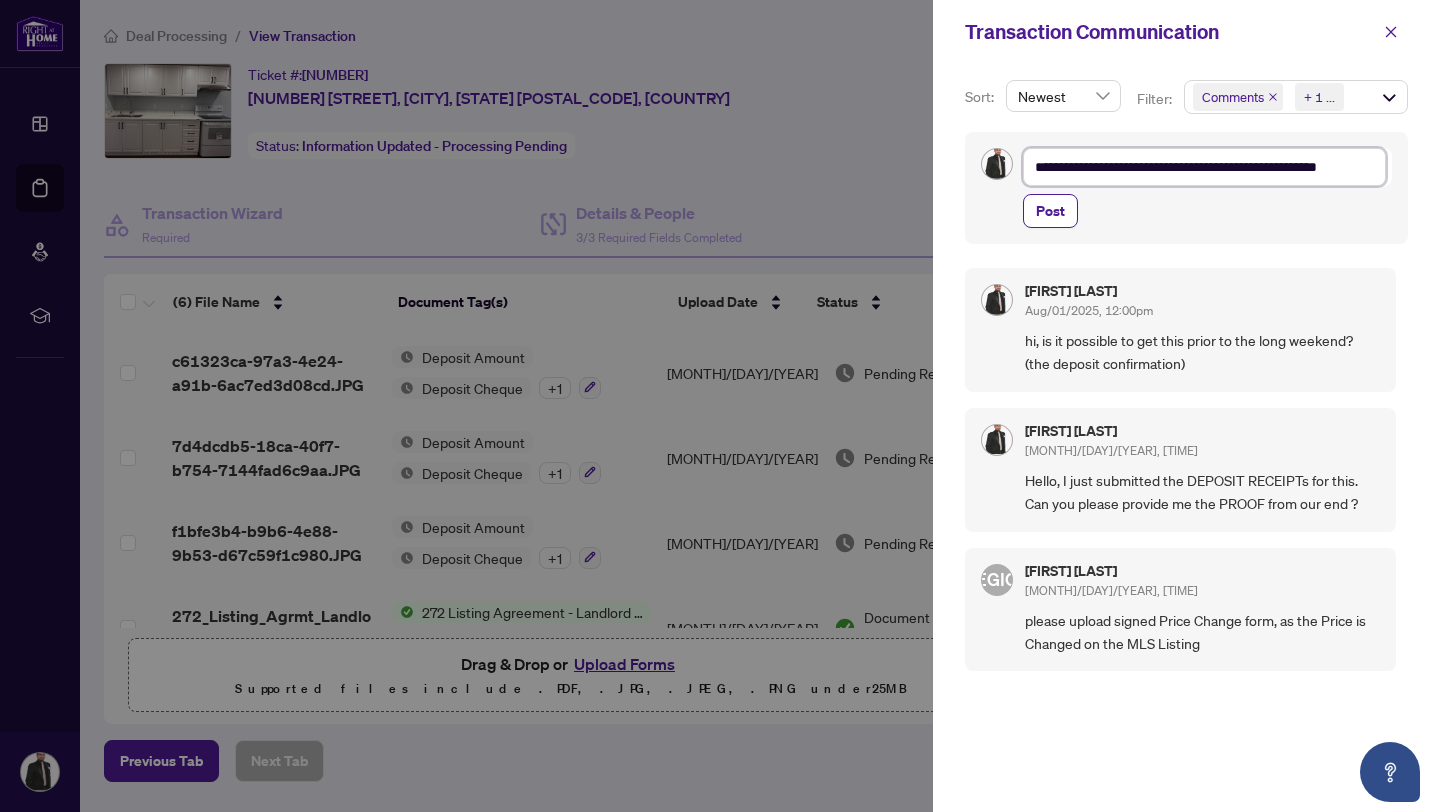 type on "**********" 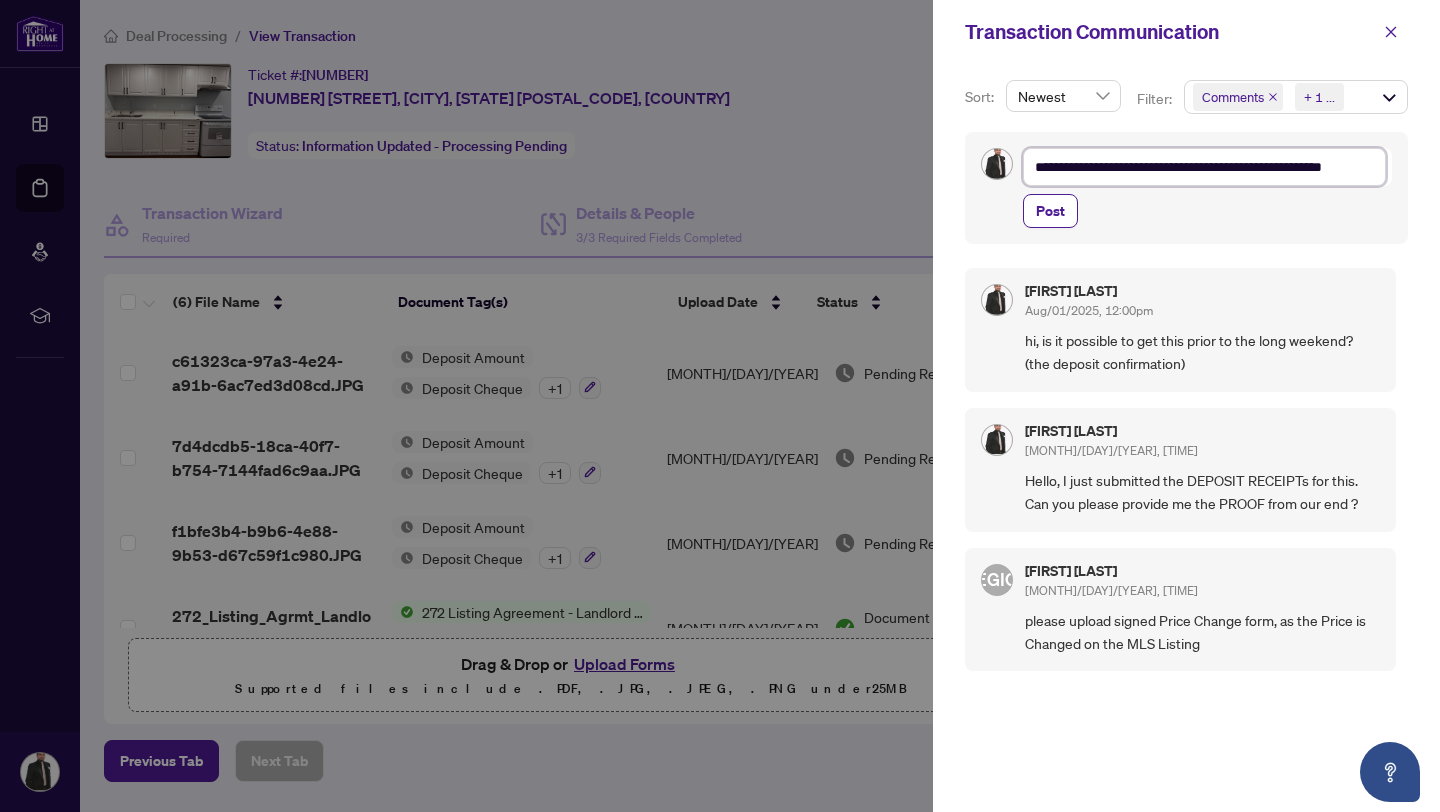type on "**********" 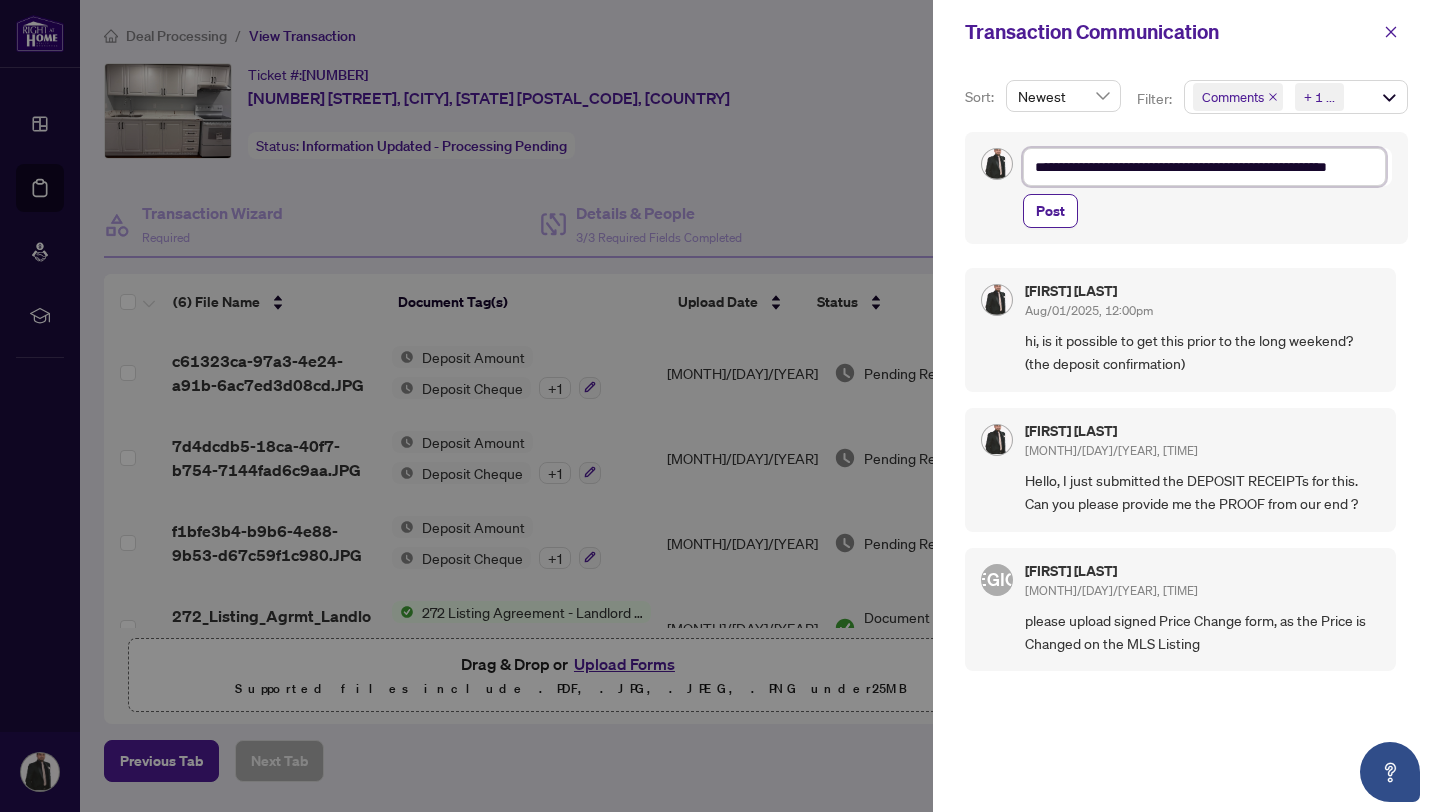 type on "**********" 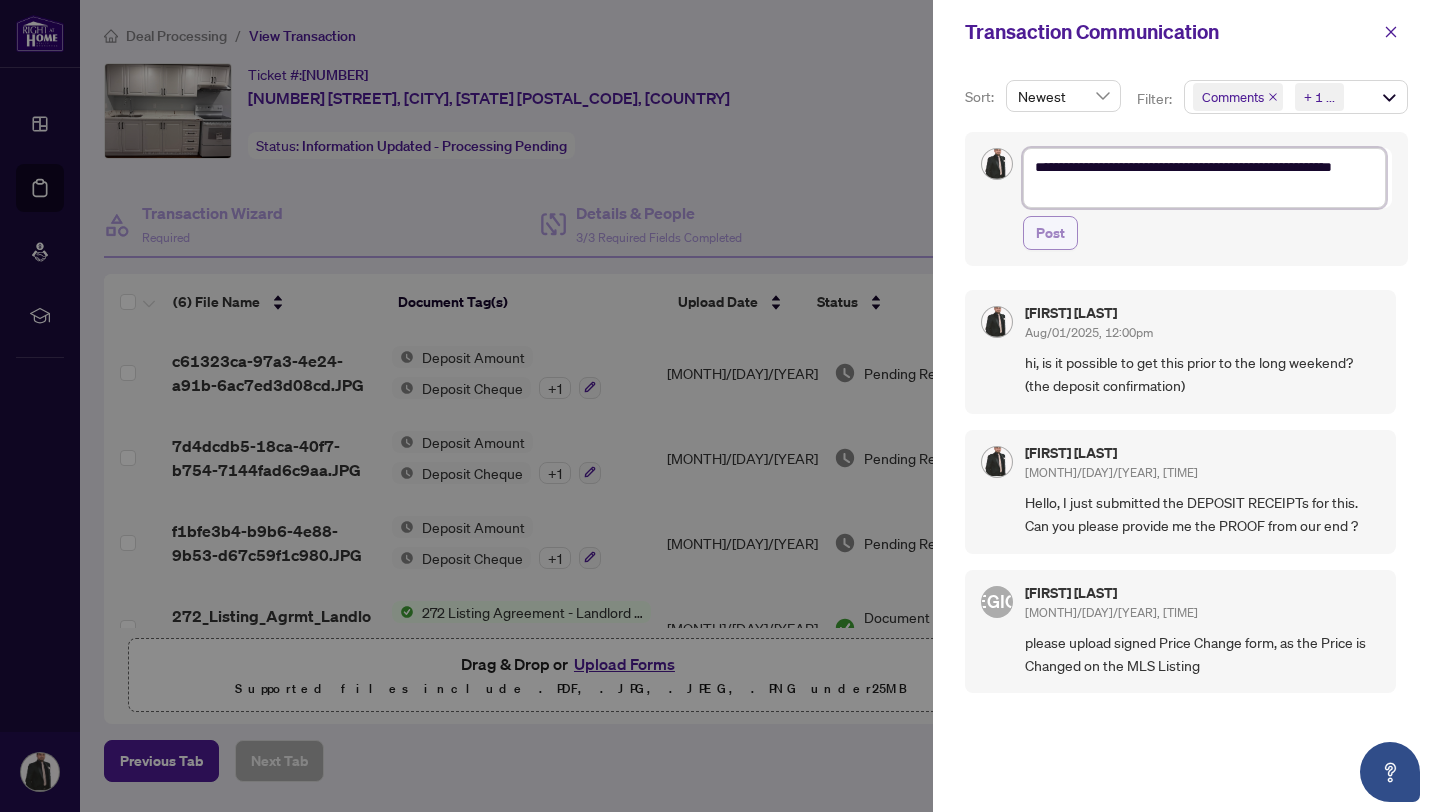 type on "**********" 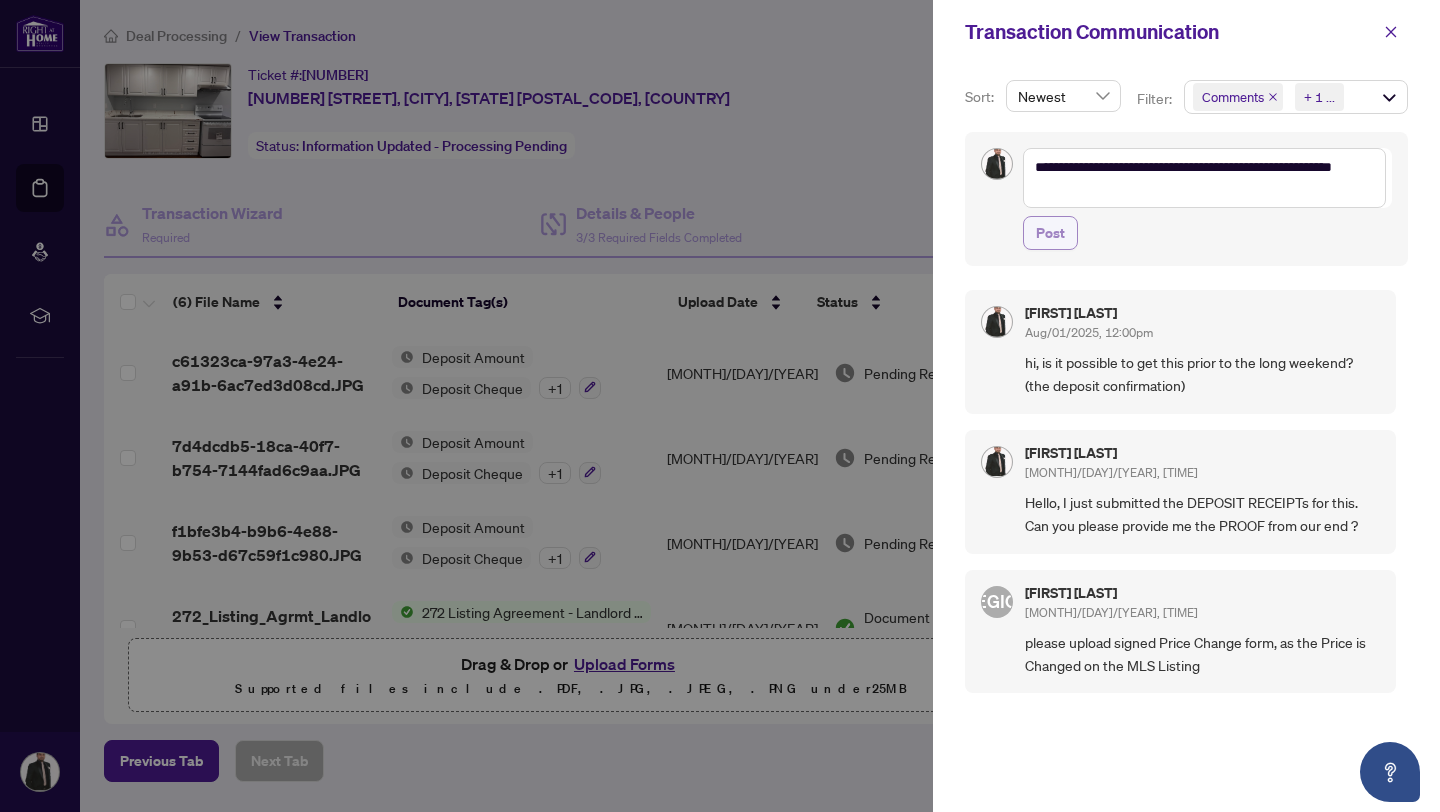 click on "Post" at bounding box center [1050, 233] 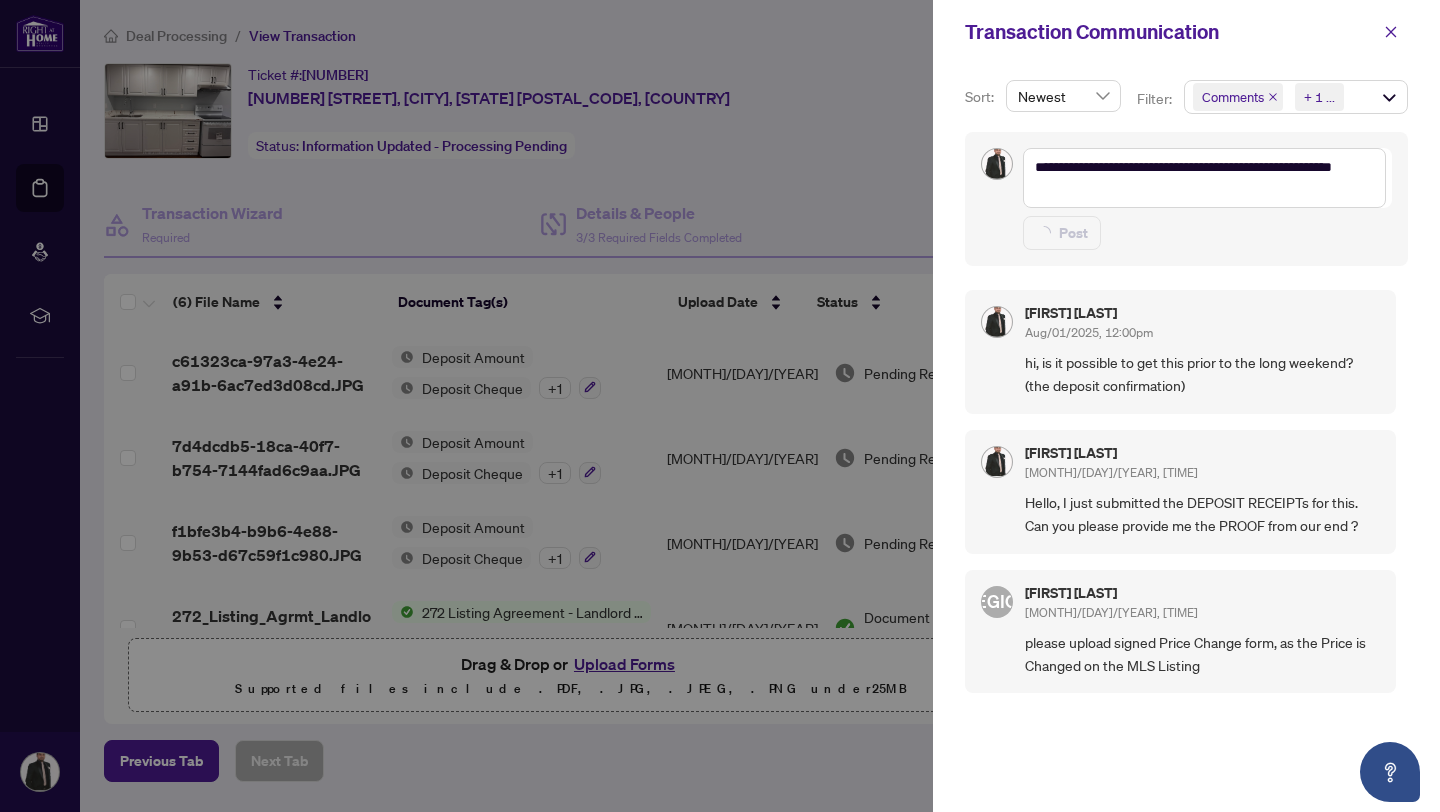 type 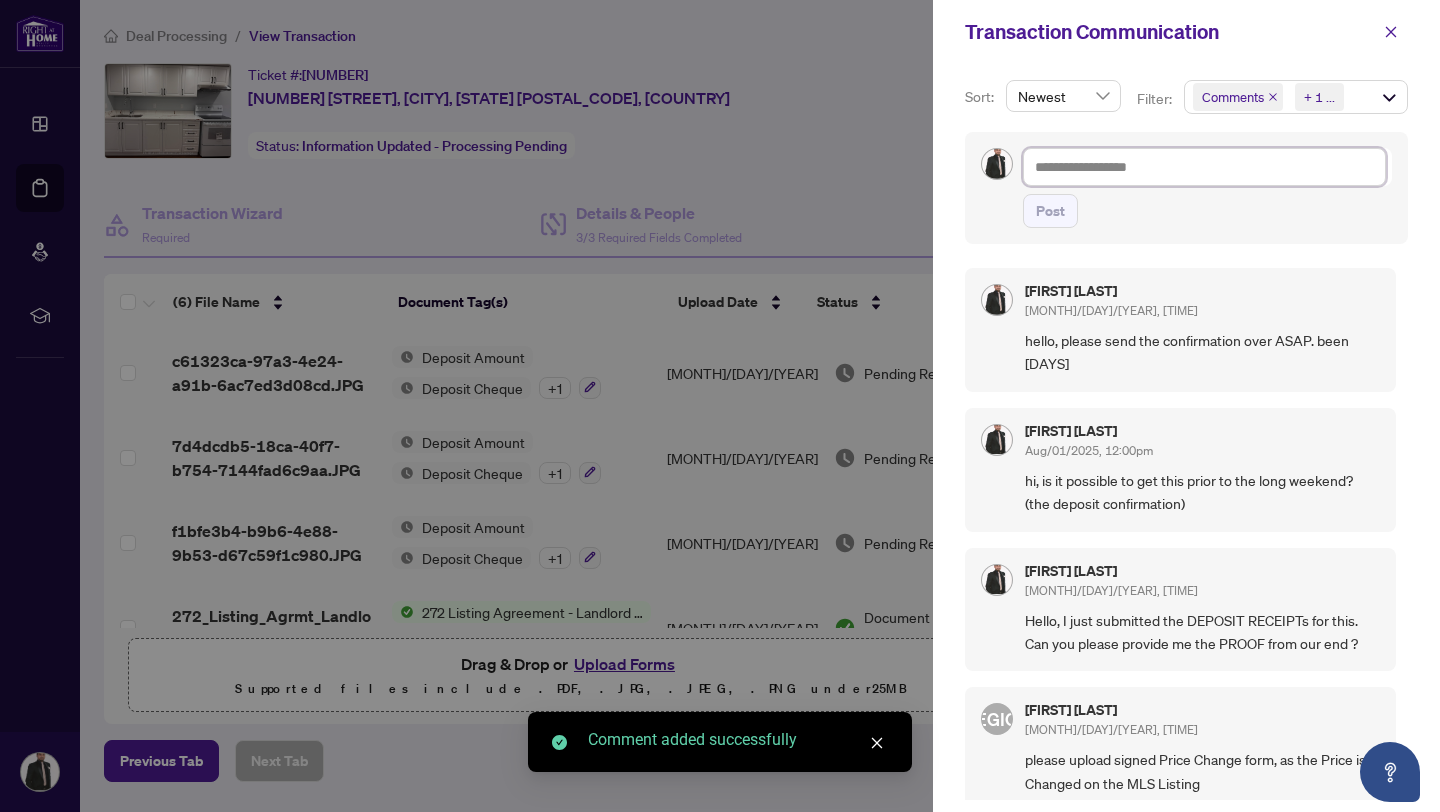 click at bounding box center (1204, 167) 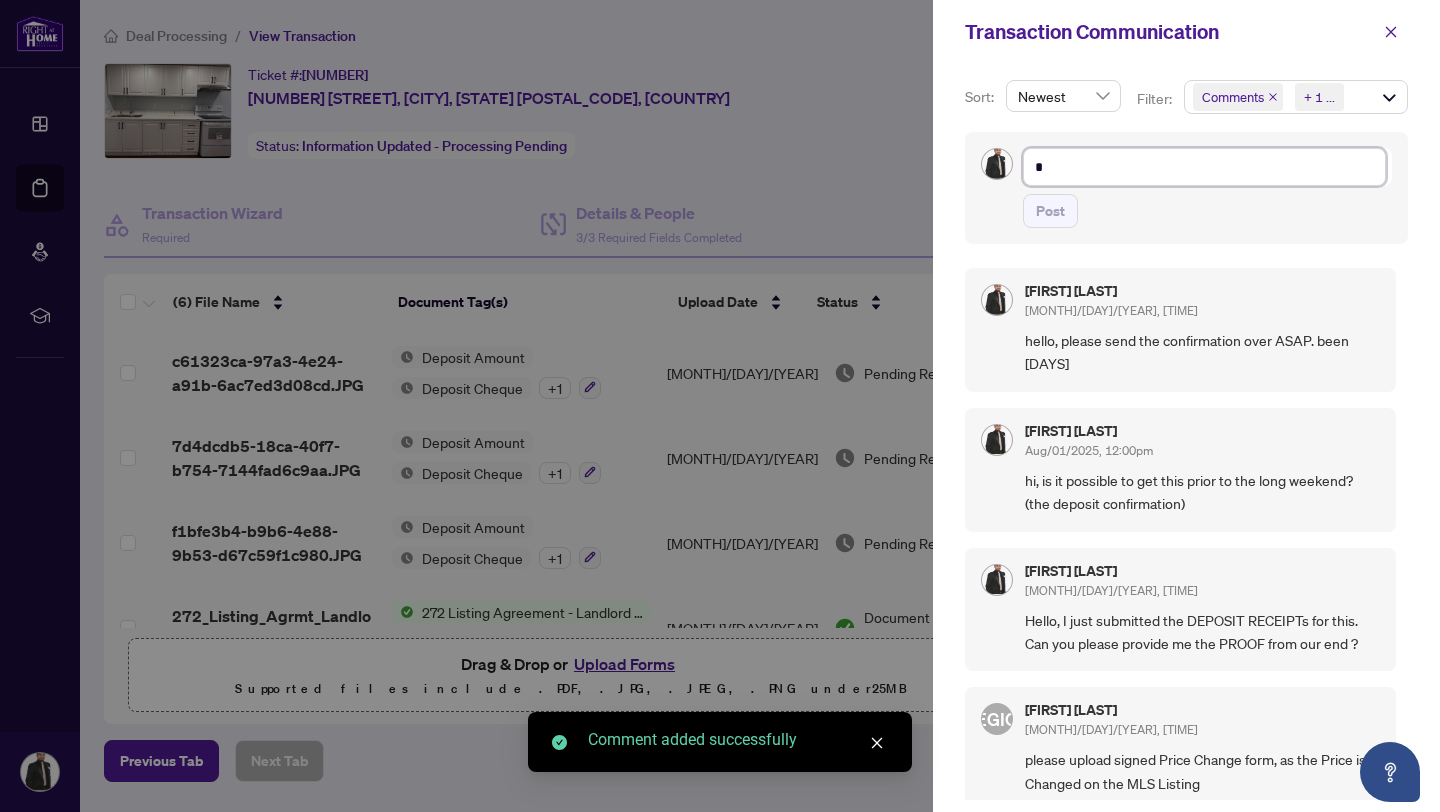 type on "**" 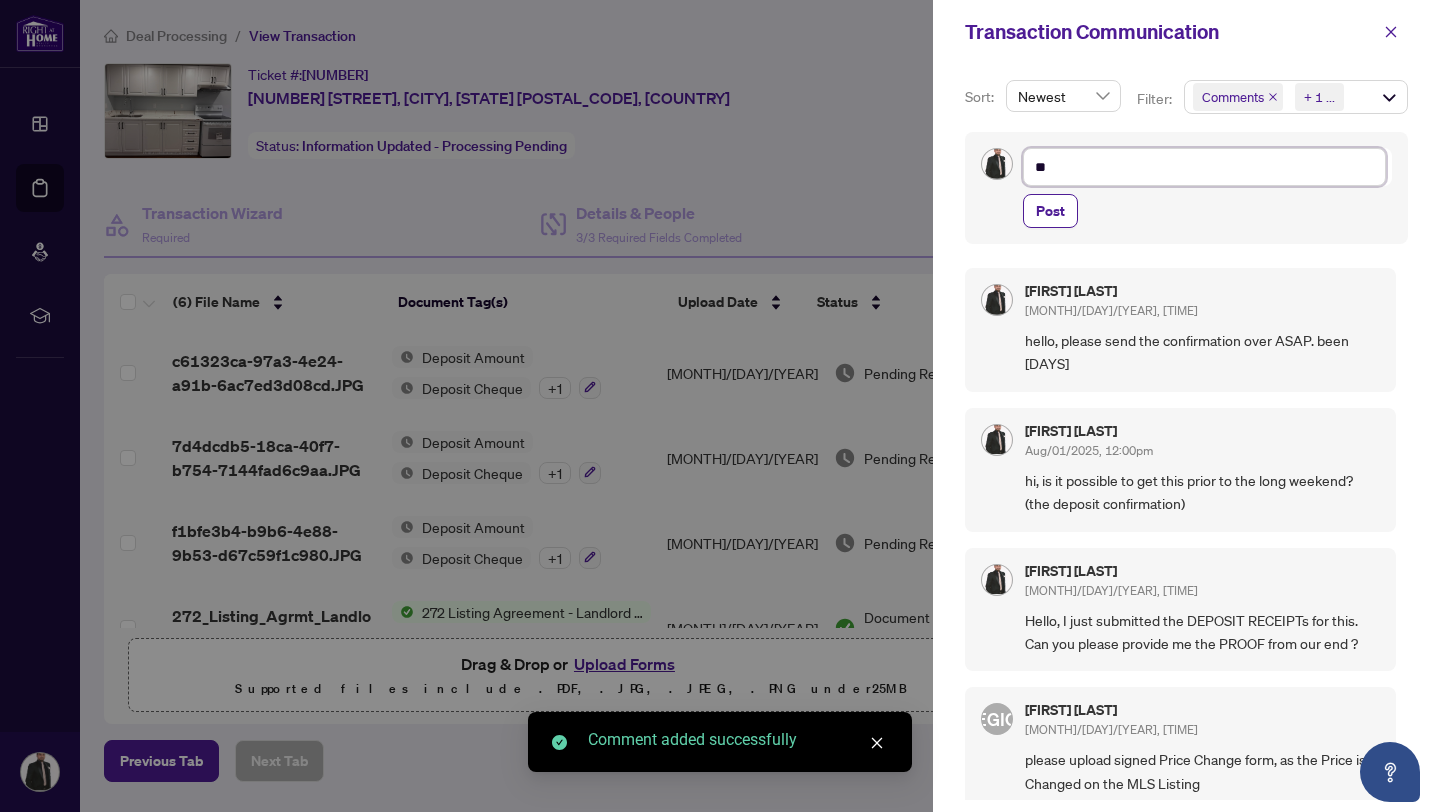 type on "***" 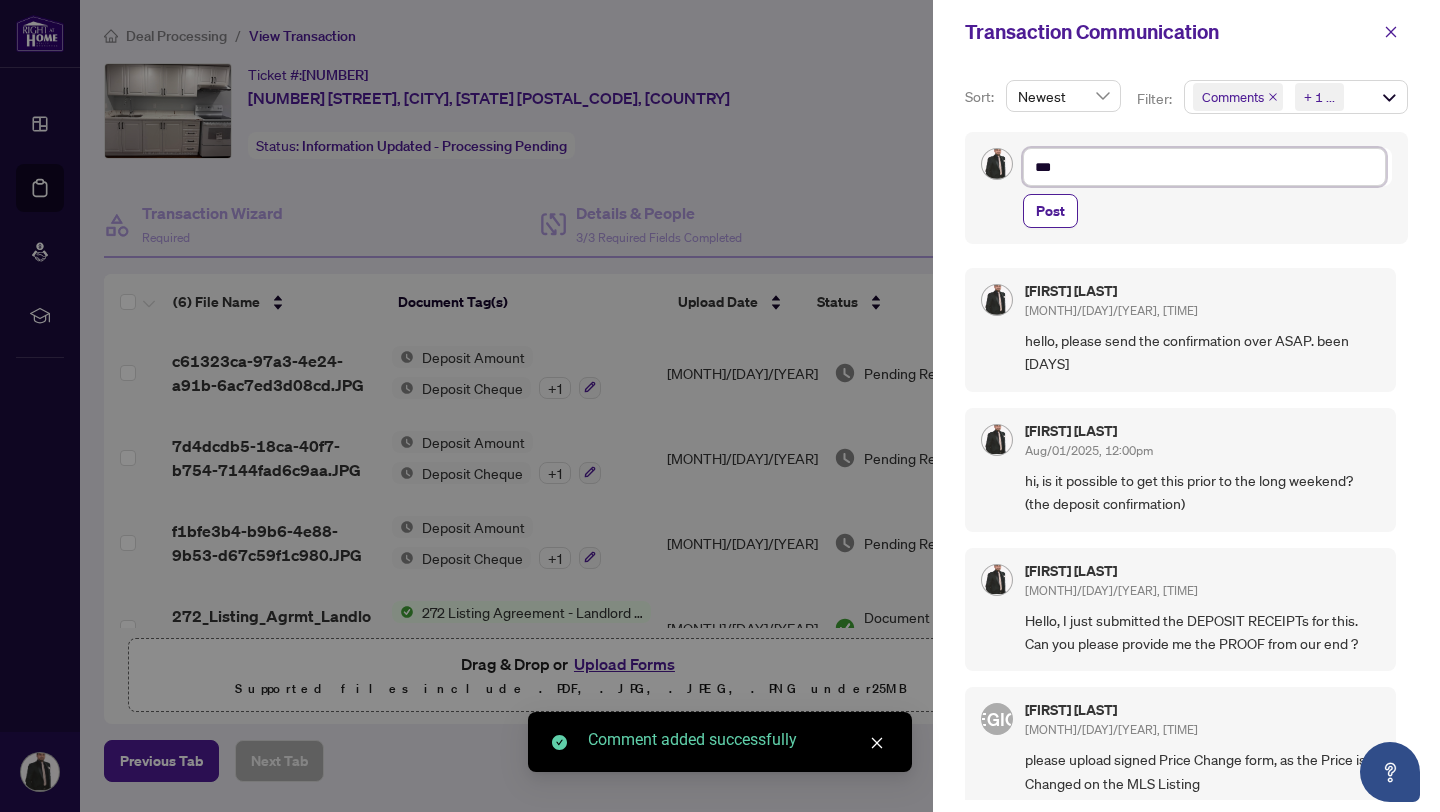 type on "****" 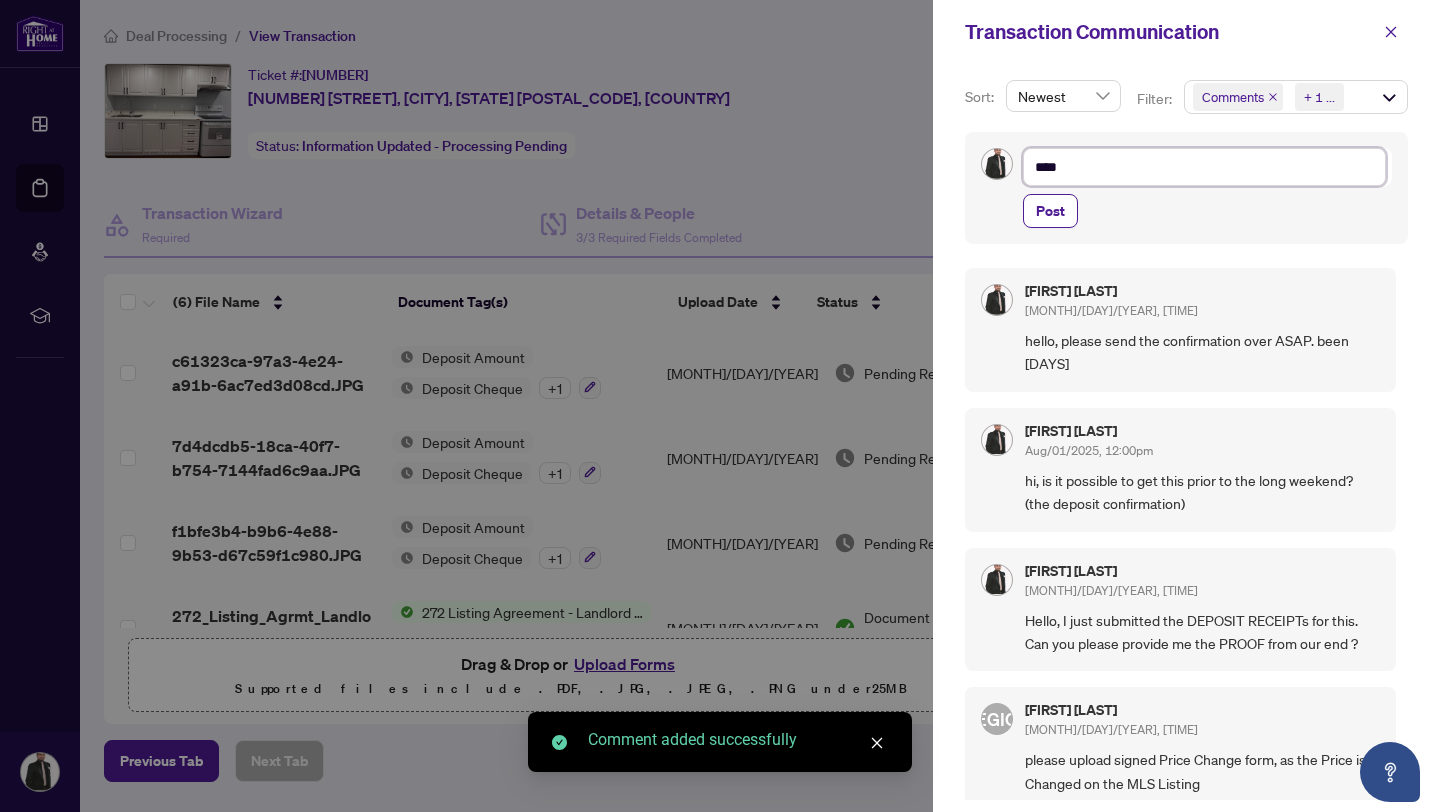type on "****" 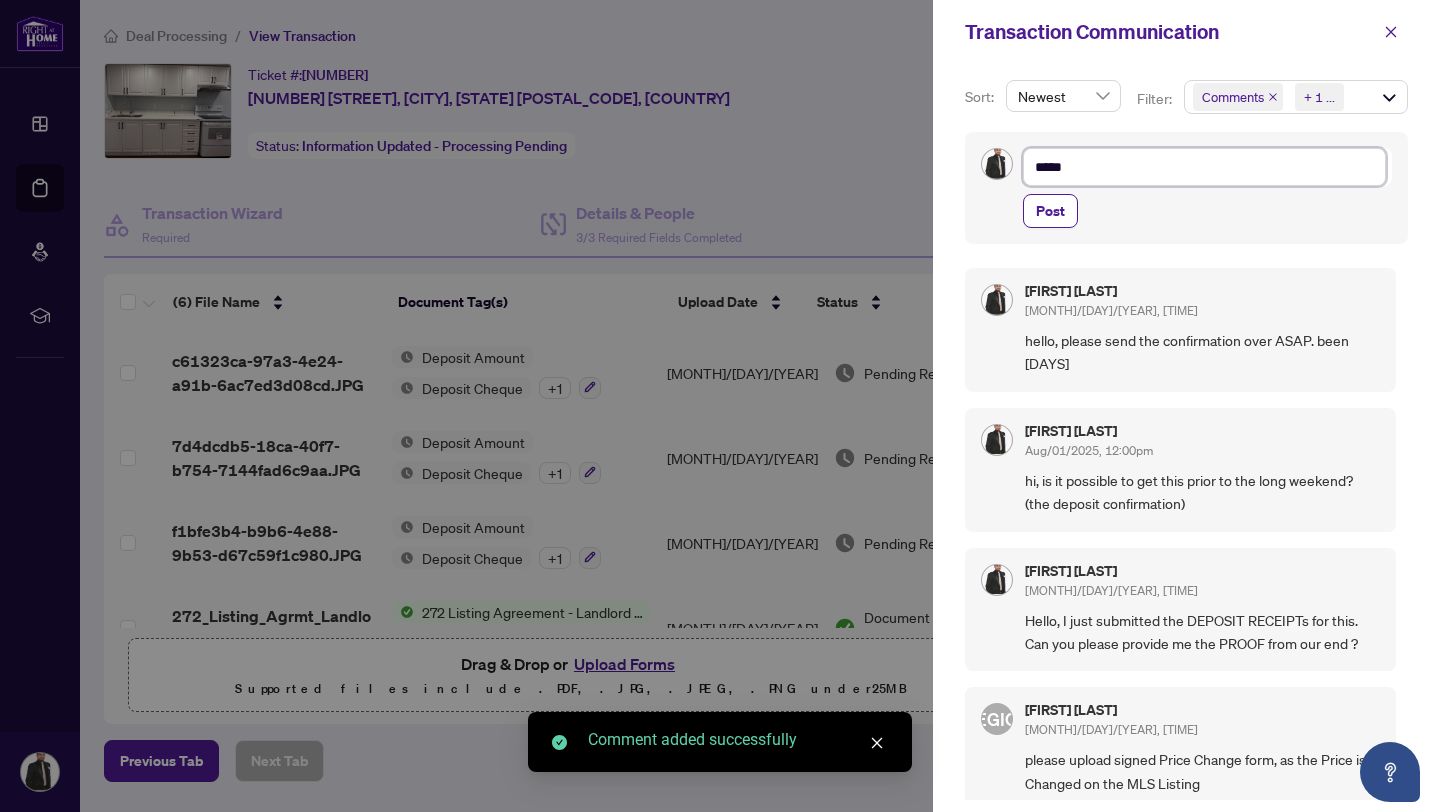 type on "*****" 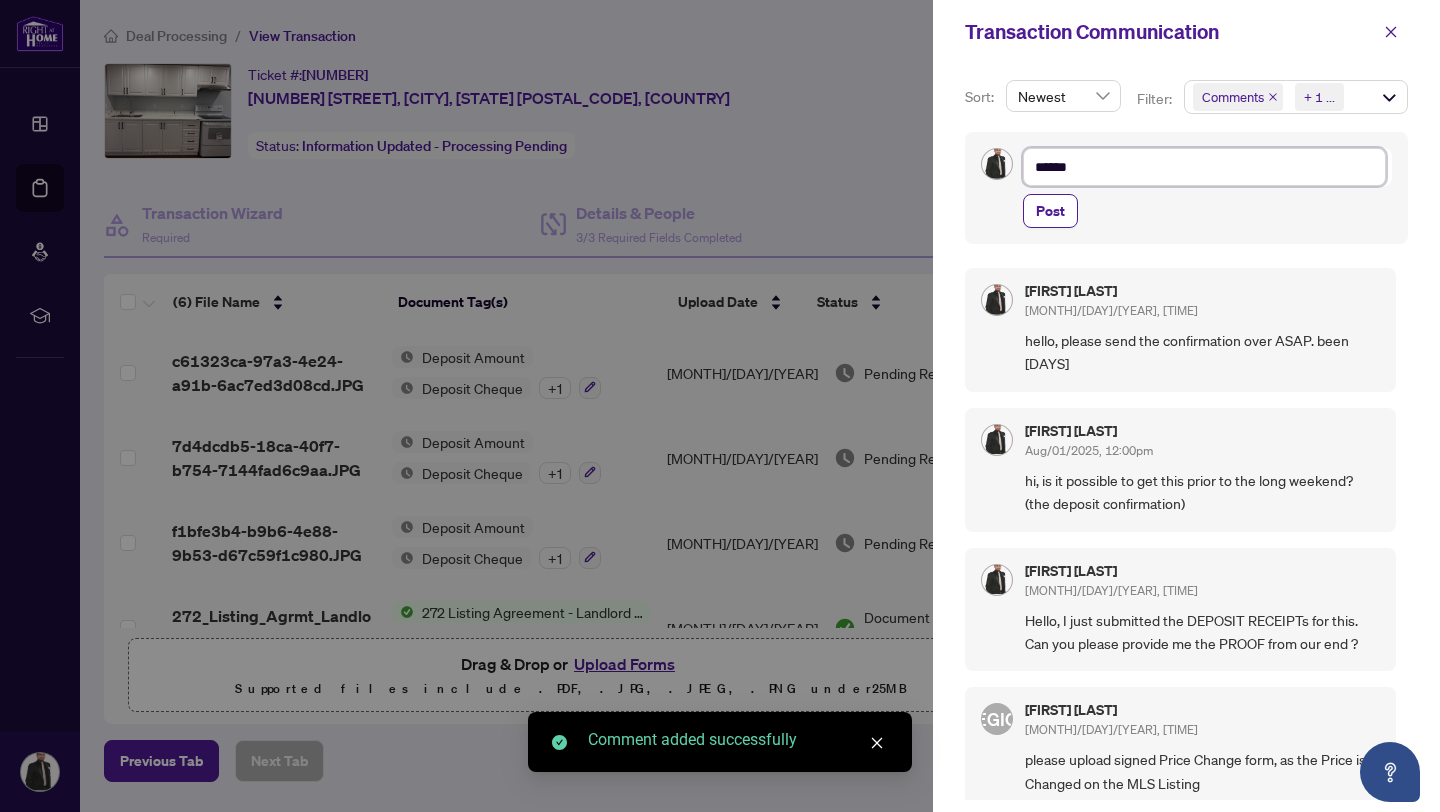 type on "*******" 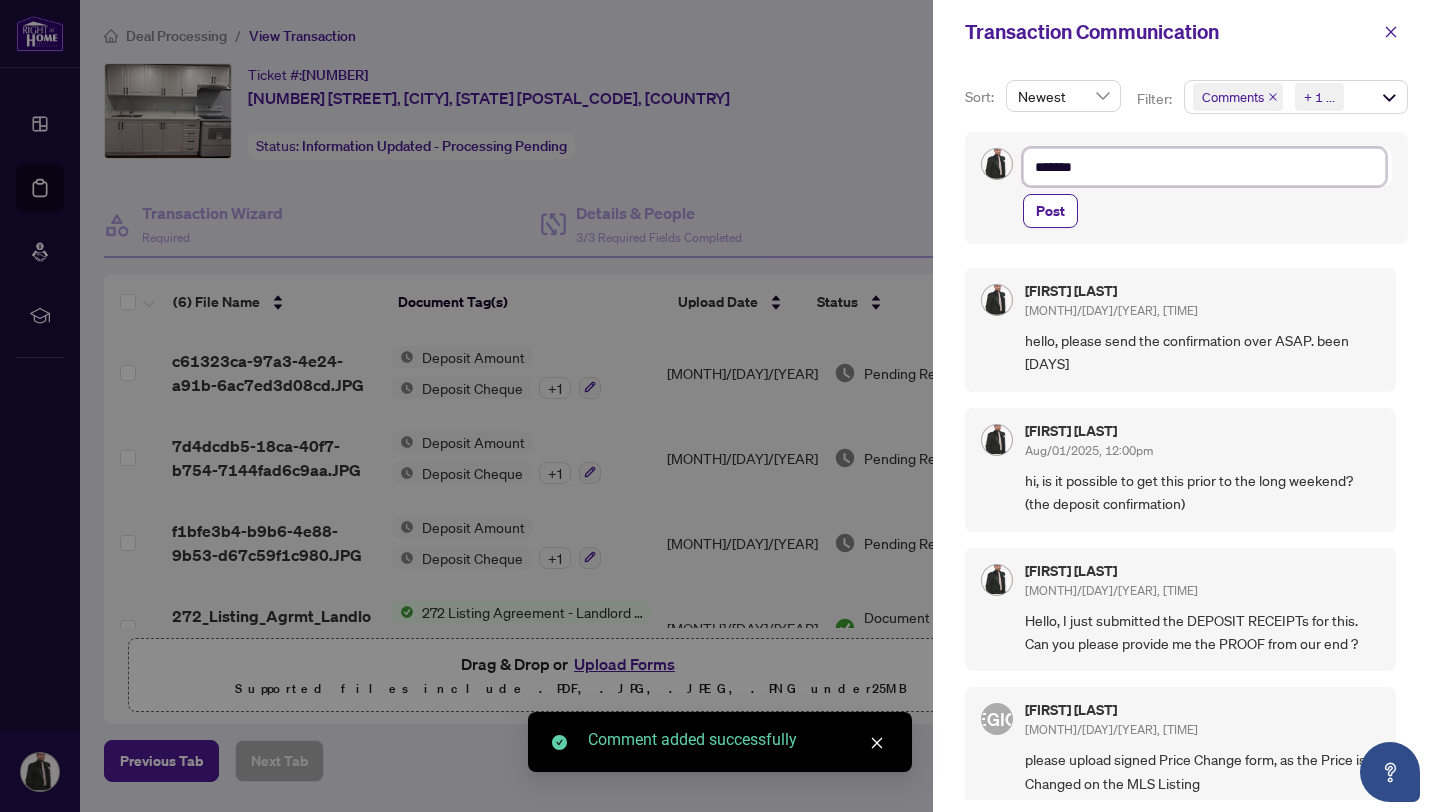type on "********" 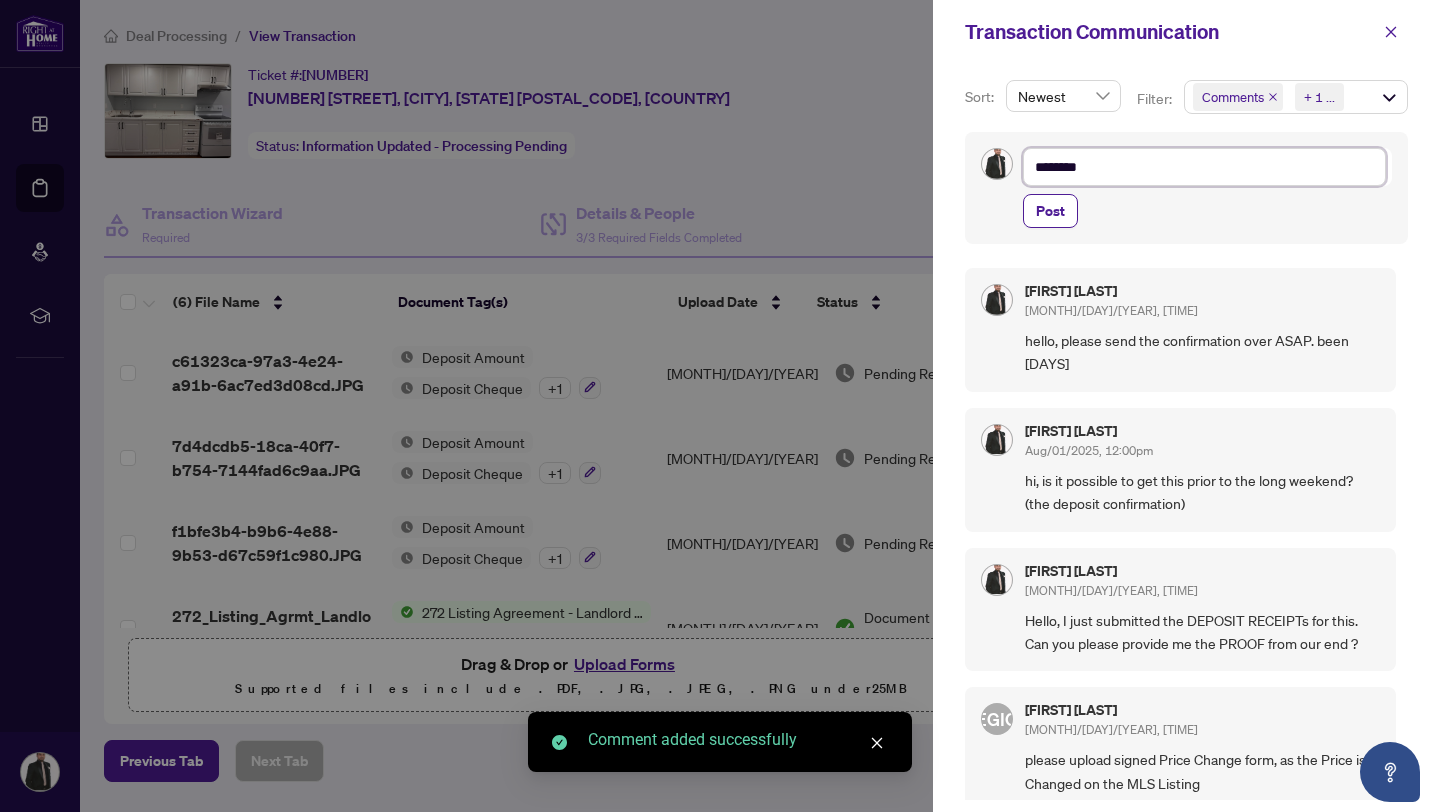 type on "*********" 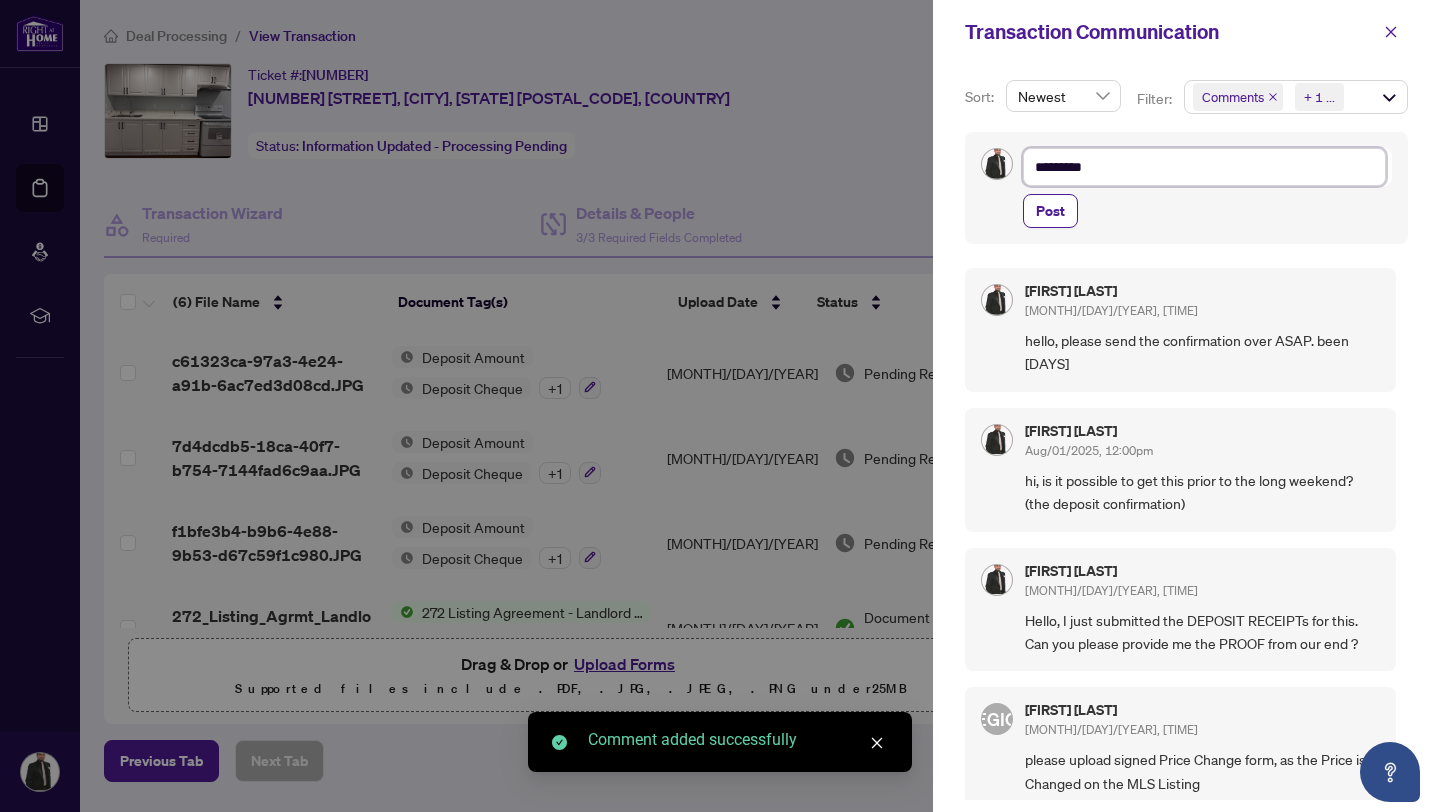 type on "*********" 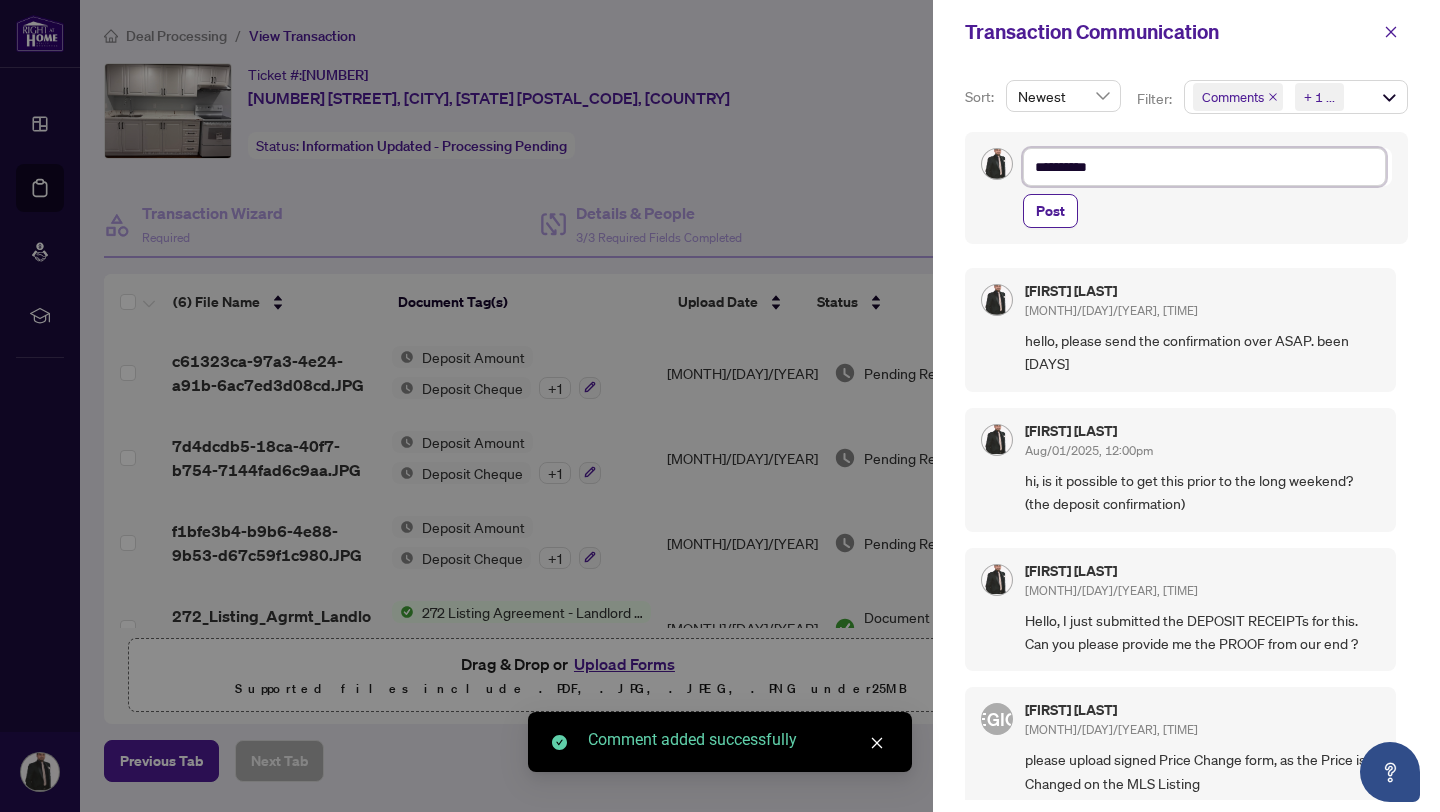 type on "**********" 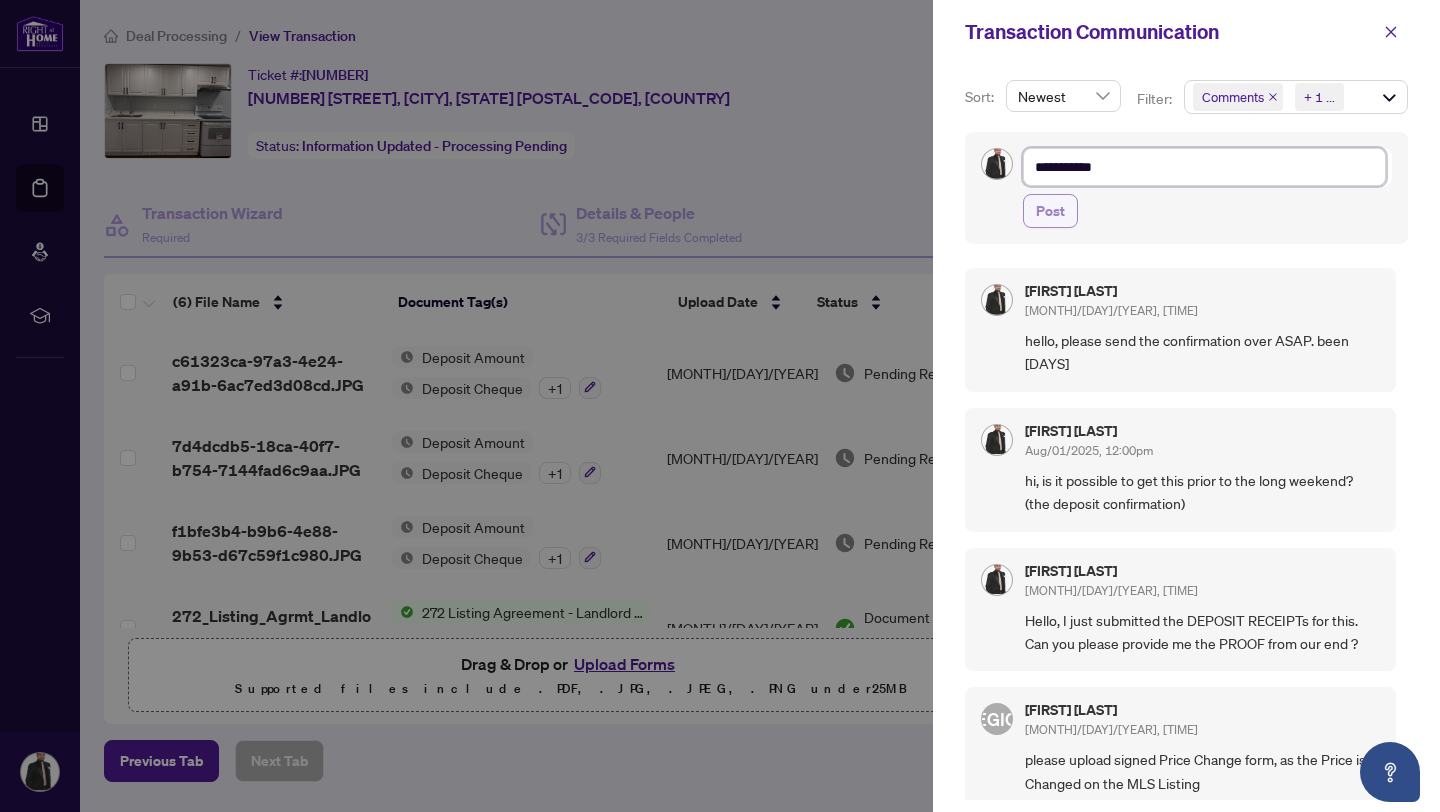 type on "**********" 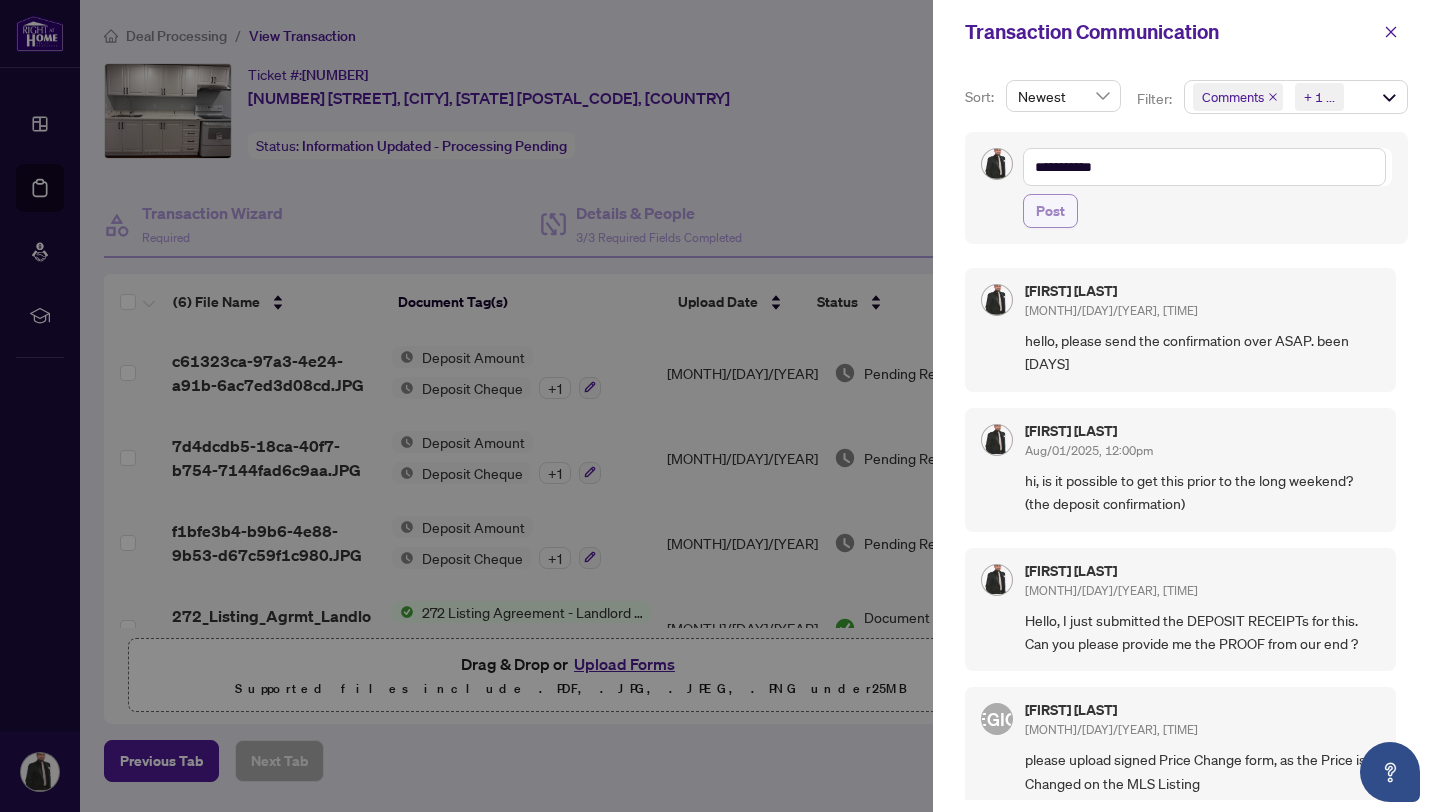 click on "Post" at bounding box center [1050, 211] 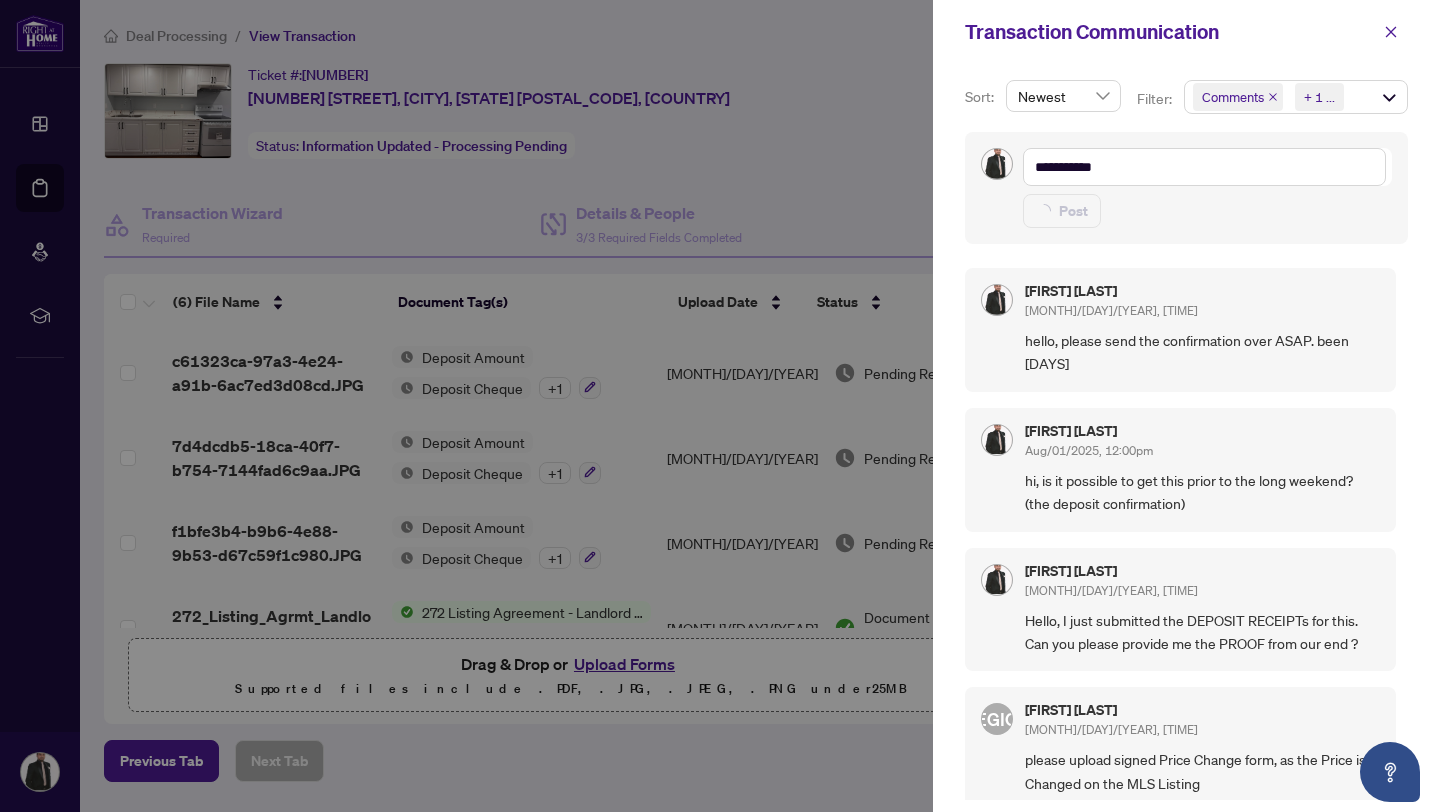 type 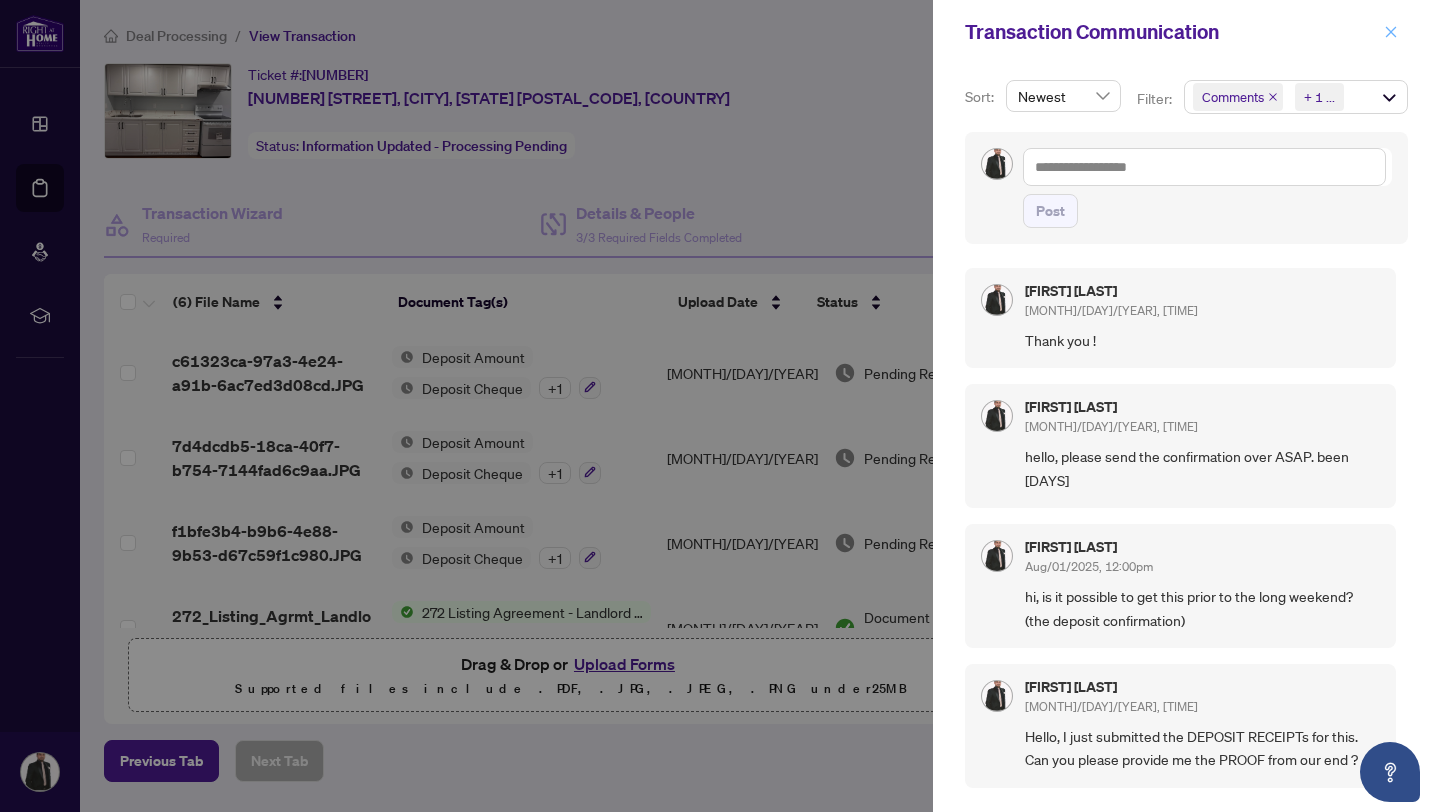 click 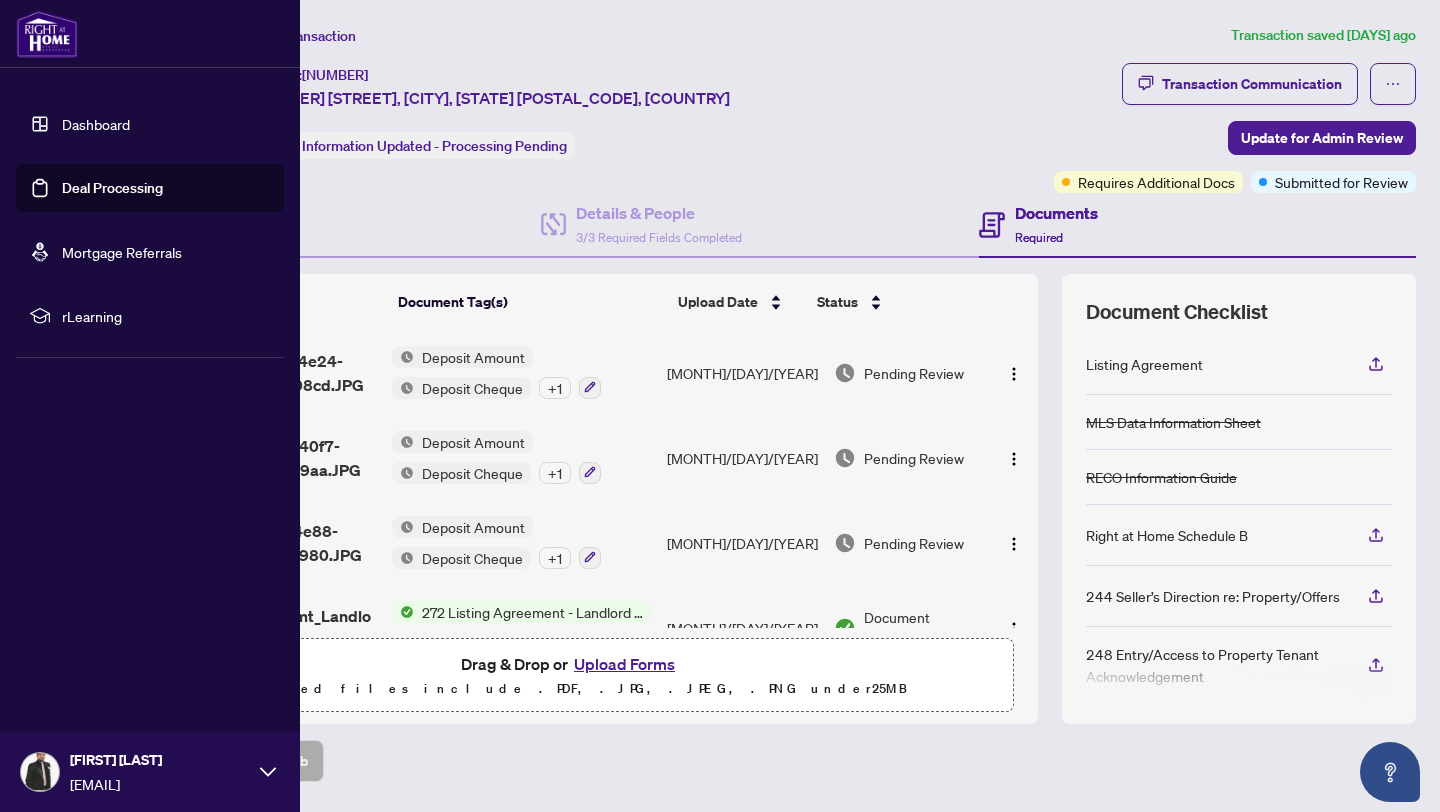 click on "Deal Processing" at bounding box center [112, 188] 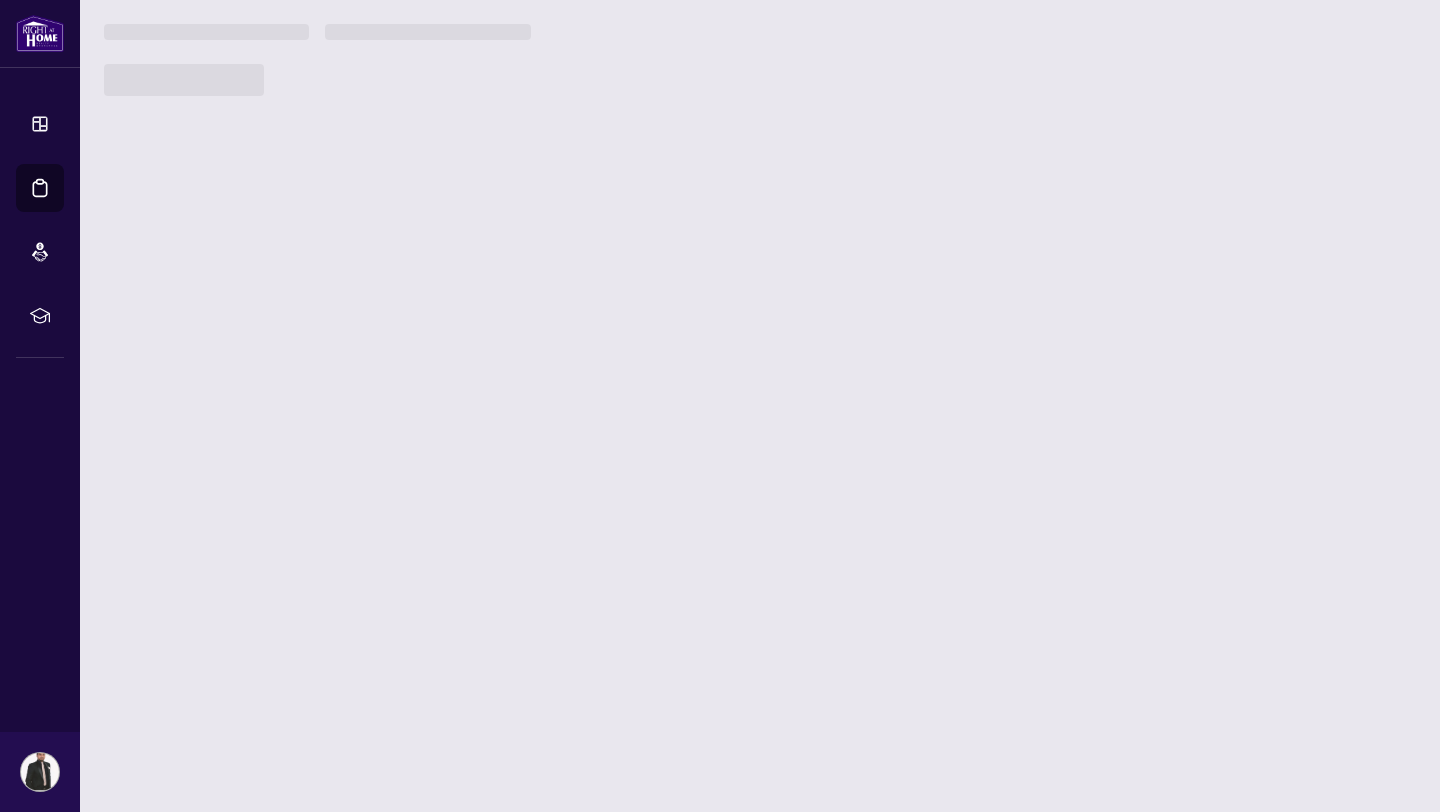 scroll, scrollTop: 0, scrollLeft: 0, axis: both 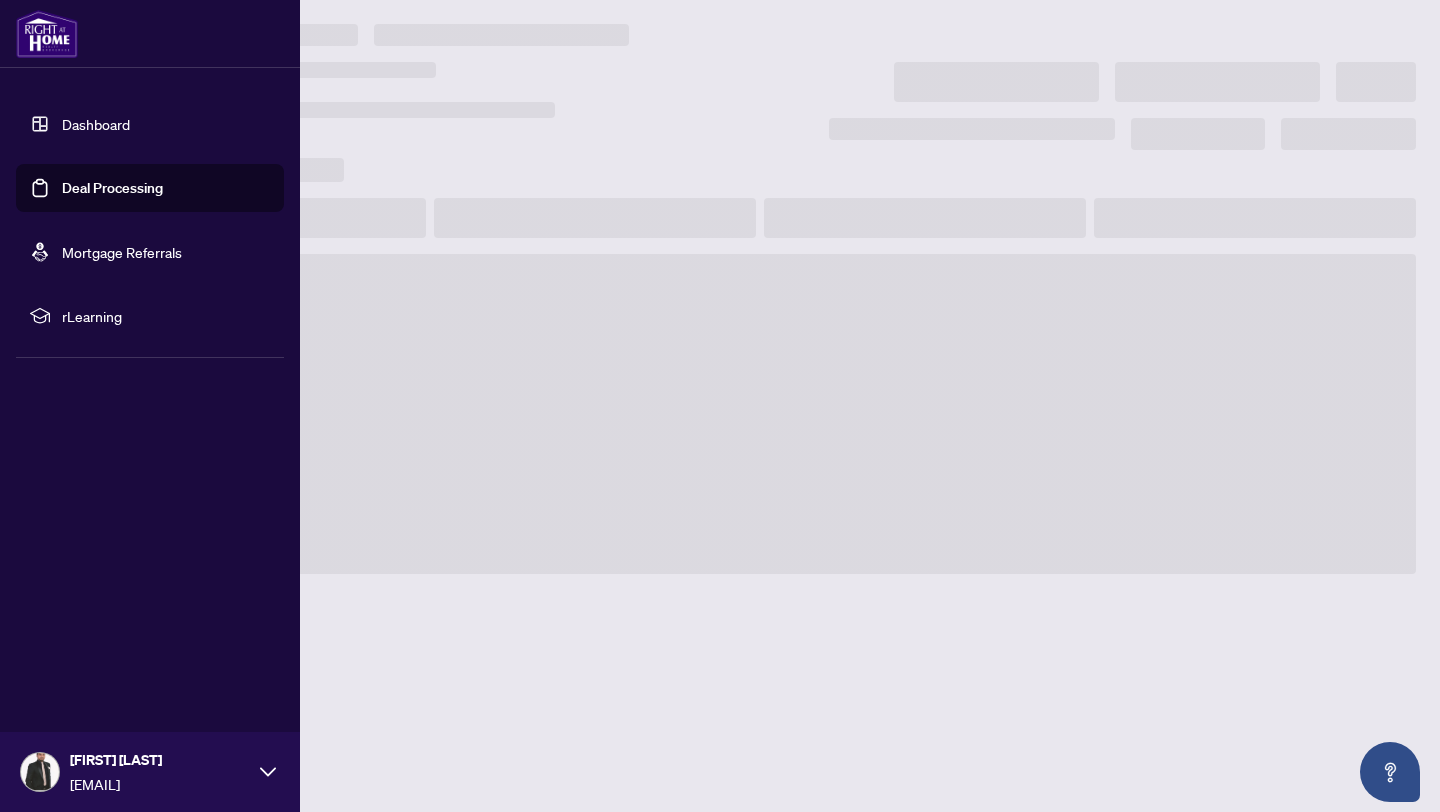 click on "Dashboard" at bounding box center [96, 124] 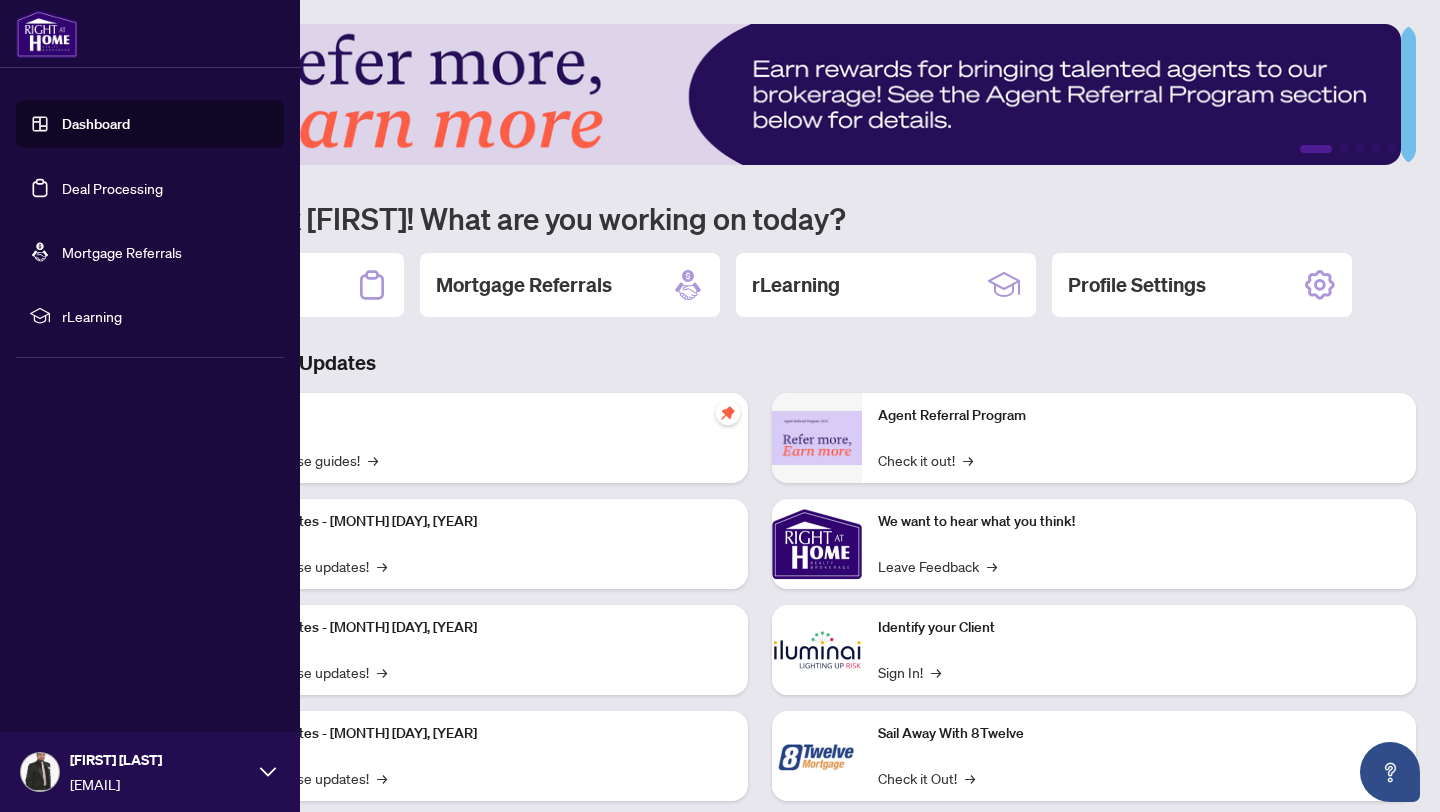 click on "Deal Processing" at bounding box center [112, 188] 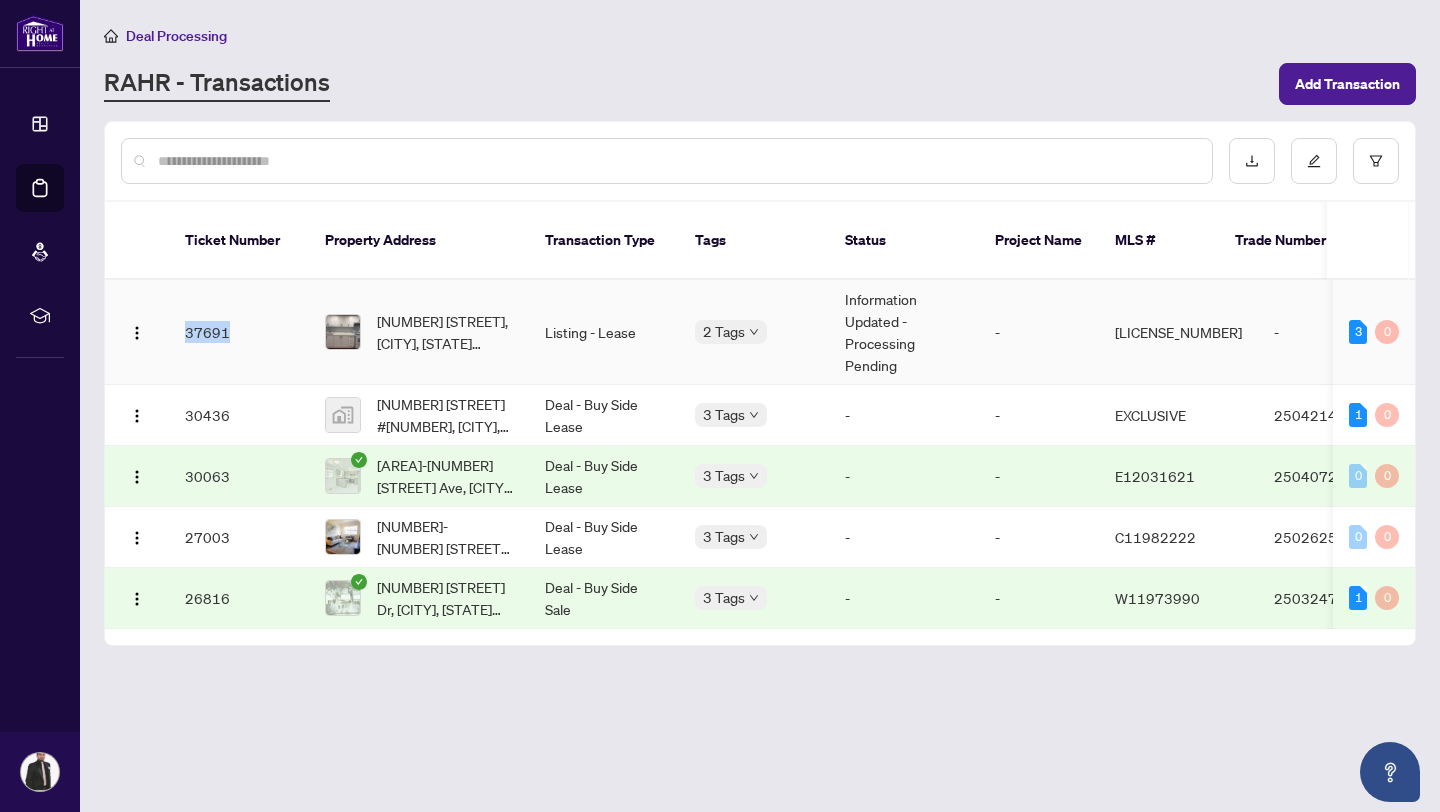 drag, startPoint x: 236, startPoint y: 337, endPoint x: 186, endPoint y: 333, distance: 50.159744 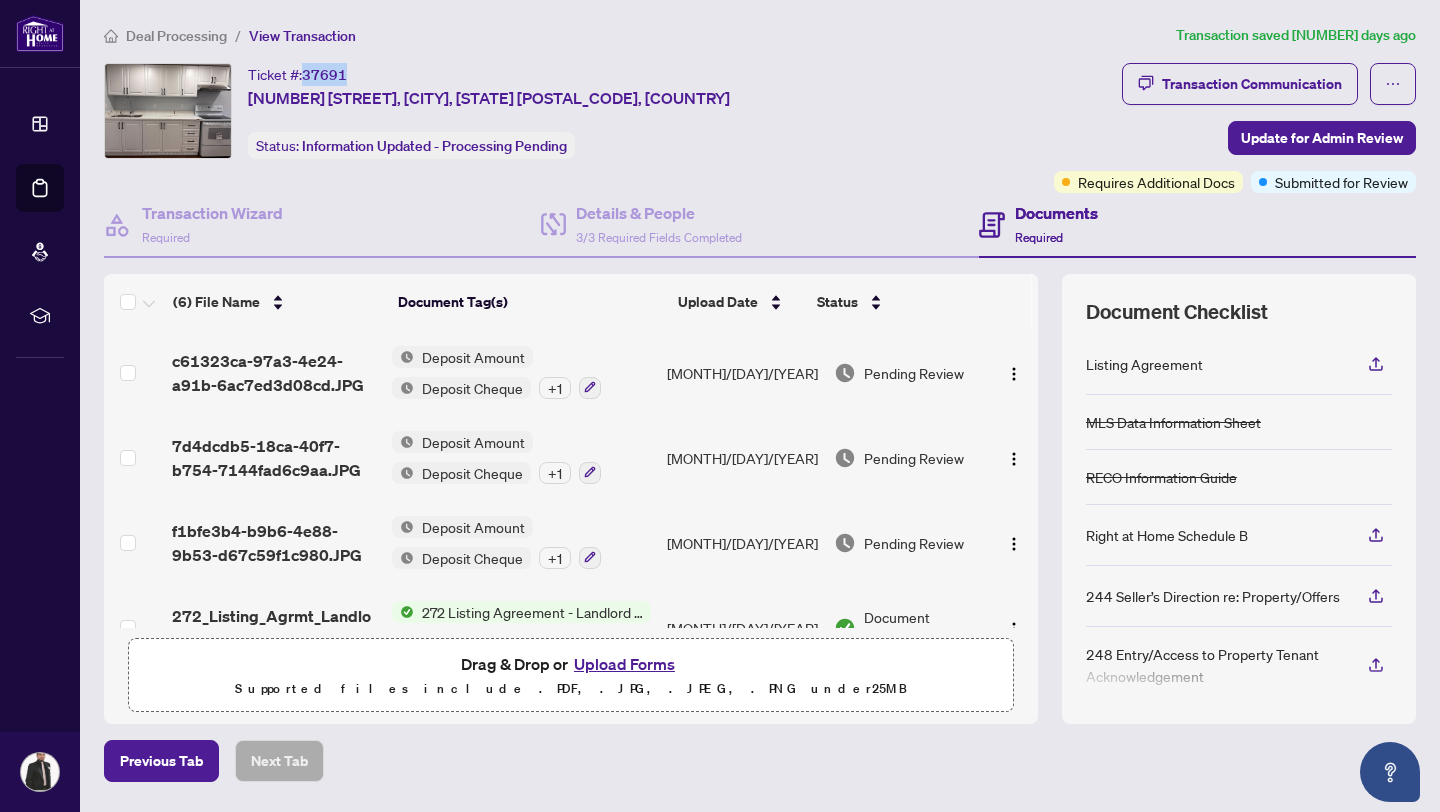 drag, startPoint x: 350, startPoint y: 74, endPoint x: 301, endPoint y: 75, distance: 49.010204 